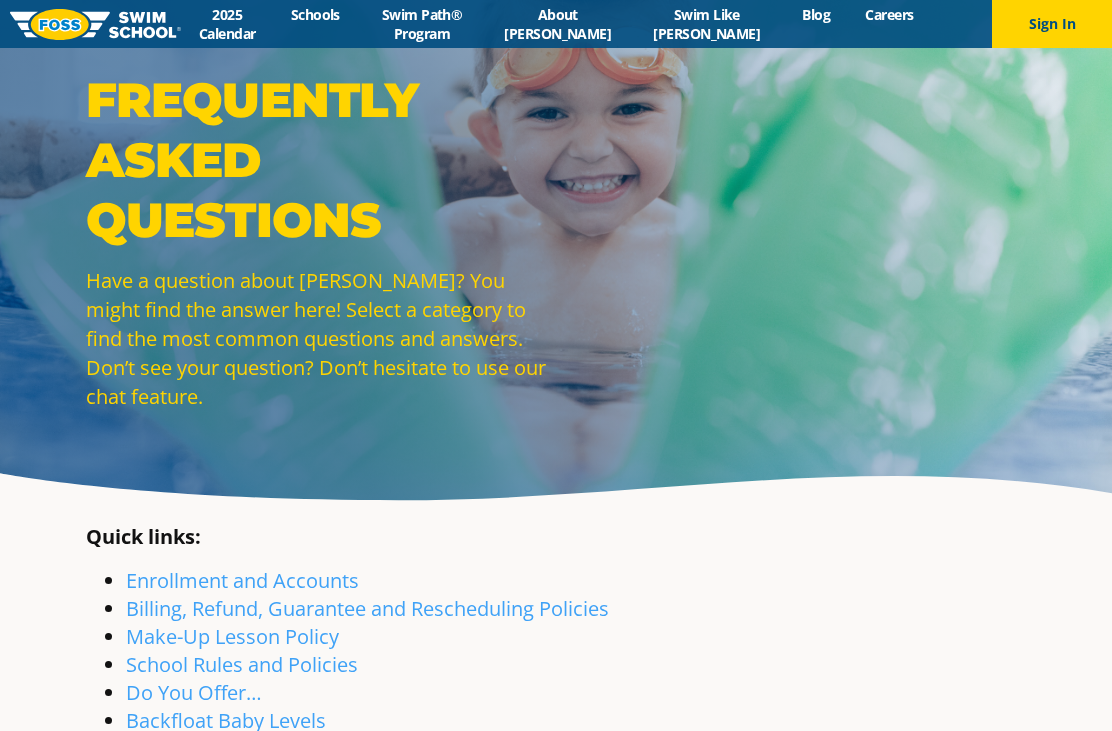 scroll, scrollTop: 0, scrollLeft: 0, axis: both 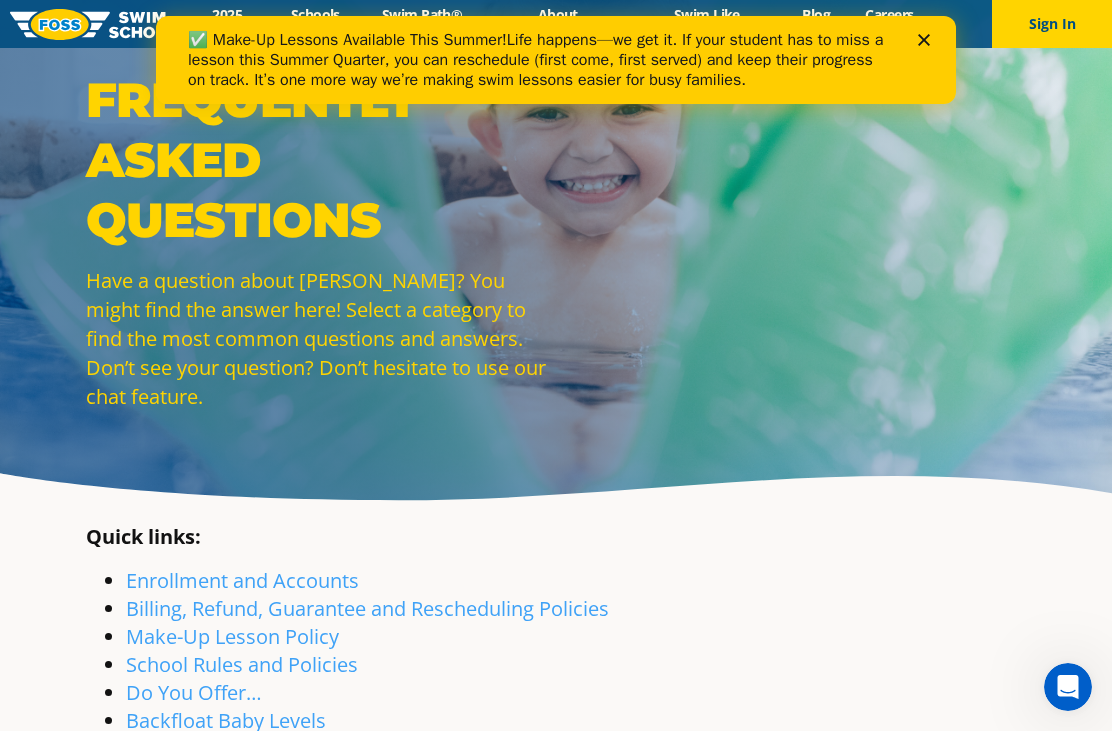 click 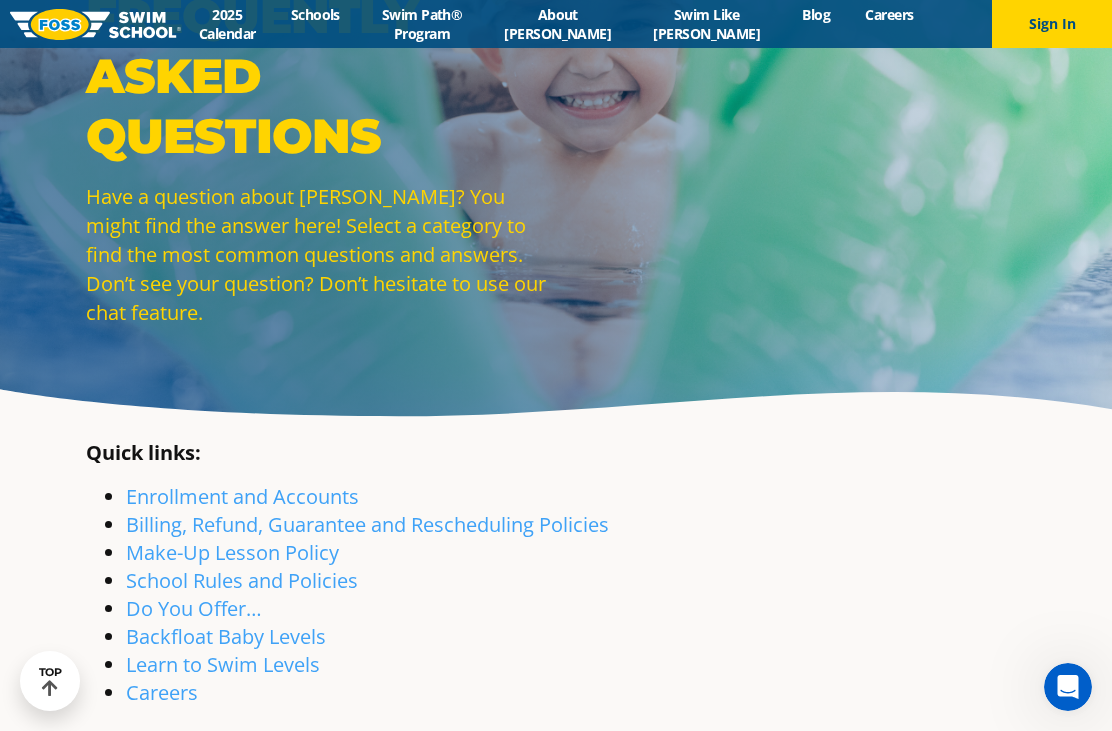 scroll, scrollTop: 31, scrollLeft: 0, axis: vertical 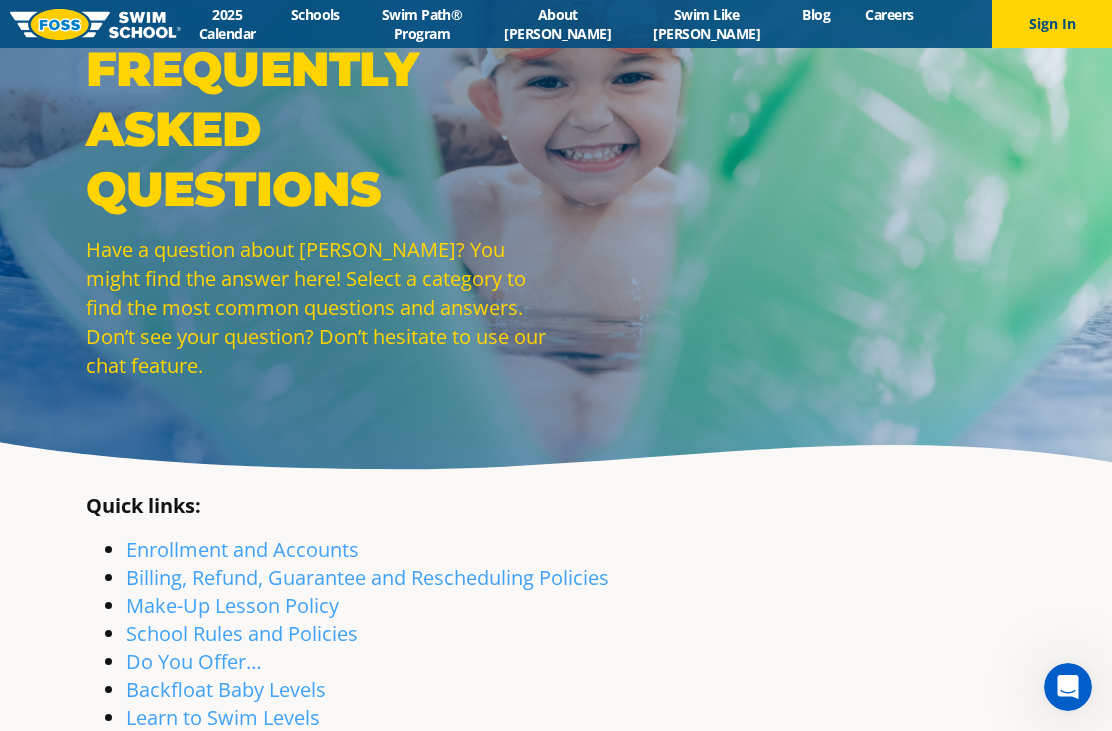 click on "Schools" at bounding box center [315, 14] 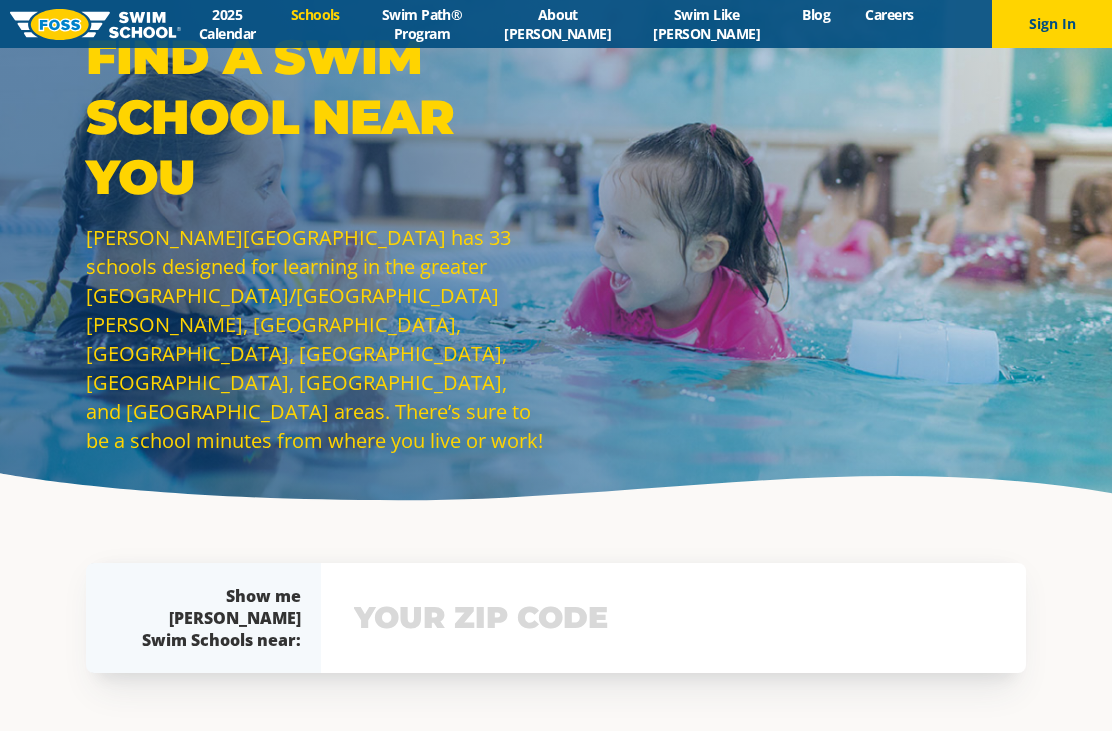 scroll, scrollTop: 0, scrollLeft: 0, axis: both 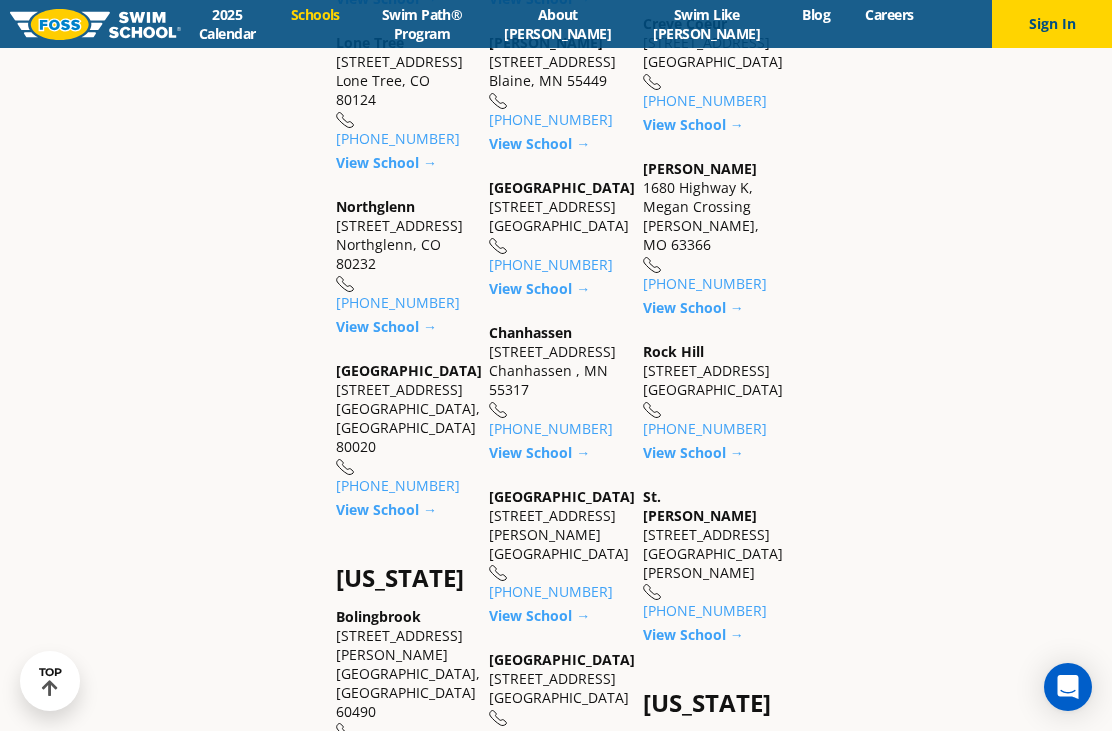 click on "View School →" at bounding box center (386, 509) 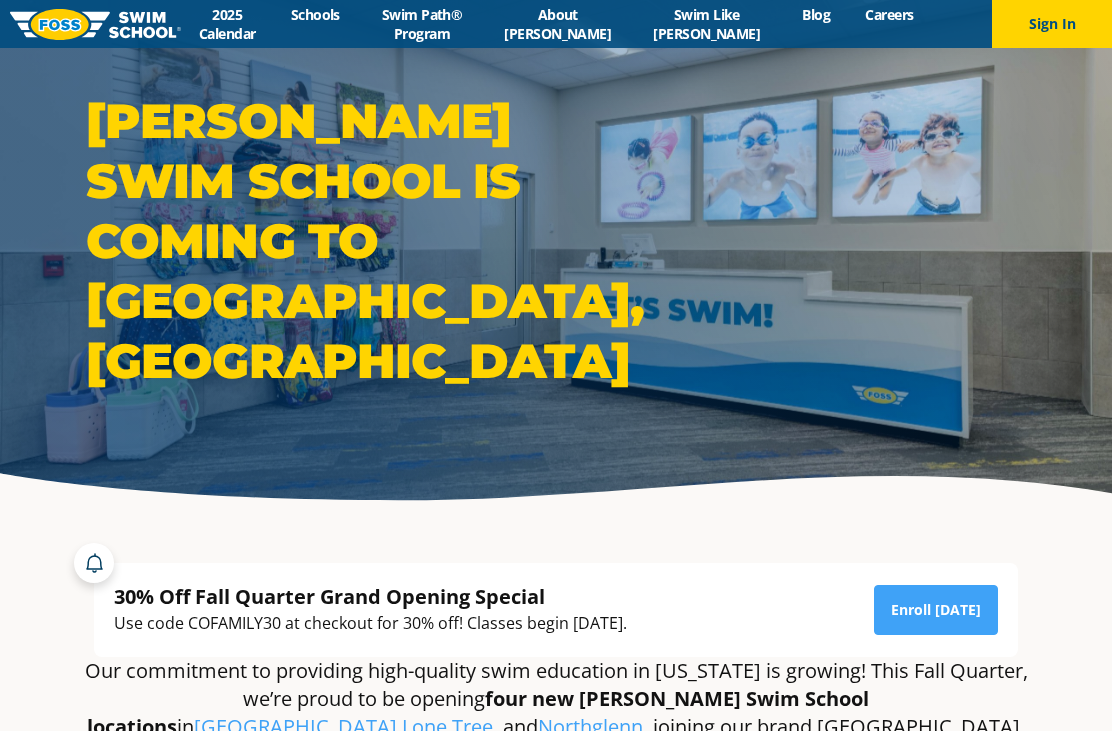 scroll, scrollTop: 0, scrollLeft: 0, axis: both 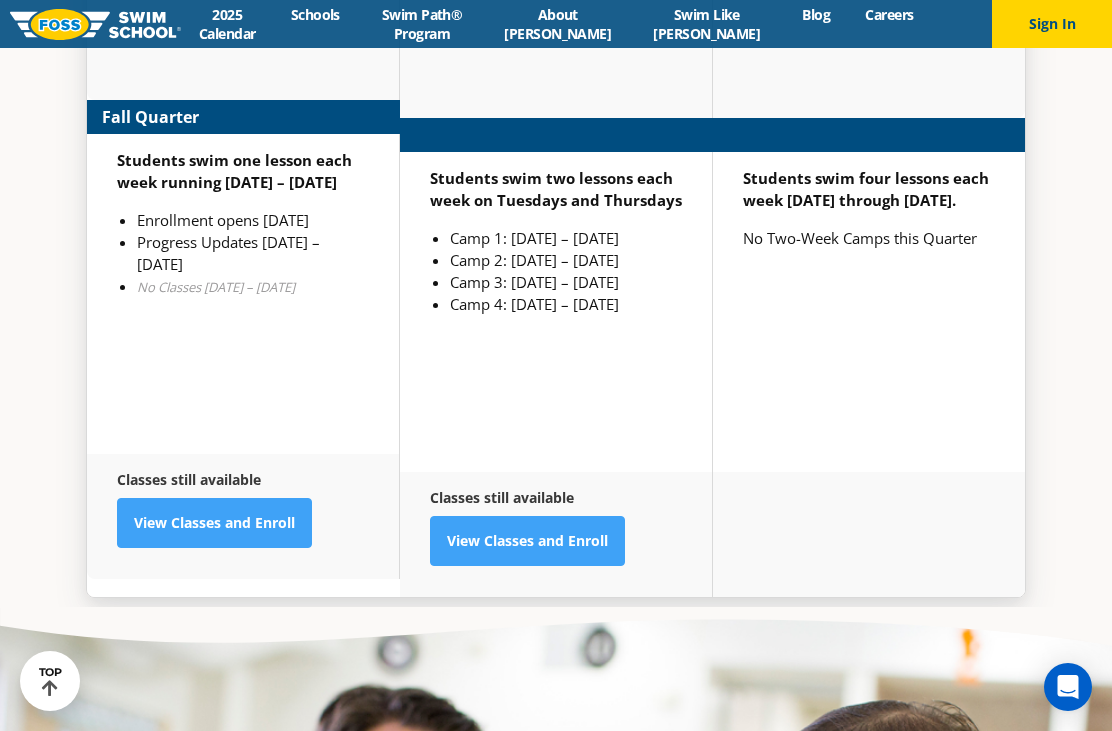 click on "View Classes and Enroll" at bounding box center [214, 523] 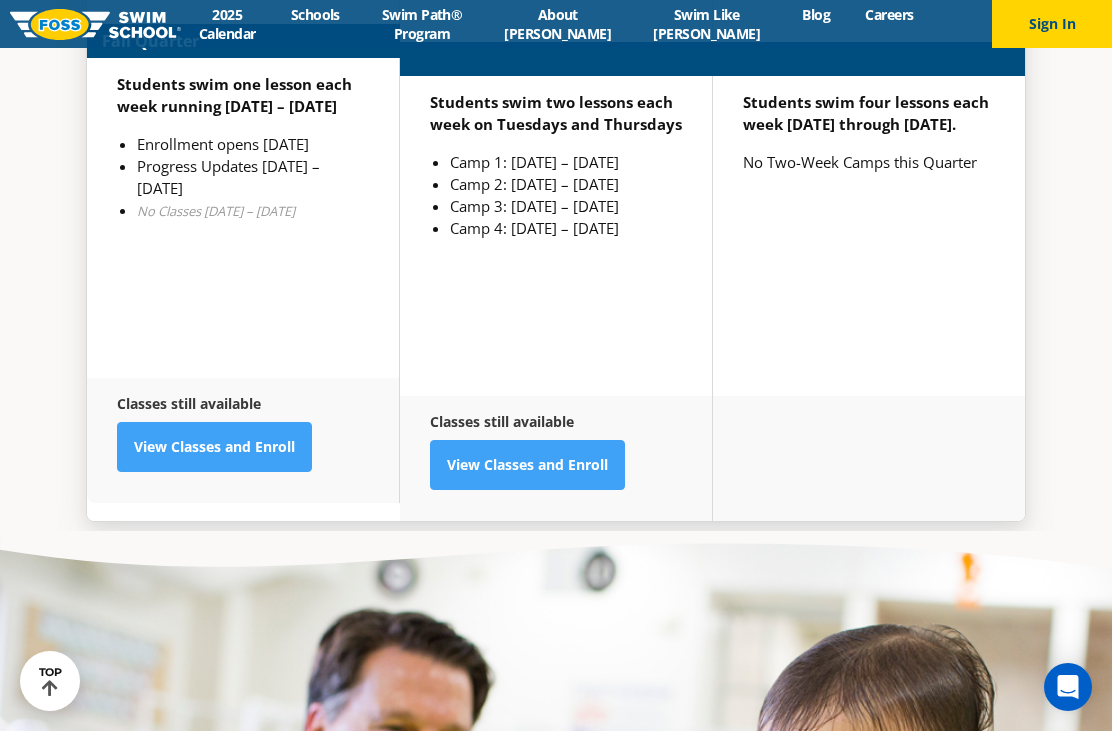 scroll, scrollTop: 4893, scrollLeft: 0, axis: vertical 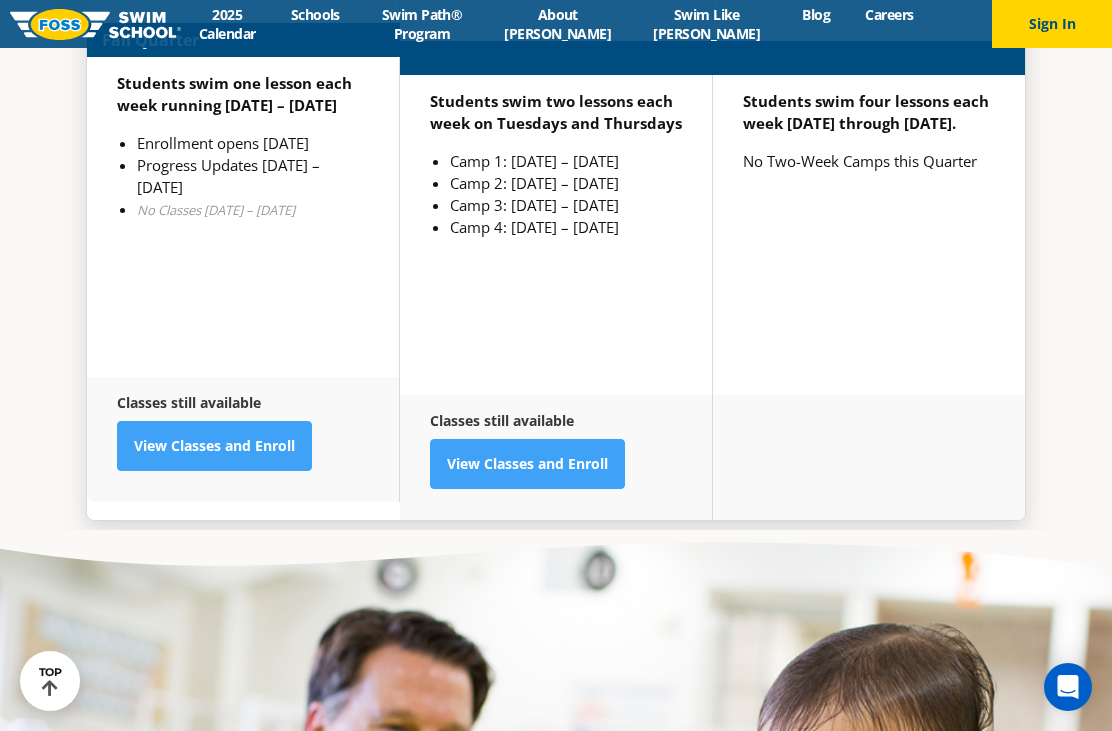 click on "View Classes and Enroll" at bounding box center (214, 446) 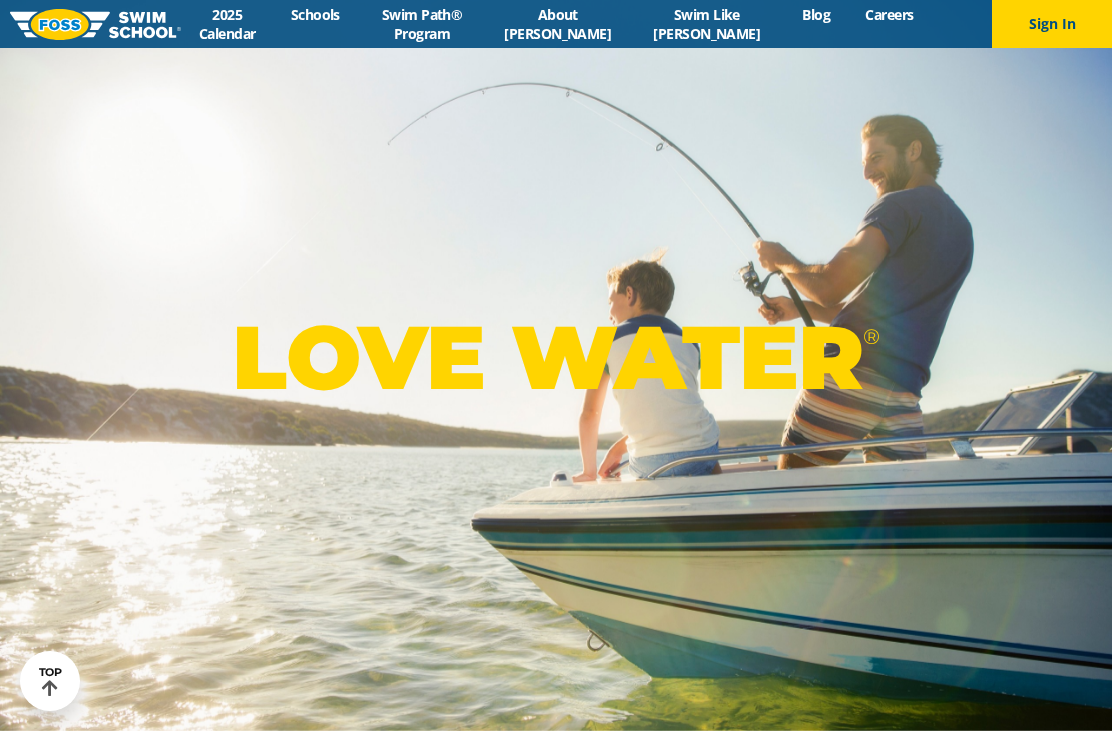 scroll, scrollTop: 103, scrollLeft: 0, axis: vertical 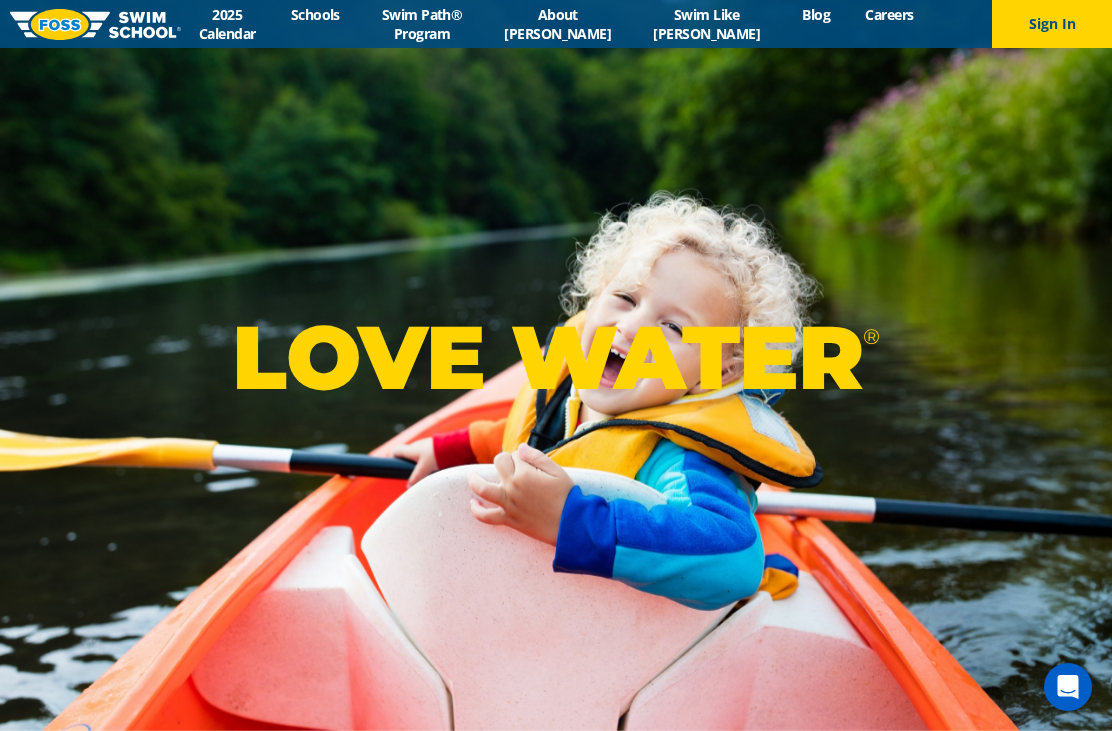 click on "About [PERSON_NAME]" at bounding box center (558, 24) 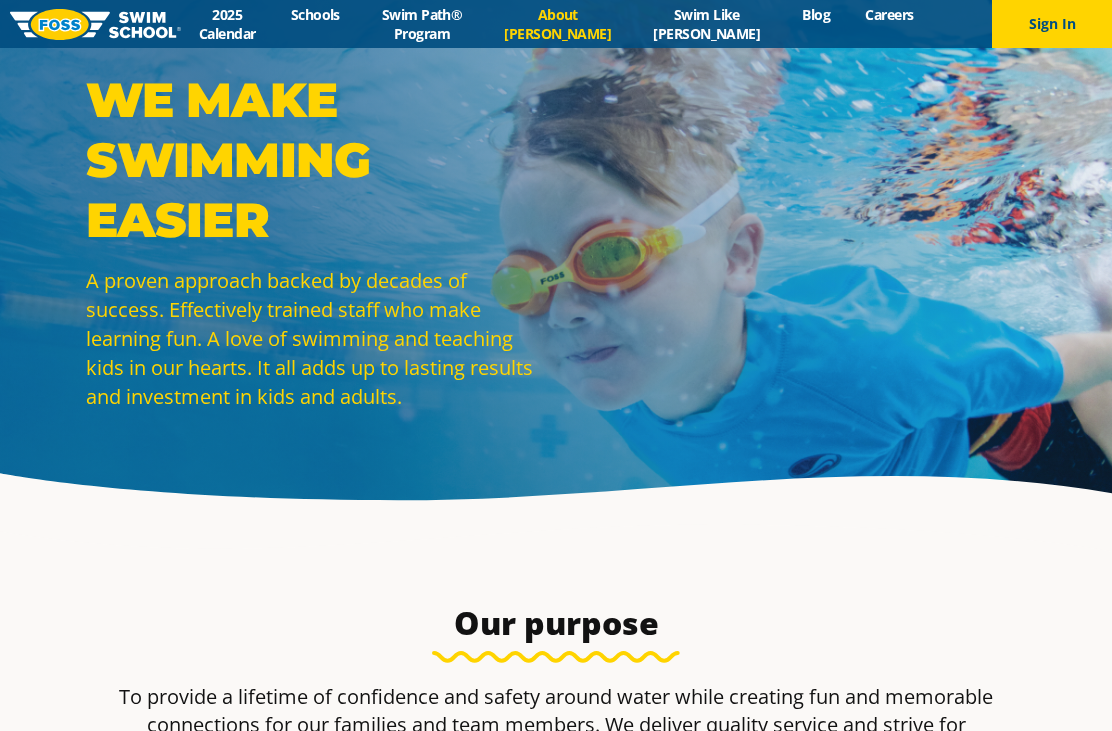 scroll, scrollTop: 0, scrollLeft: 0, axis: both 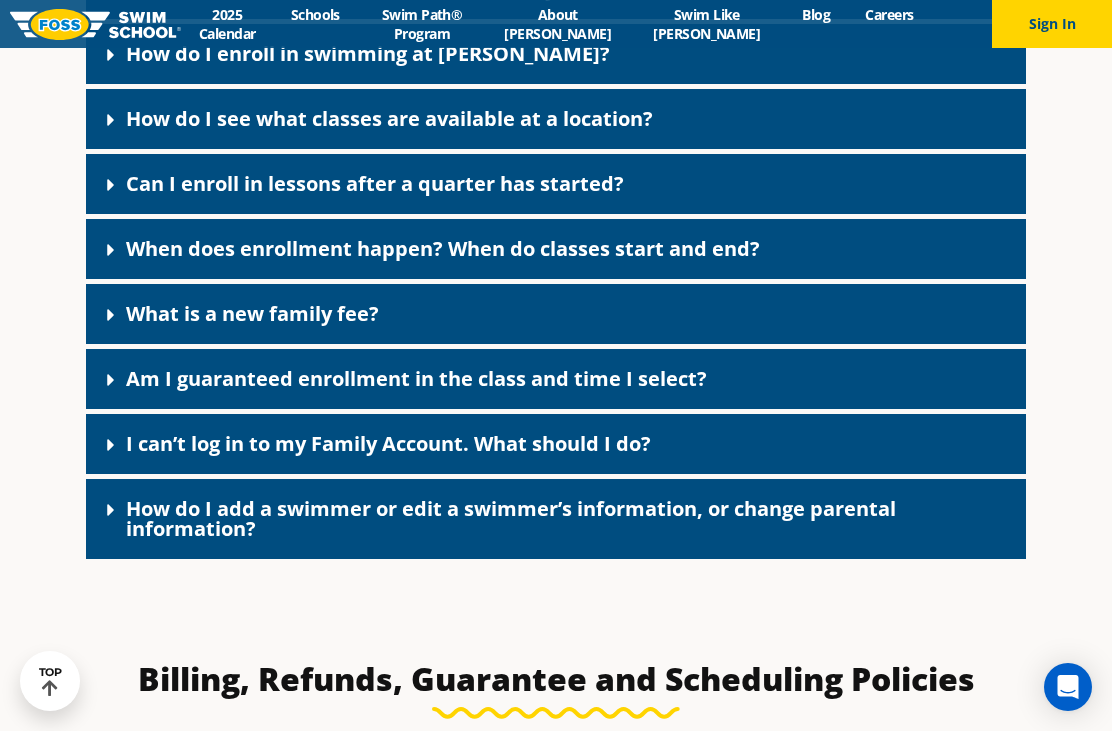 click on "What is a new family fee?" at bounding box center [556, 314] 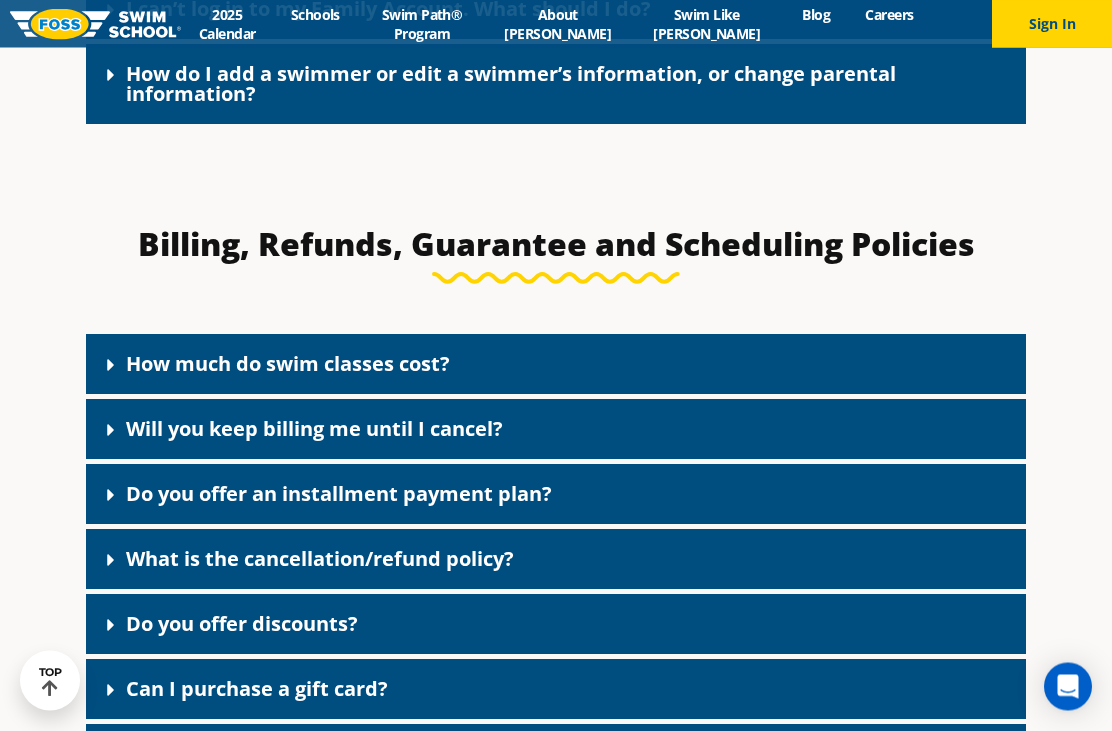 scroll, scrollTop: 1656, scrollLeft: 0, axis: vertical 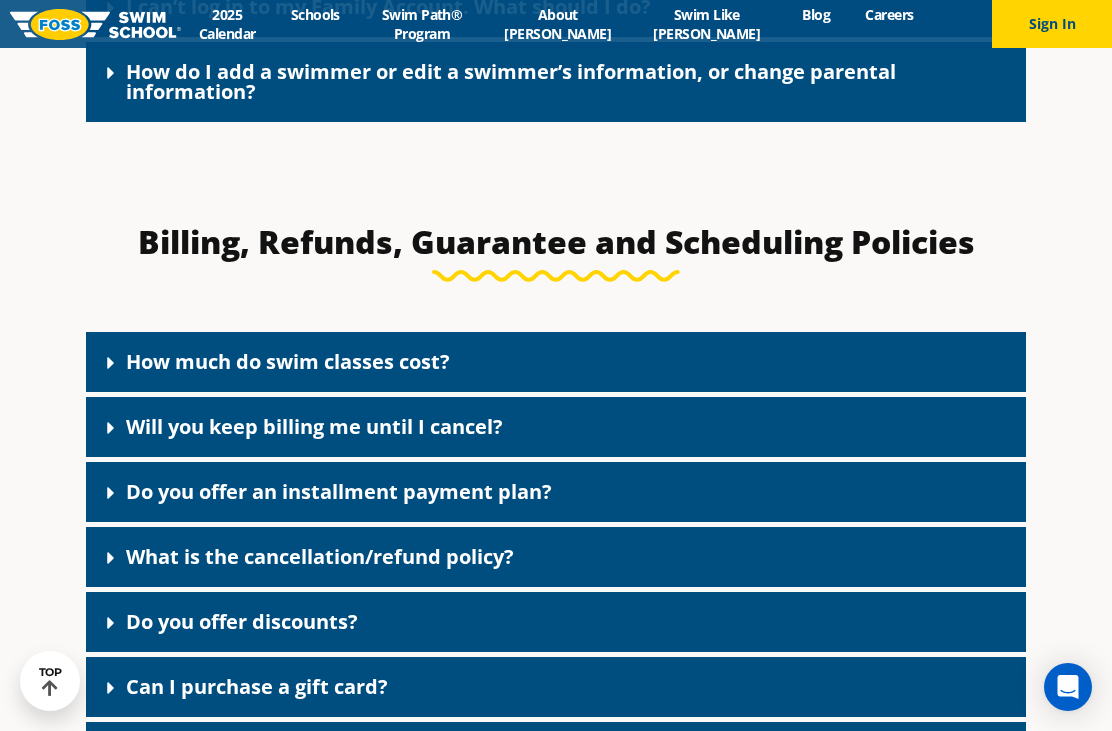 click on "How much do swim classes cost?" at bounding box center [556, 362] 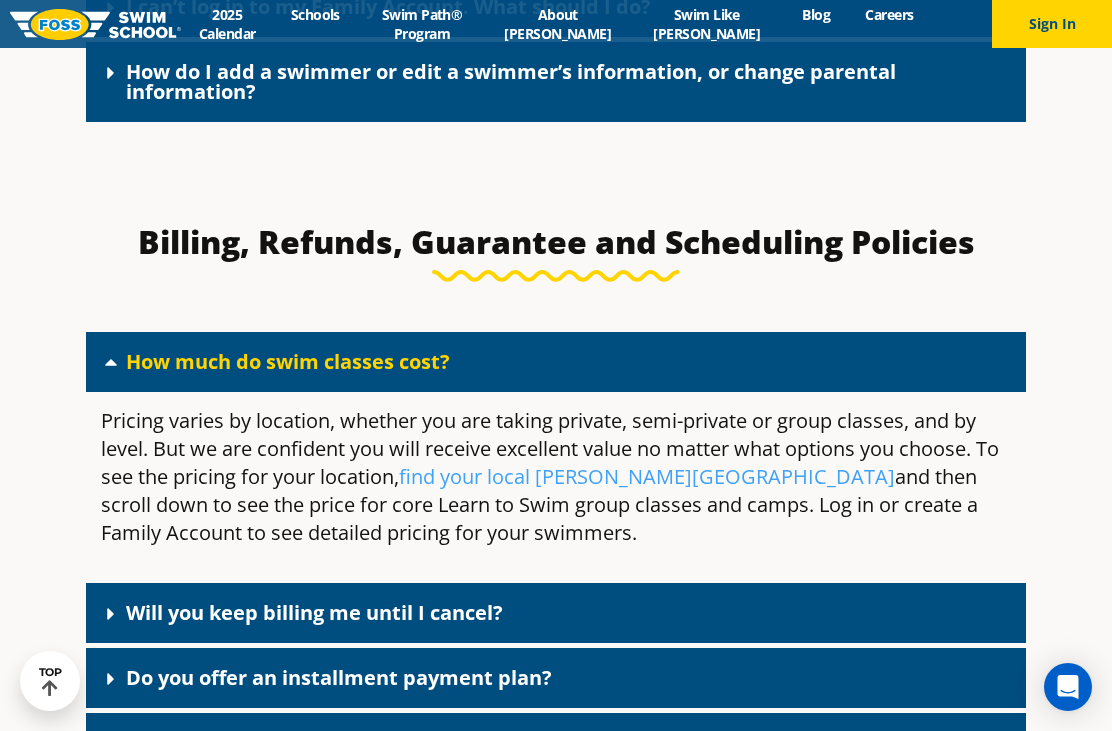 click on "find your local Foss Swim School" at bounding box center (647, 476) 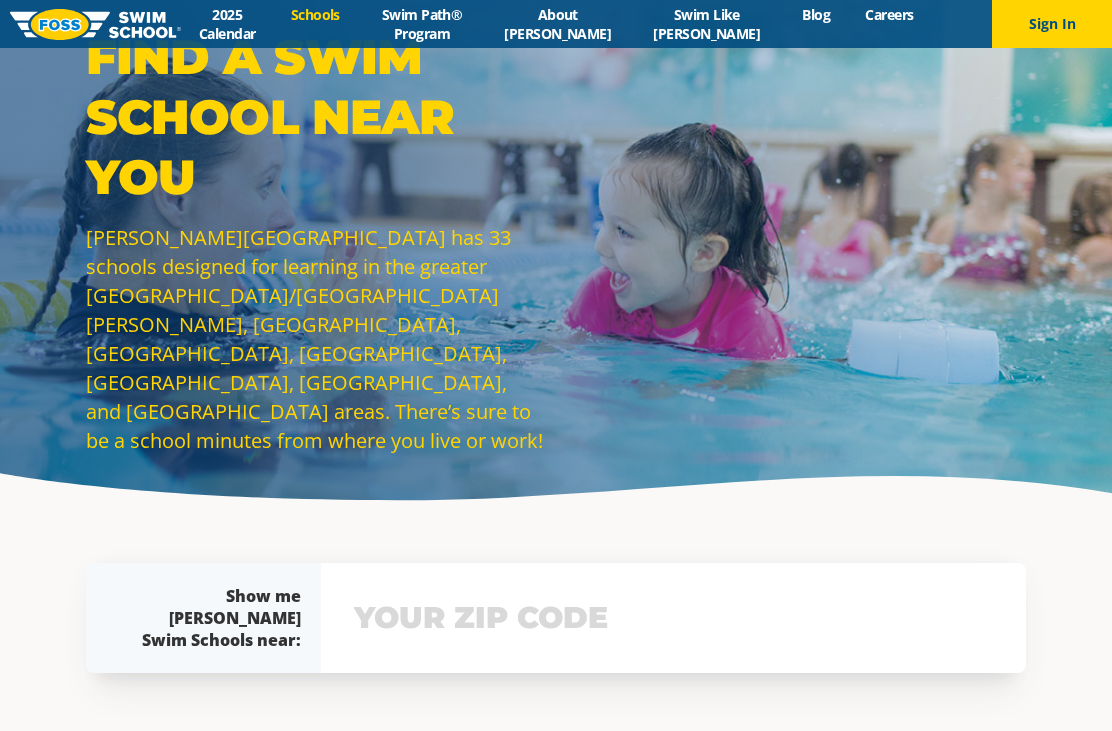 scroll, scrollTop: 0, scrollLeft: 0, axis: both 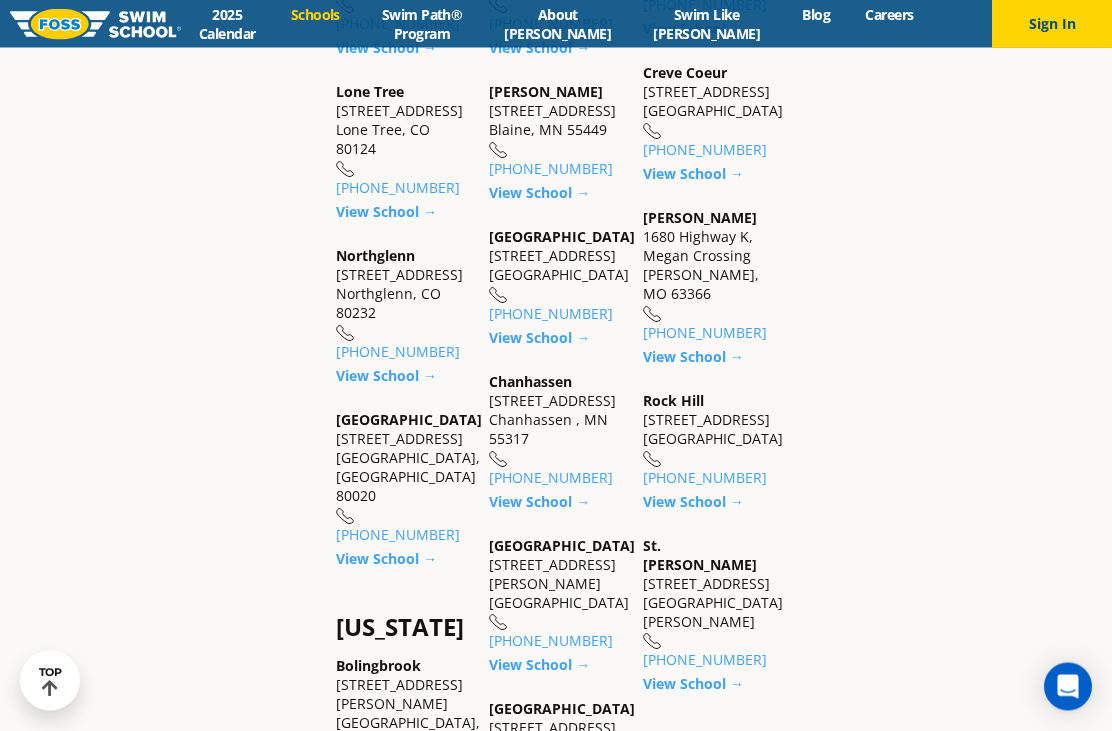 click on "View School →" at bounding box center [386, 559] 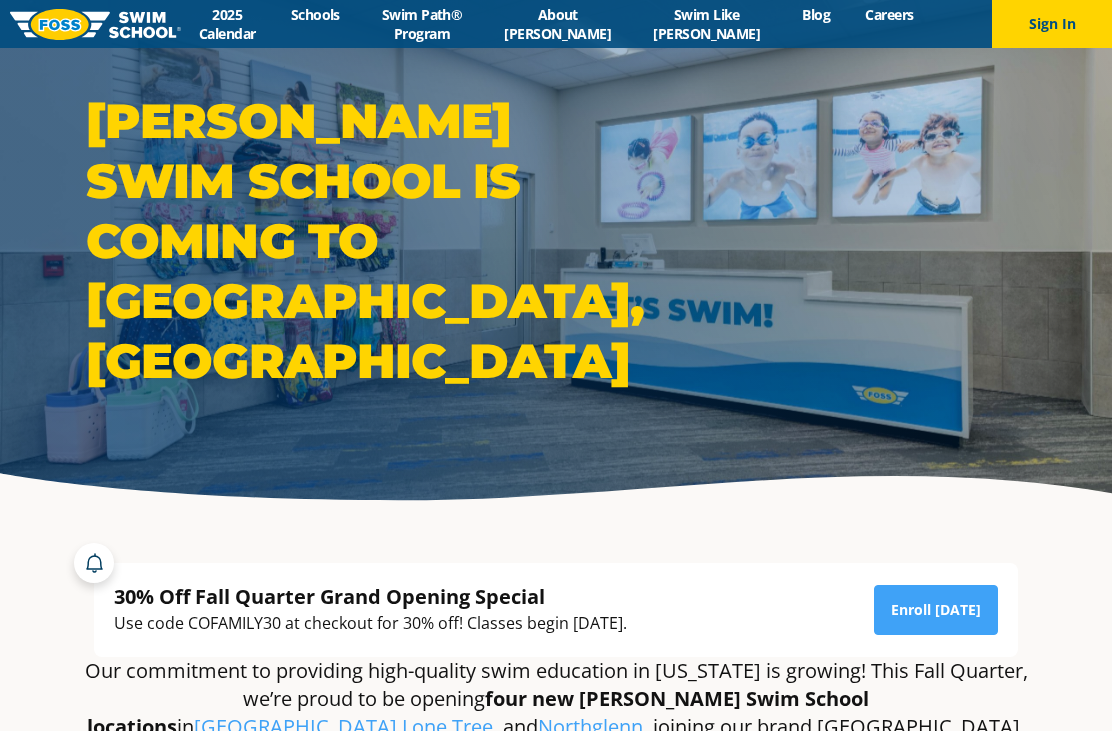 scroll, scrollTop: 0, scrollLeft: 0, axis: both 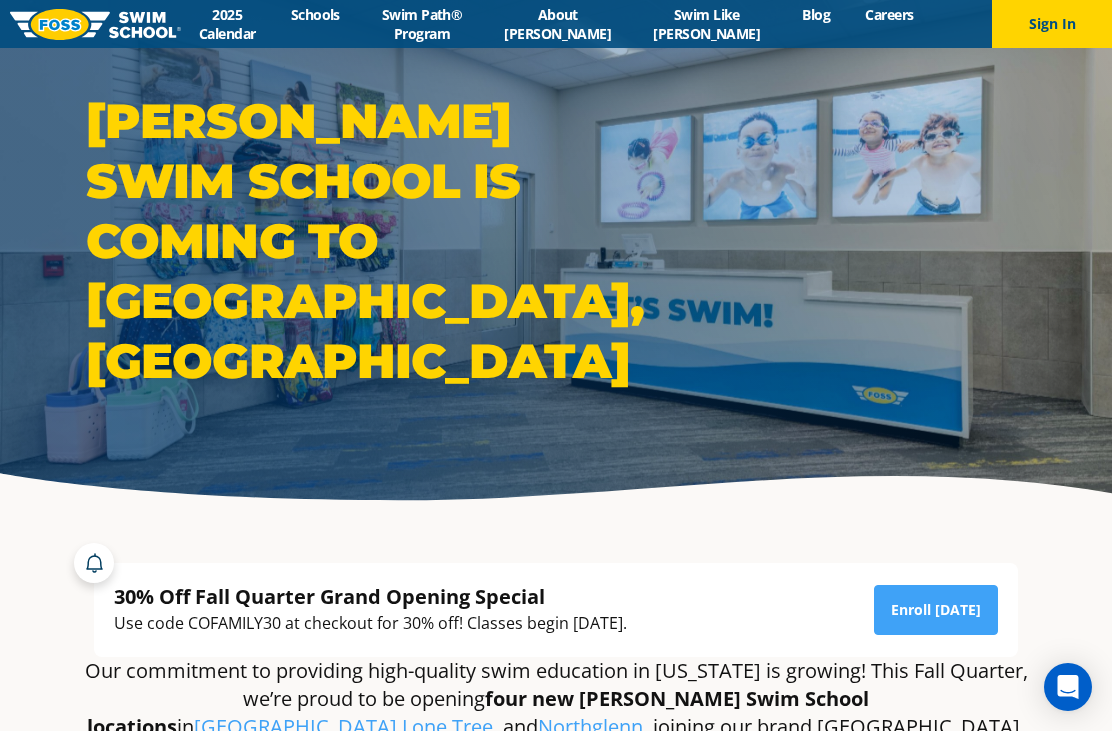 click on "Swim Path® Program" at bounding box center [421, 24] 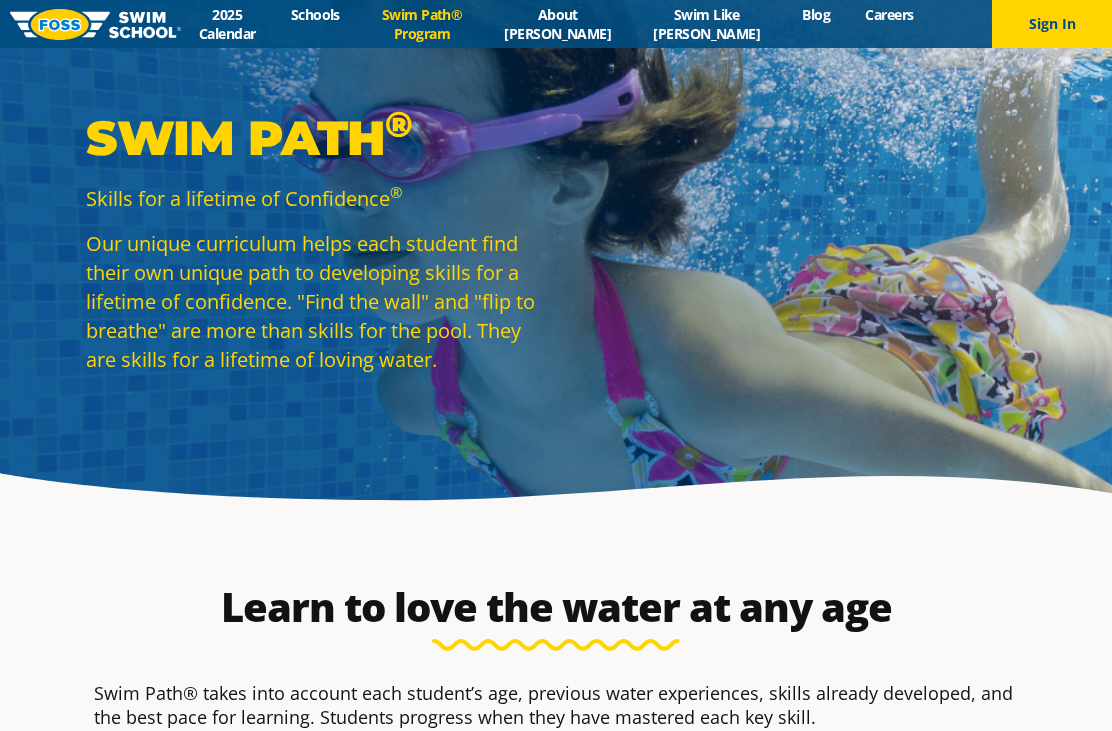 scroll, scrollTop: 0, scrollLeft: 0, axis: both 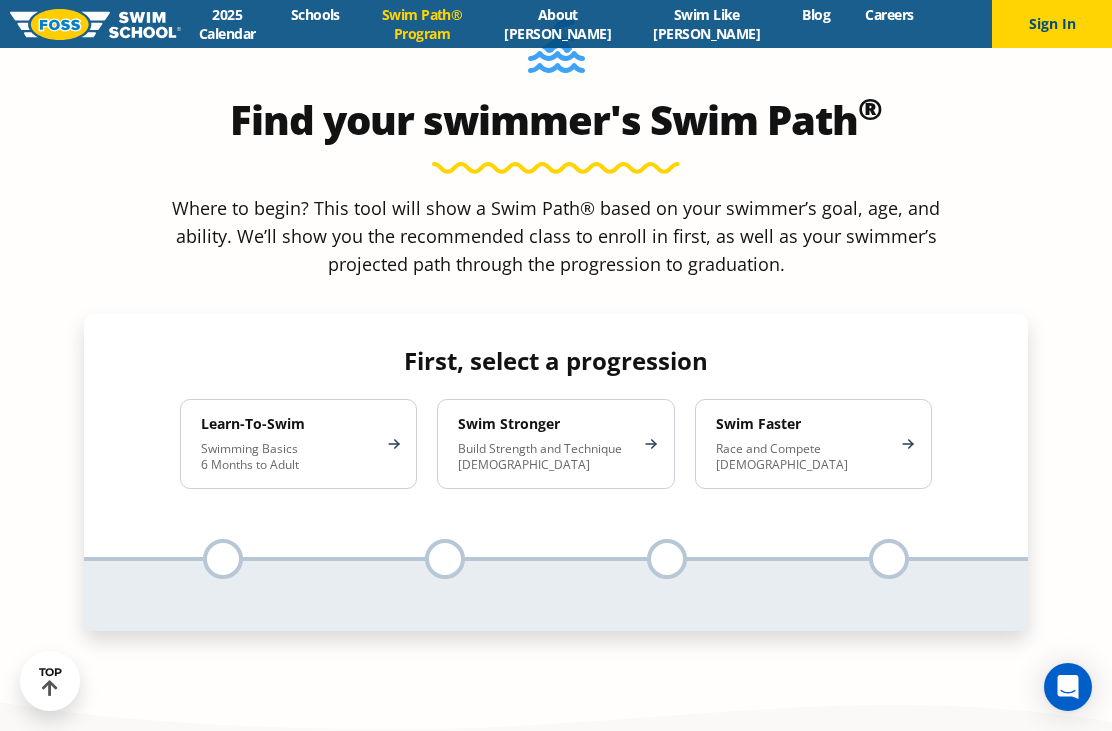 click on "Swimming Basics 6 Months to Adult" at bounding box center (288, 457) 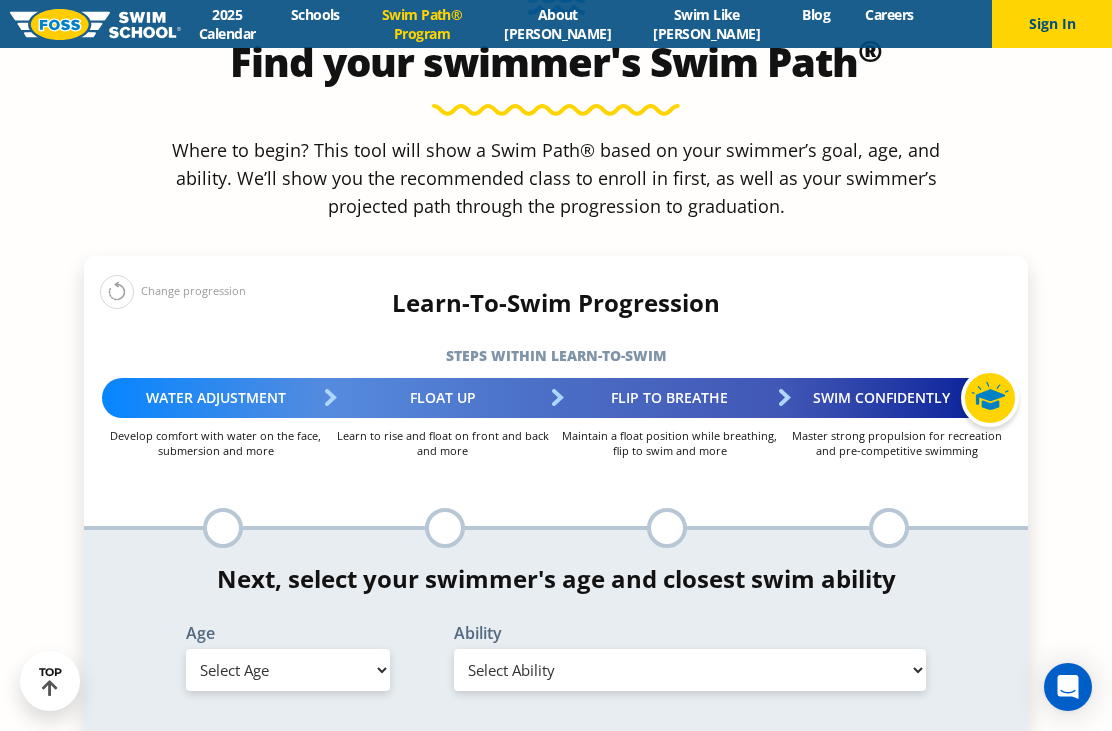 scroll, scrollTop: 1916, scrollLeft: 0, axis: vertical 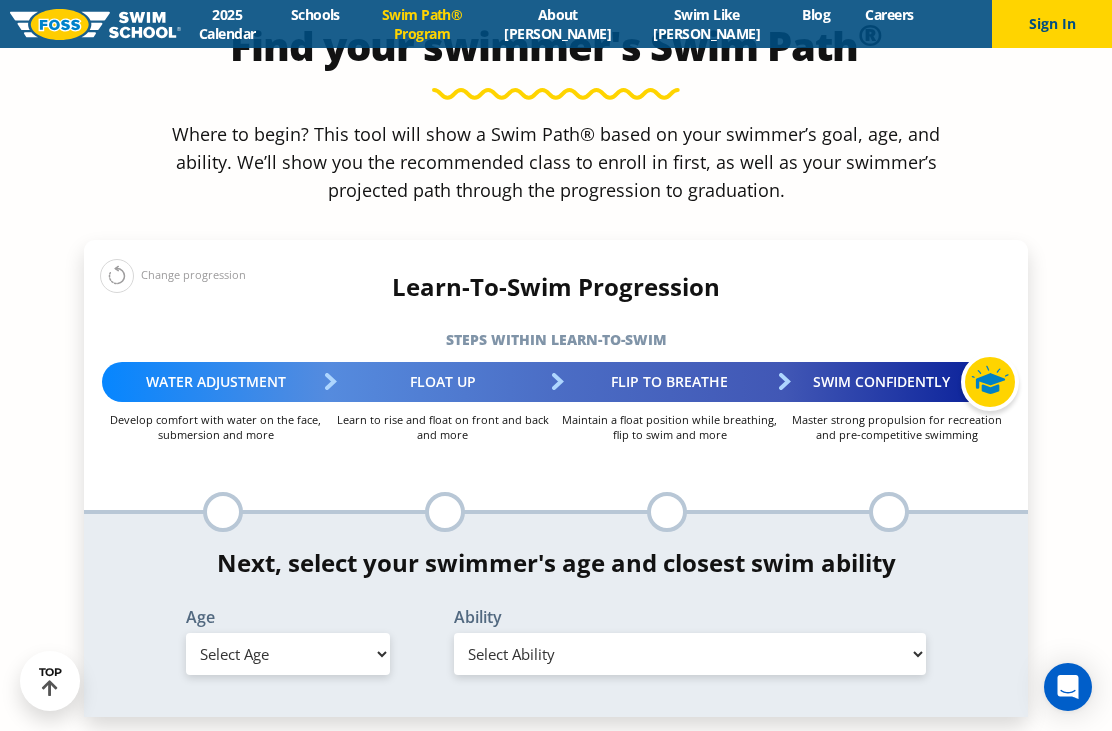 click on "Select Age 6 months - 1 year 1 year 2 years 3 years 4 years 5 years 6 years 7 years 8 years 9 years 10 years  11 years  12 years  13 years  14 years  15 years  16 years  17 years  Adult (18 years +)" at bounding box center (288, 654) 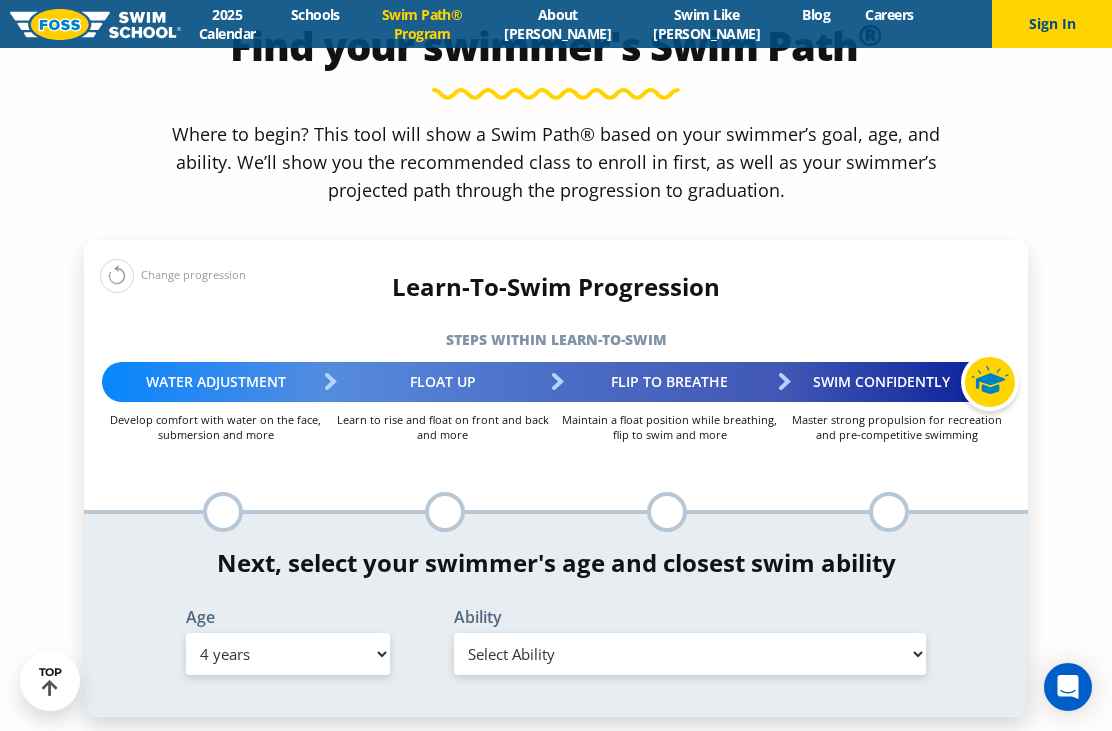 click on "Select Ability First in-water experience When in the water, reliant on a life jacket or floatation device Uncomfortable putting face in the water and/or getting water on ears while floating on back Swim 5 ft. with face in the water, unassisted by a person or floatie I would be comfortable if my child fell in the water and confident that they would be able to get back to the edge with no assistance In open water, able to swim for at least 15 ft back to safety while flipping from front to back to breathe/float Unsure/or my swimmer does not fit within any of these" at bounding box center [690, 654] 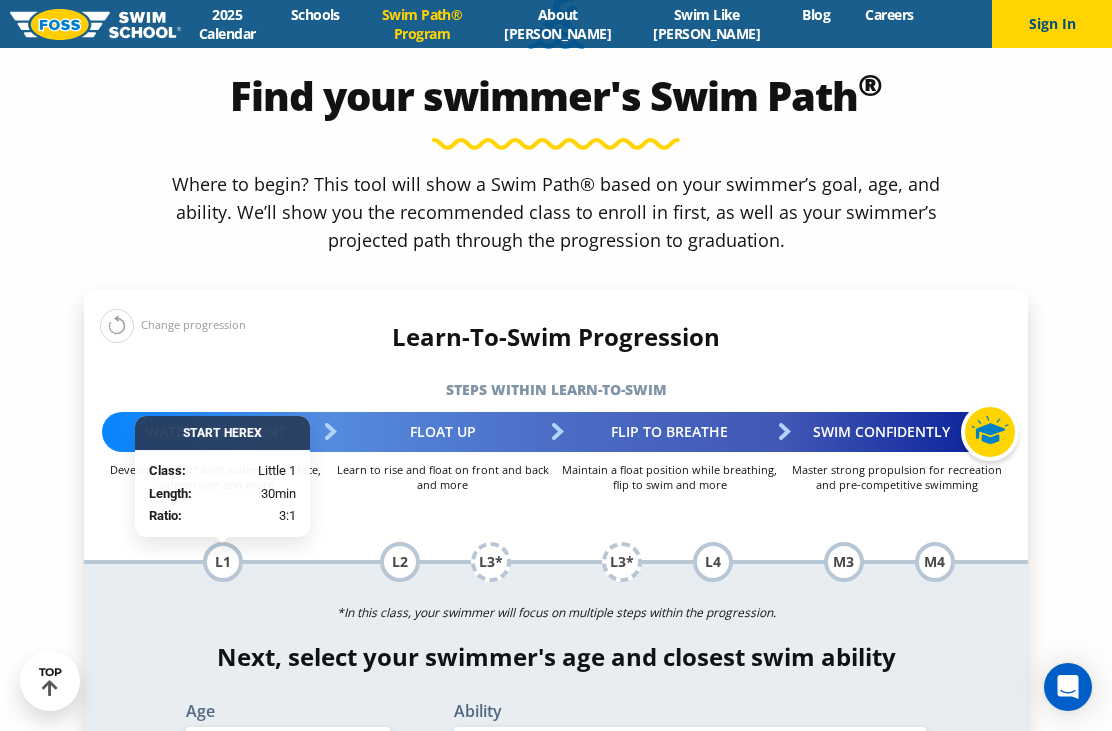 scroll, scrollTop: 1867, scrollLeft: 0, axis: vertical 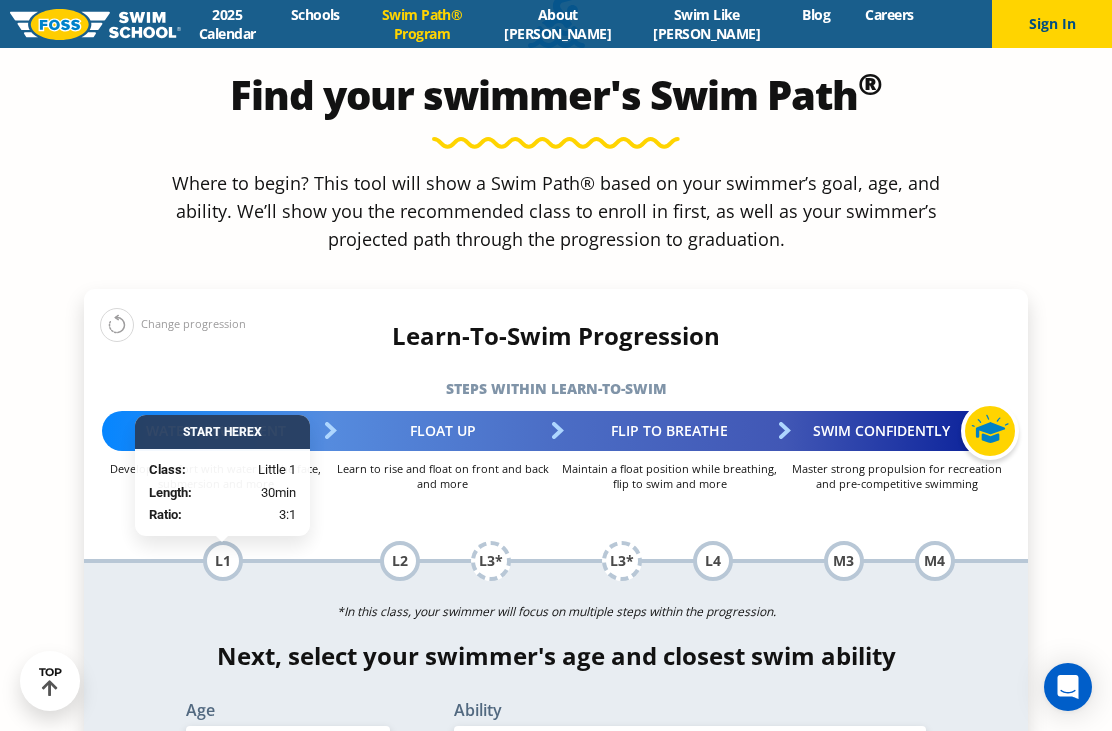 click on "Select Age 6 months - 1 year 1 year 2 years 3 years 4 years 5 years 6 years 7 years 8 years 9 years 10 years  11 years  12 years  13 years  14 years  15 years  16 years  17 years  Adult (18 years +)" at bounding box center [288, 747] 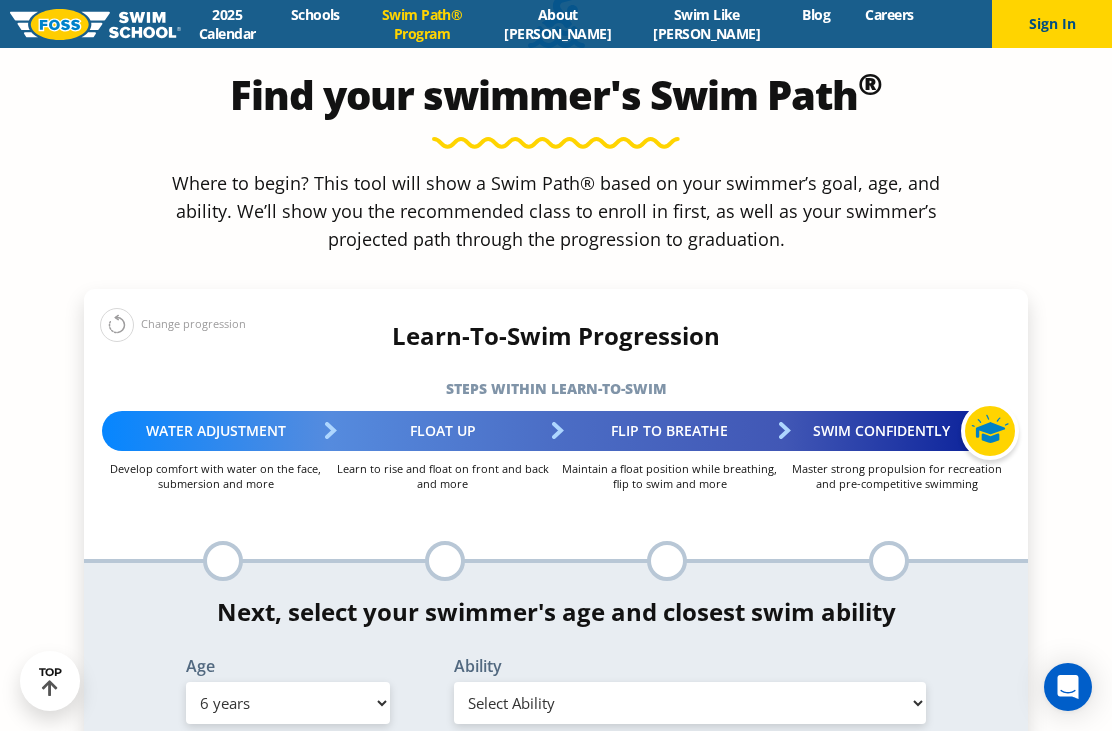 click on "Select Ability First in-water experience When in the water, reliant on a life jacket or floatation device Uncomfortable putting face in the water AND/OR getting water on ears while floating on back In open water, able to swim for at least 15 ft back to safety while flipping from front to back to breathe/float Swims front crawl and backstroke for 25 ft with a flip from stomach to back to breathe Able to swim front crawl 40 ft, backstroke 40 ft AND breaststroke 15 ft Able to swim each stroke - front crawl and backstroke 60 ft AND breaststroke and butterfly at least 30 ft  Unsure/or my swimmer does not fit within any of these" at bounding box center [690, 703] 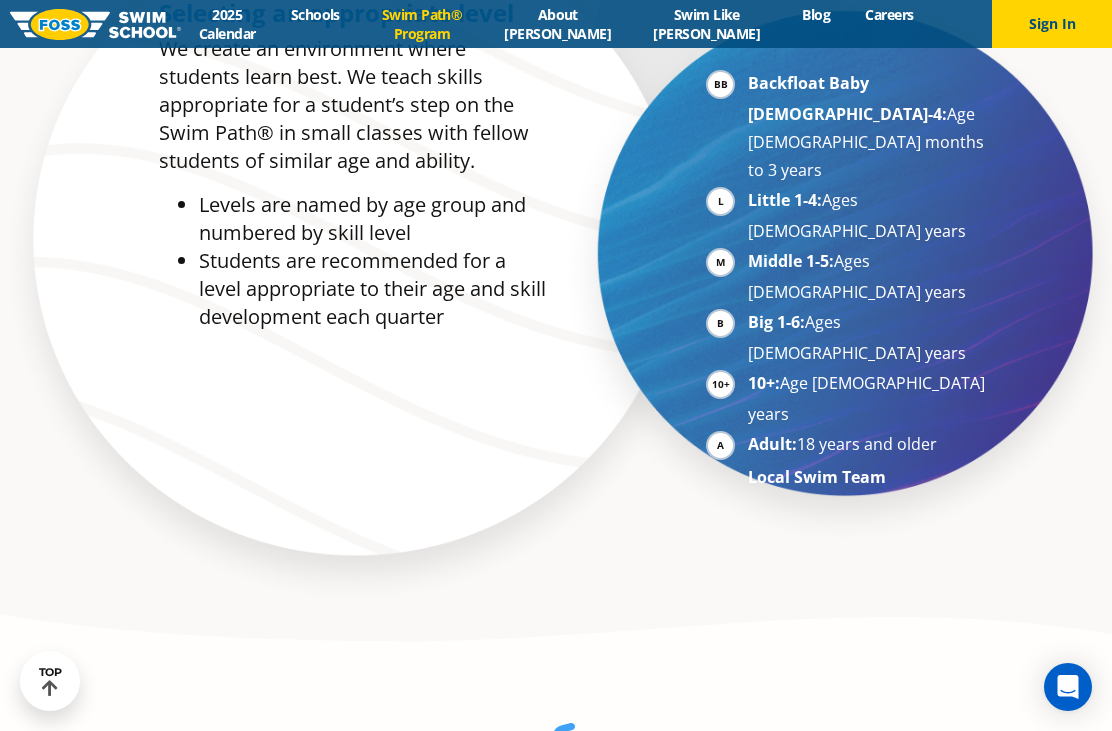 scroll, scrollTop: 1132, scrollLeft: 0, axis: vertical 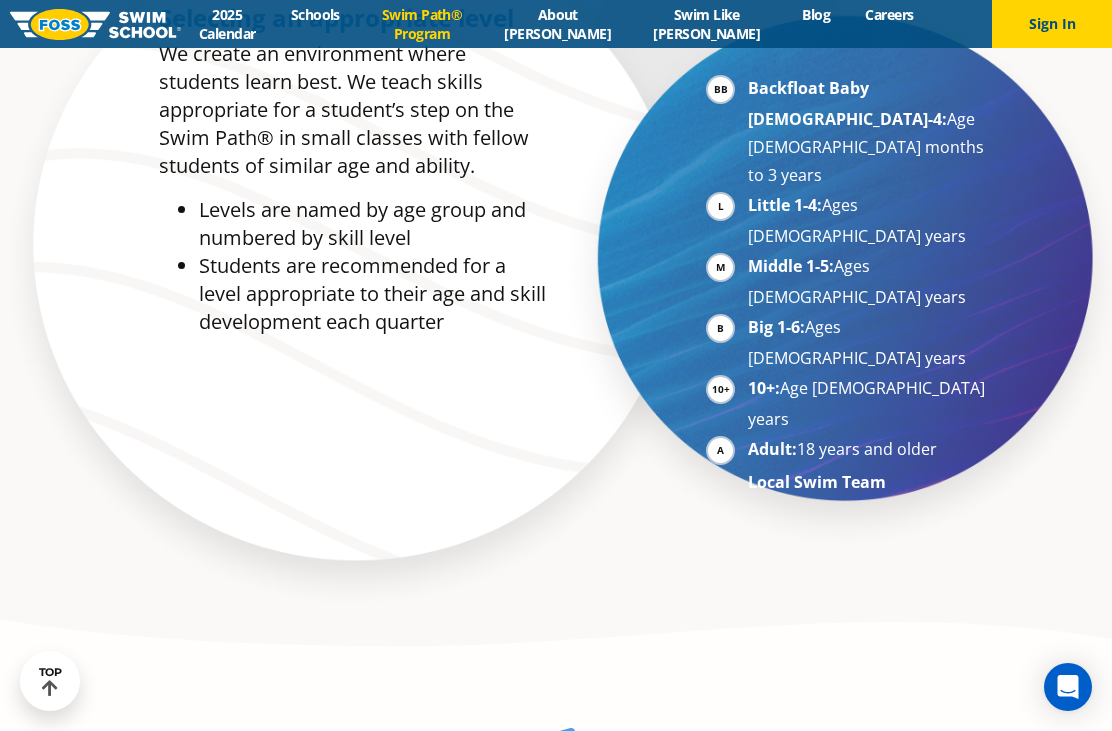 click on "Sign In" at bounding box center [1052, 24] 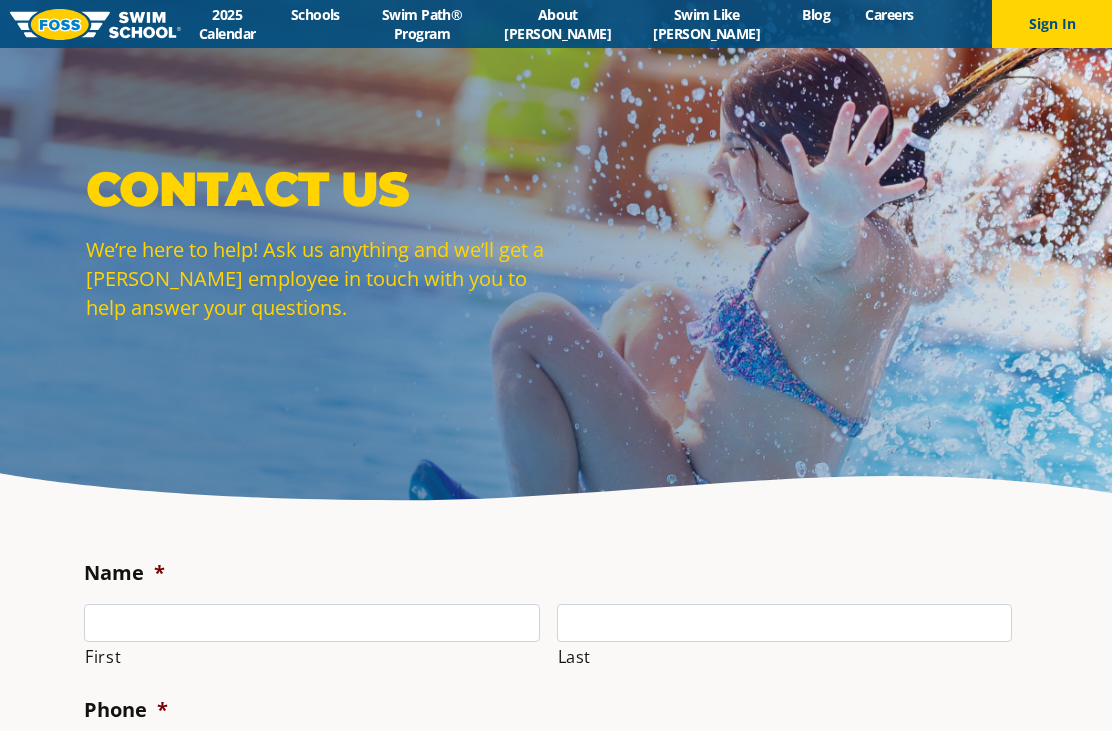 scroll, scrollTop: 0, scrollLeft: 0, axis: both 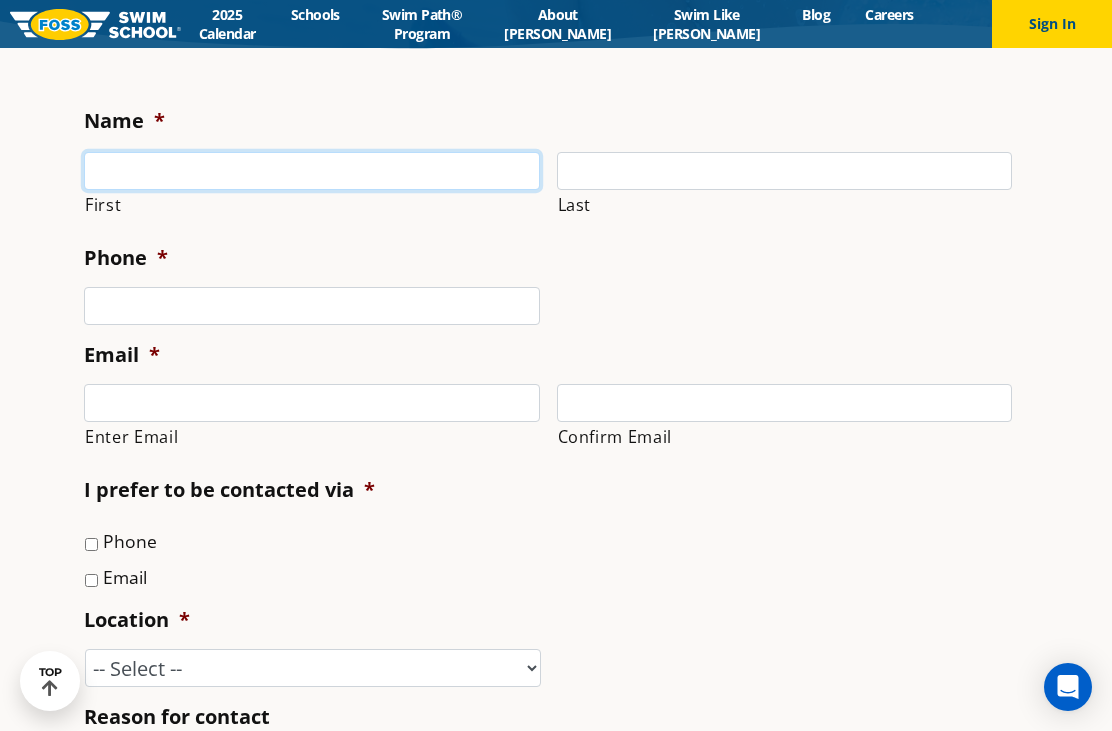click on "First" at bounding box center (312, 171) 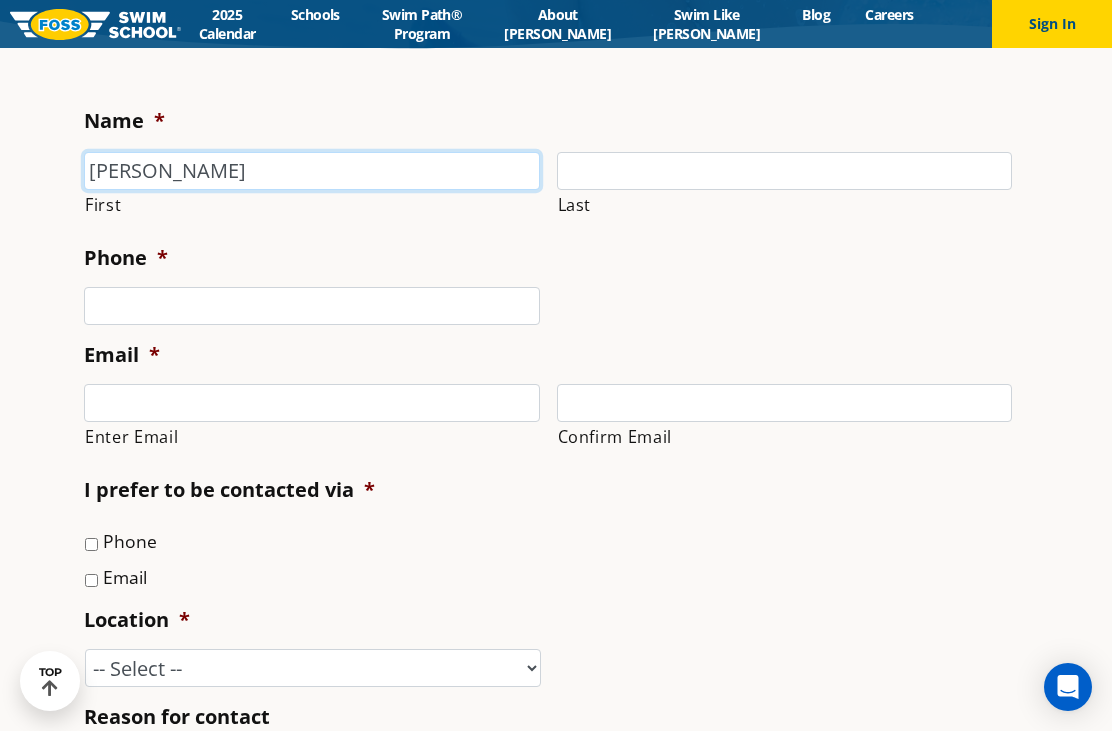 type on "Jessica" 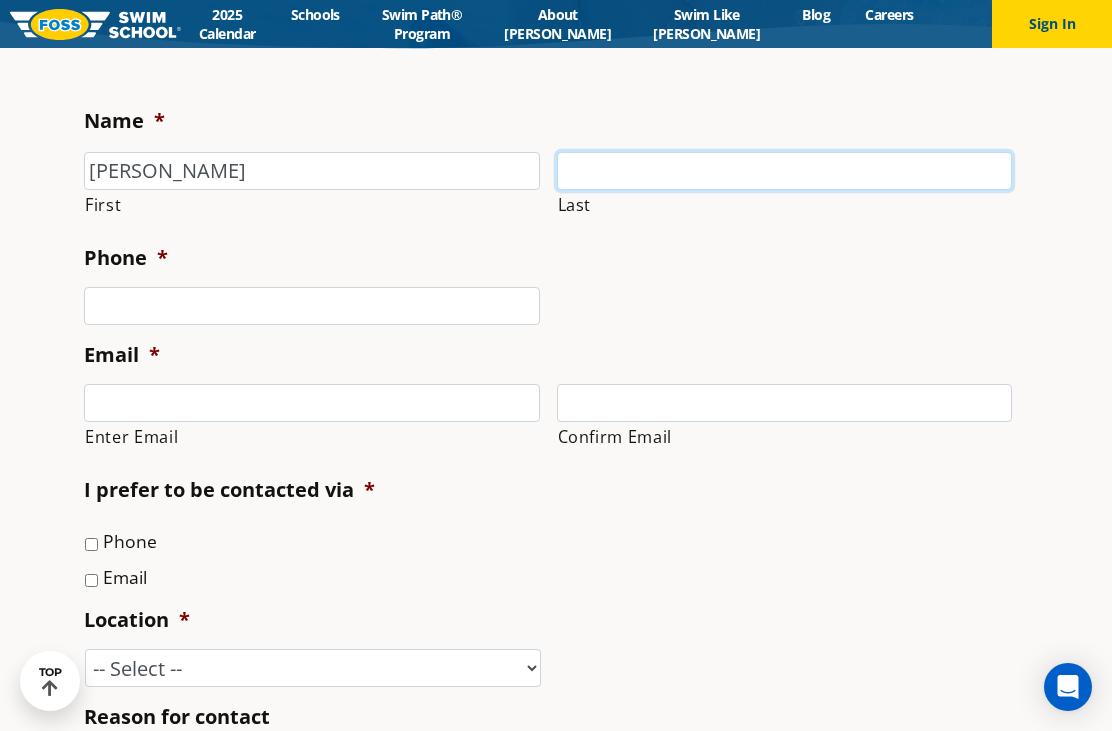 click on "Last" at bounding box center (785, 171) 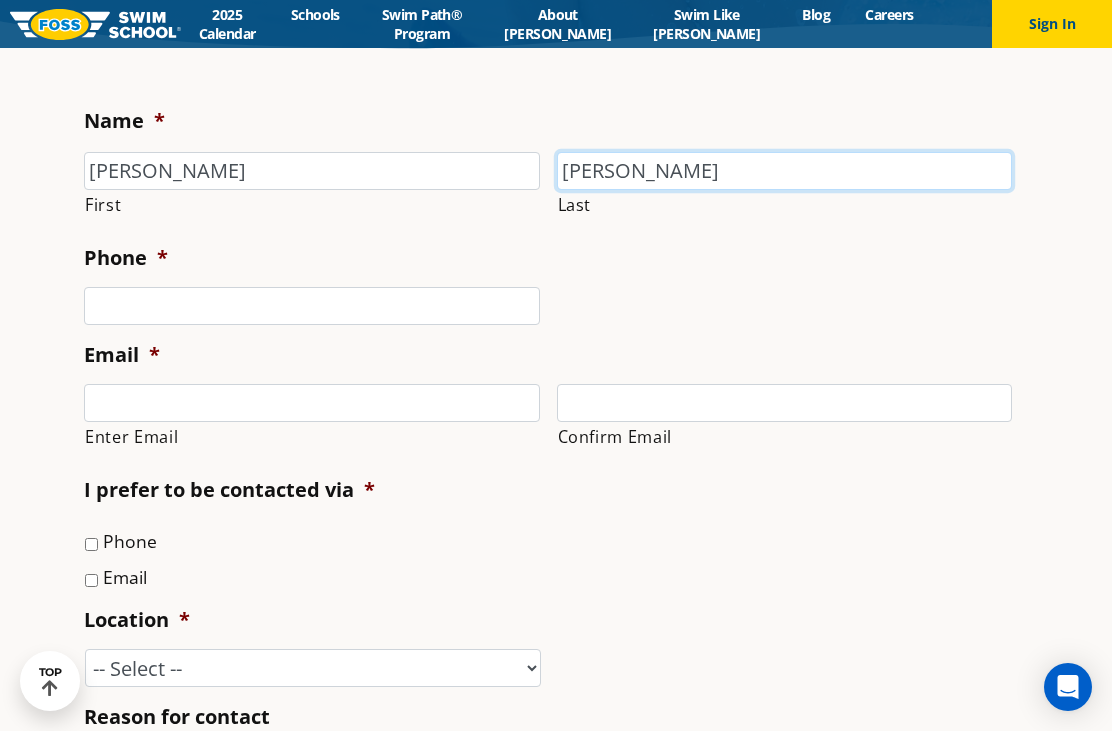 scroll, scrollTop: 429, scrollLeft: 0, axis: vertical 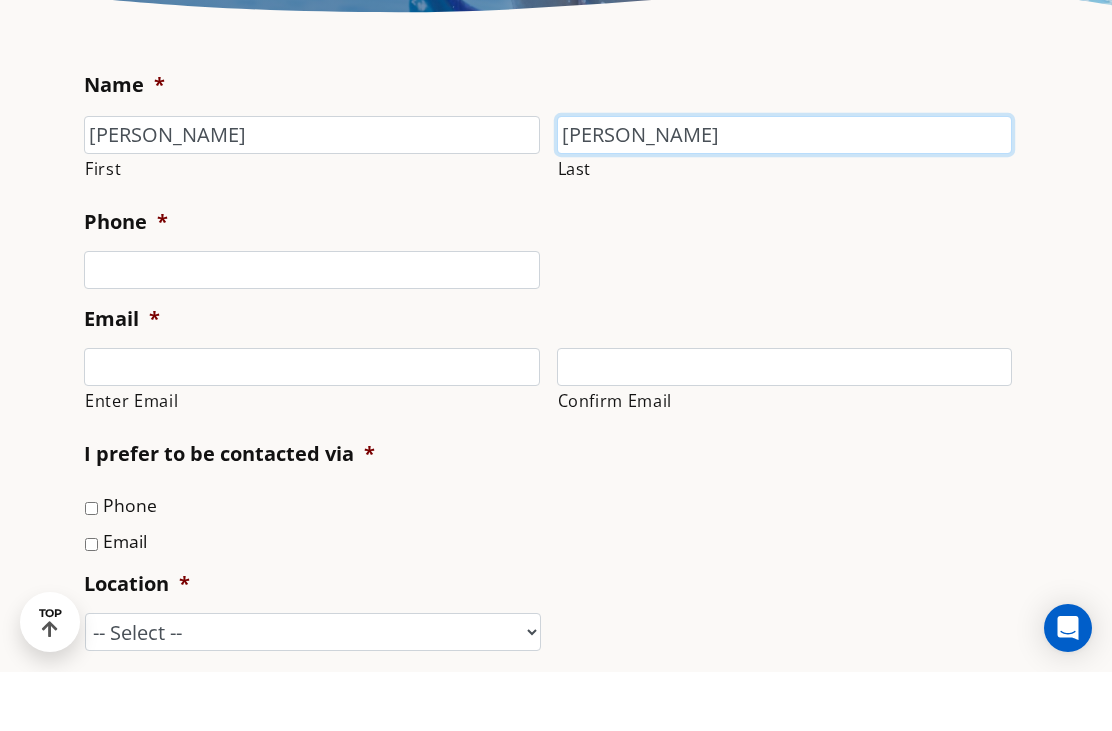 type on "Galvan" 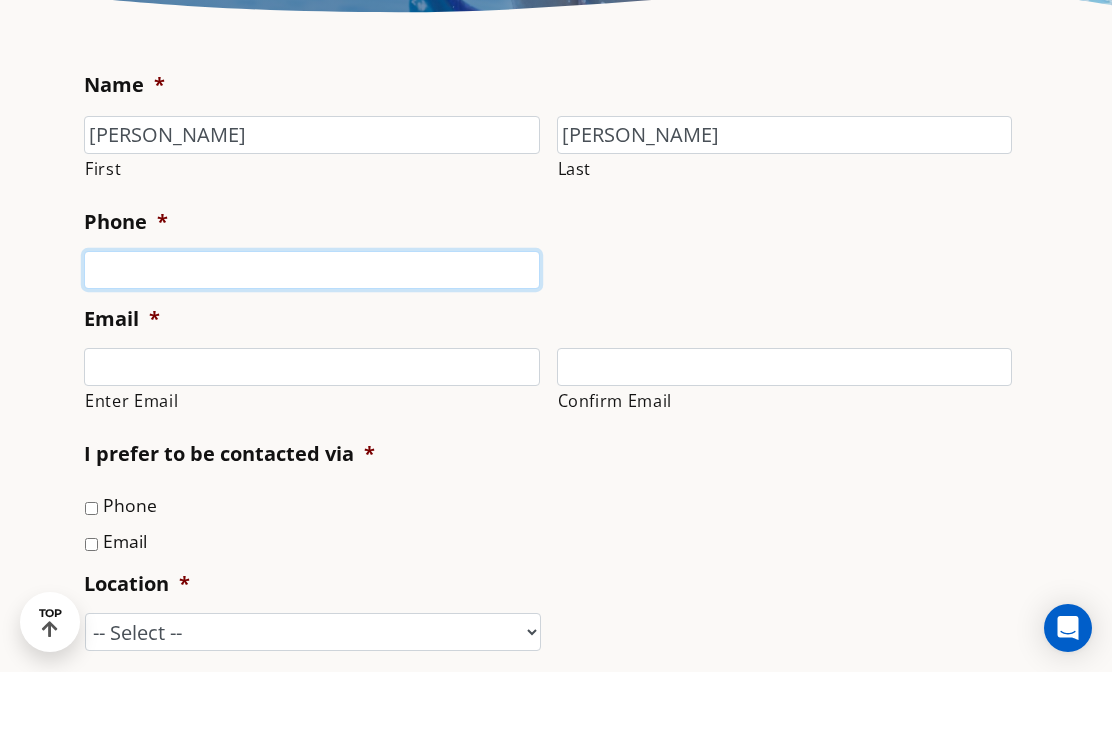 click on "Phone *" at bounding box center [312, 329] 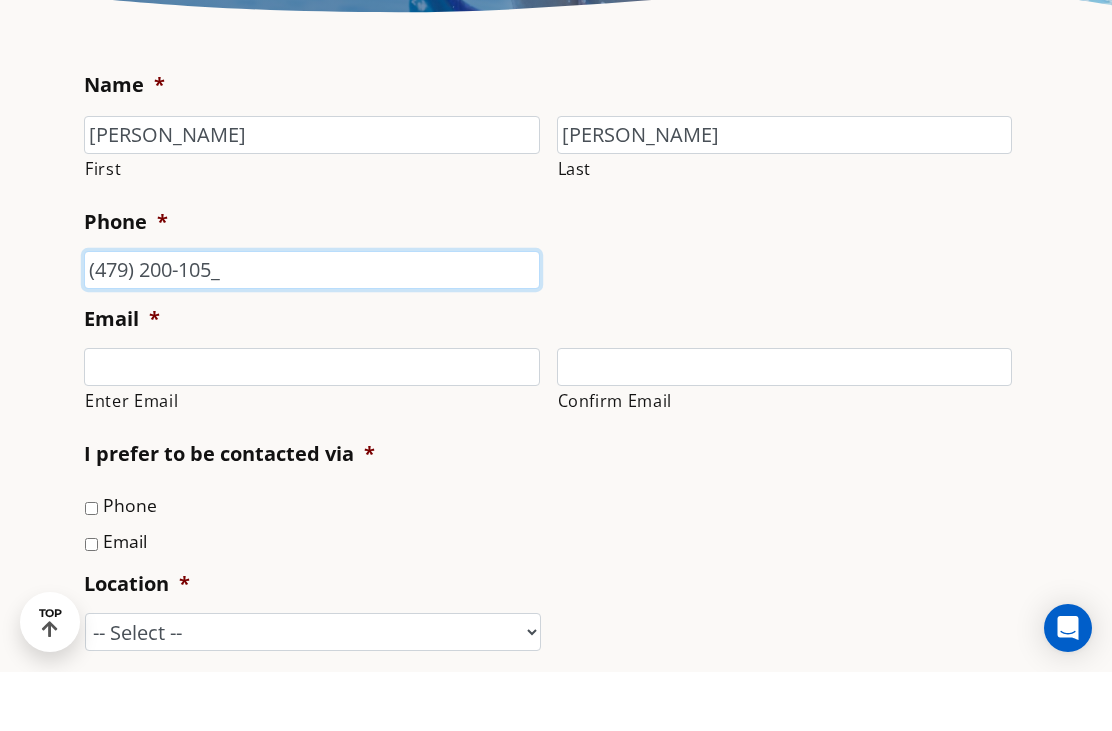 type on "[PHONE_NUMBER]" 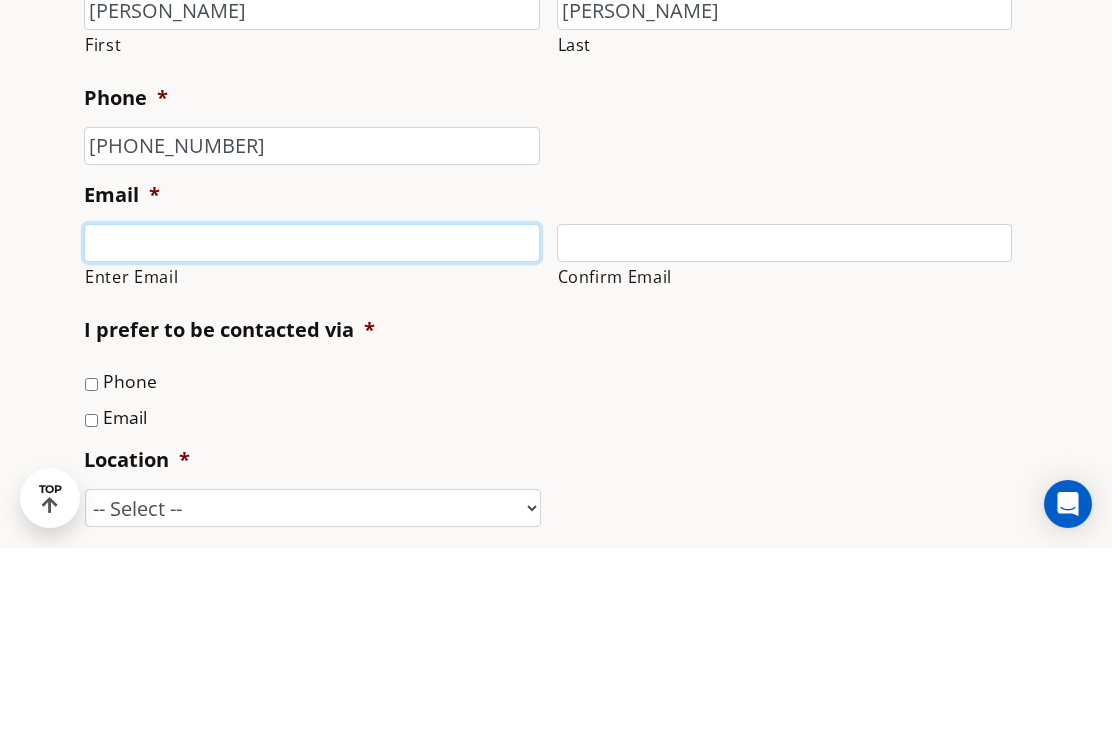 click on "Enter Email" at bounding box center [312, 426] 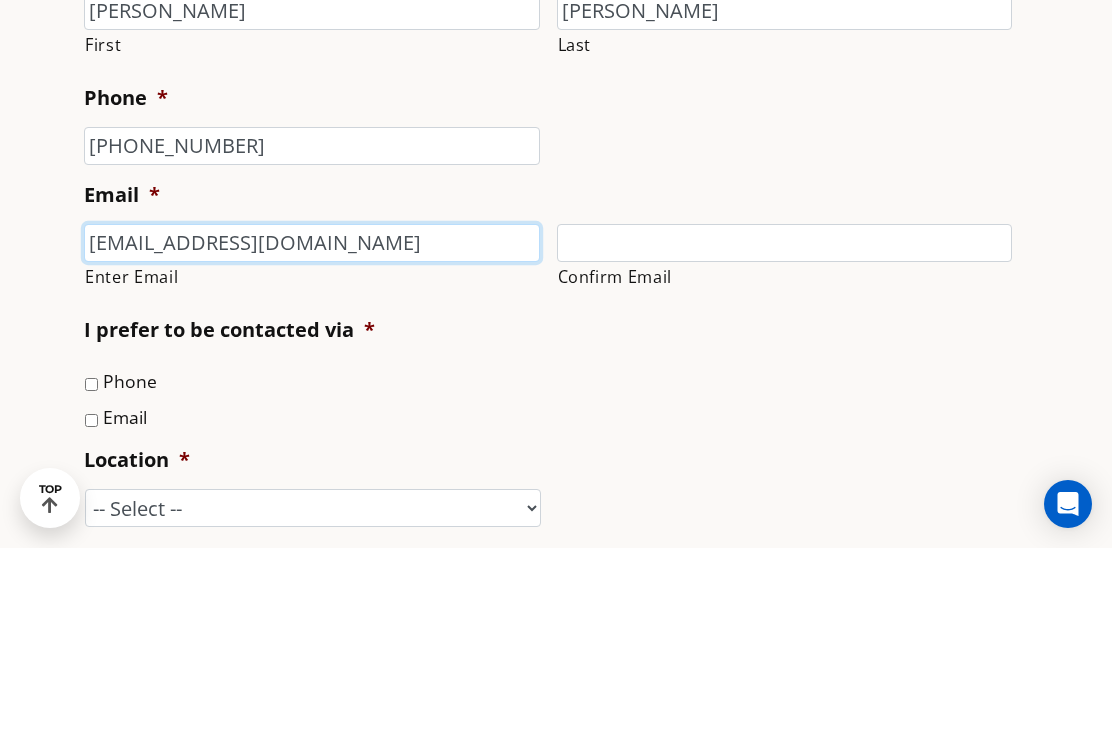 type on "[EMAIL_ADDRESS][DOMAIN_NAME]" 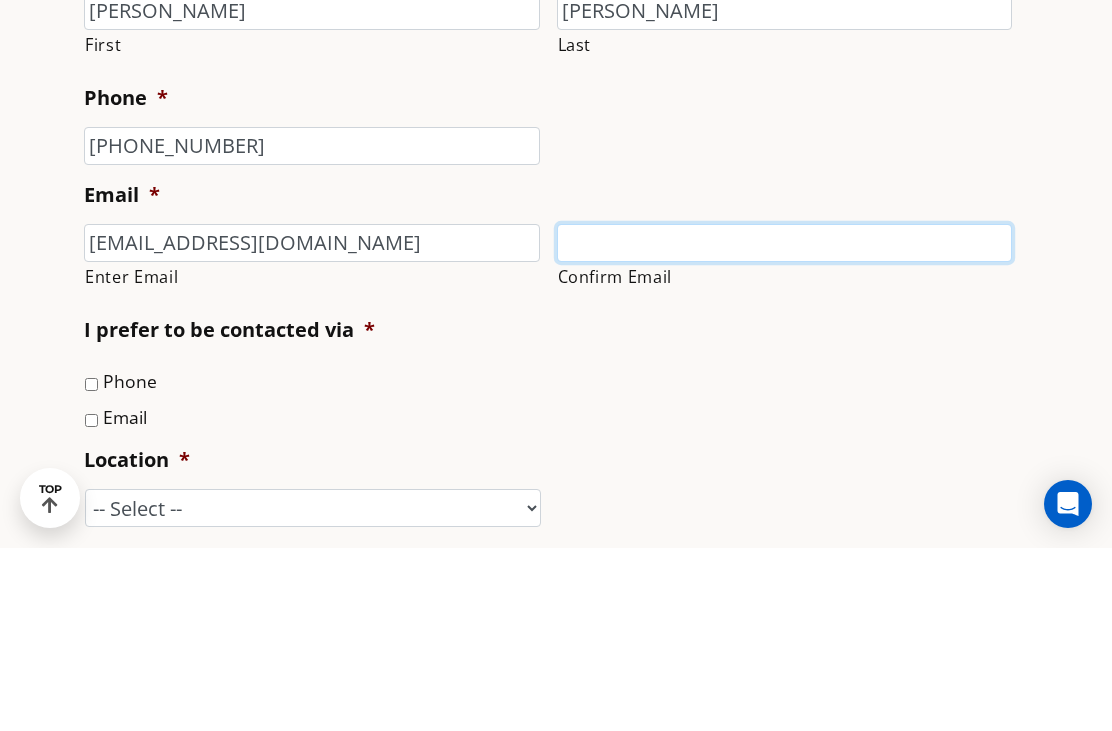 click on "Confirm Email" at bounding box center (785, 426) 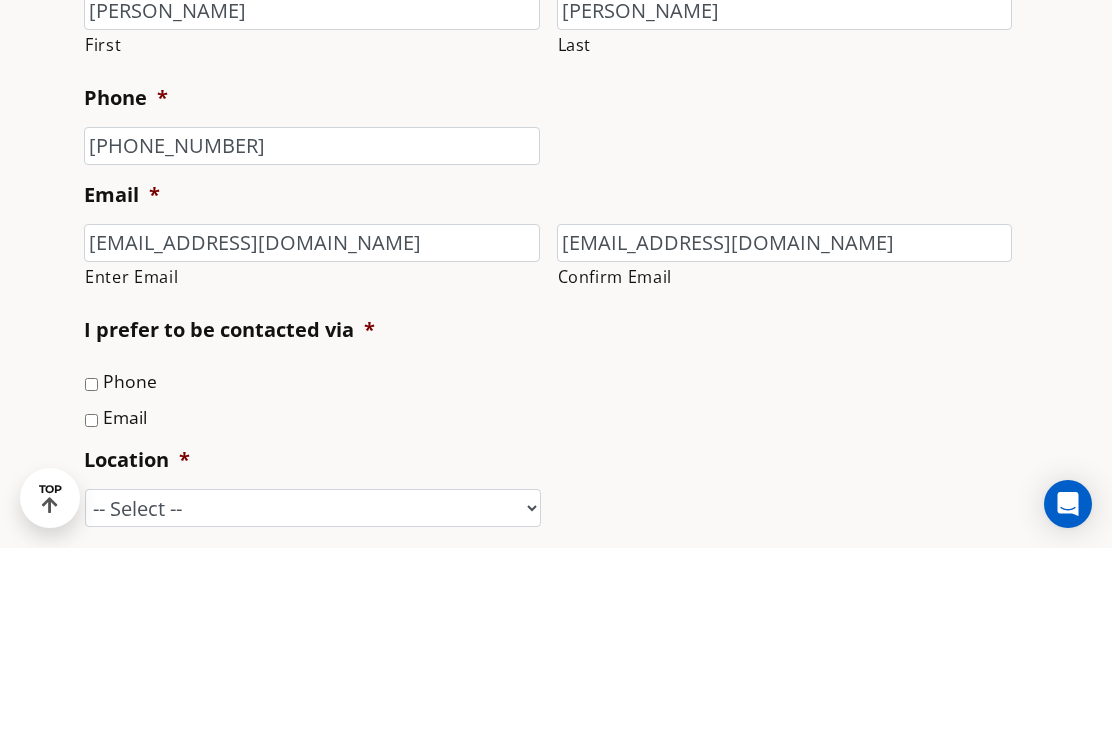 scroll, scrollTop: 613, scrollLeft: 0, axis: vertical 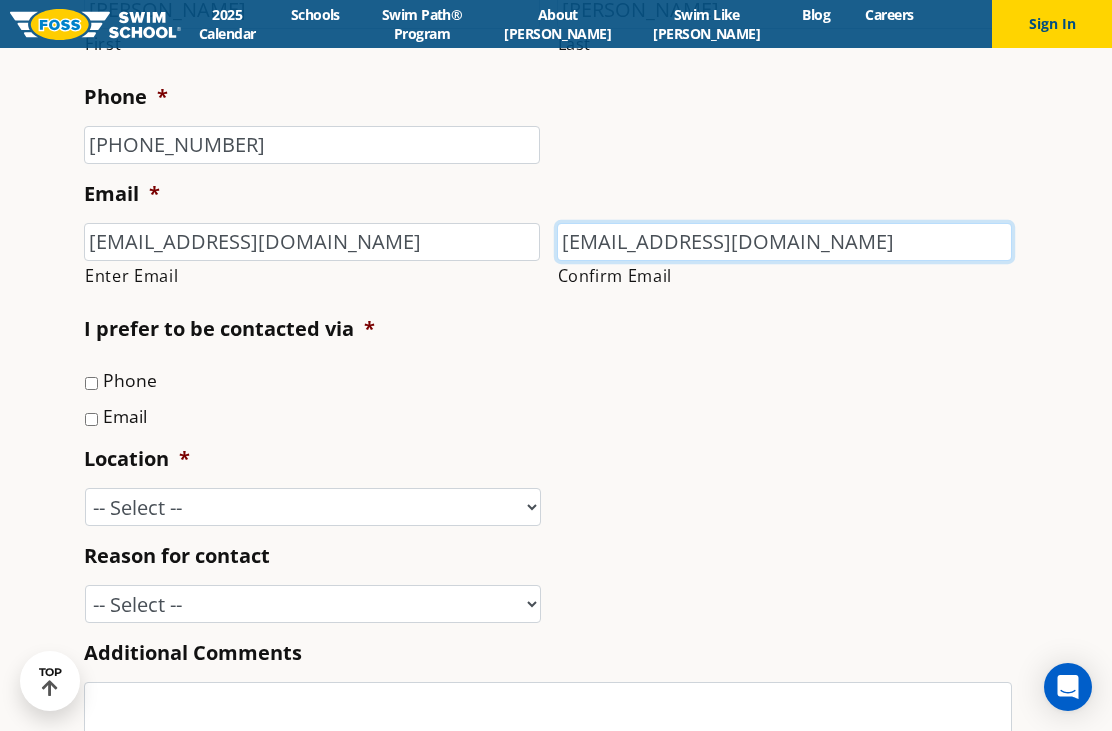 type on "[EMAIL_ADDRESS][DOMAIN_NAME]" 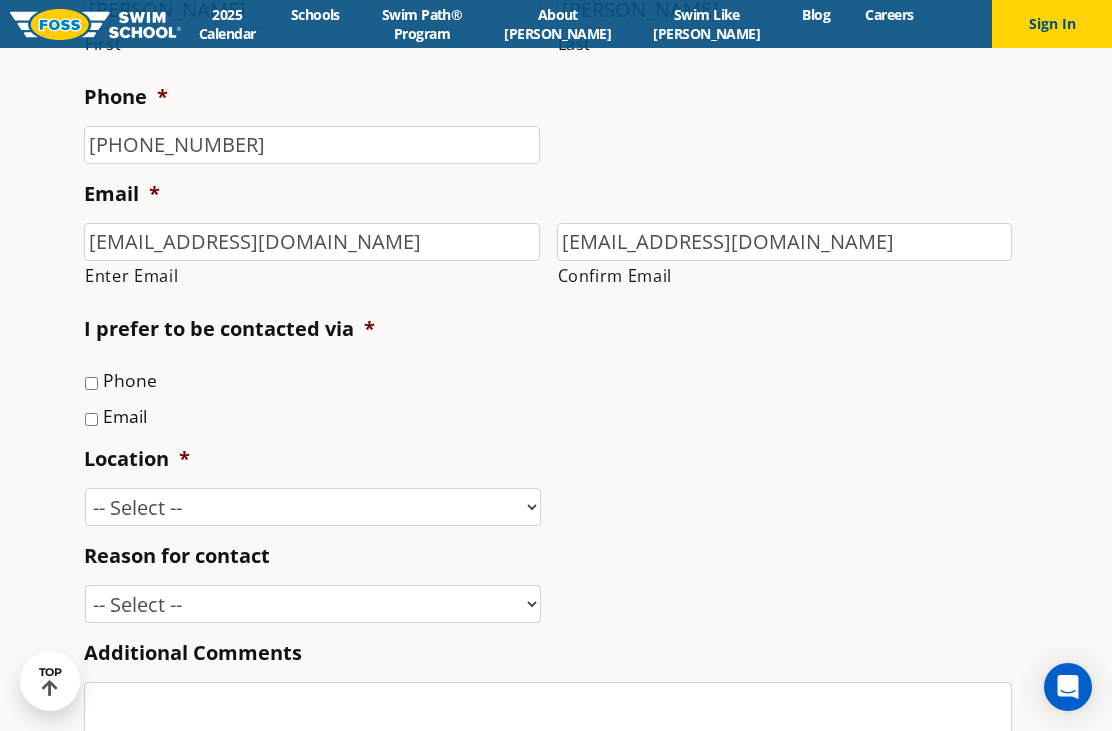 click on "Name *
Jessica
First
Galvan
Last
Phone * (479) 200-1051 Email *
jfginn2003@yahoo.com
Enter Email
jfginn2003@yahoo.com
Confirm Email
I prefer to be contacted via *
Phone
Email
Location" at bounding box center [556, 428] 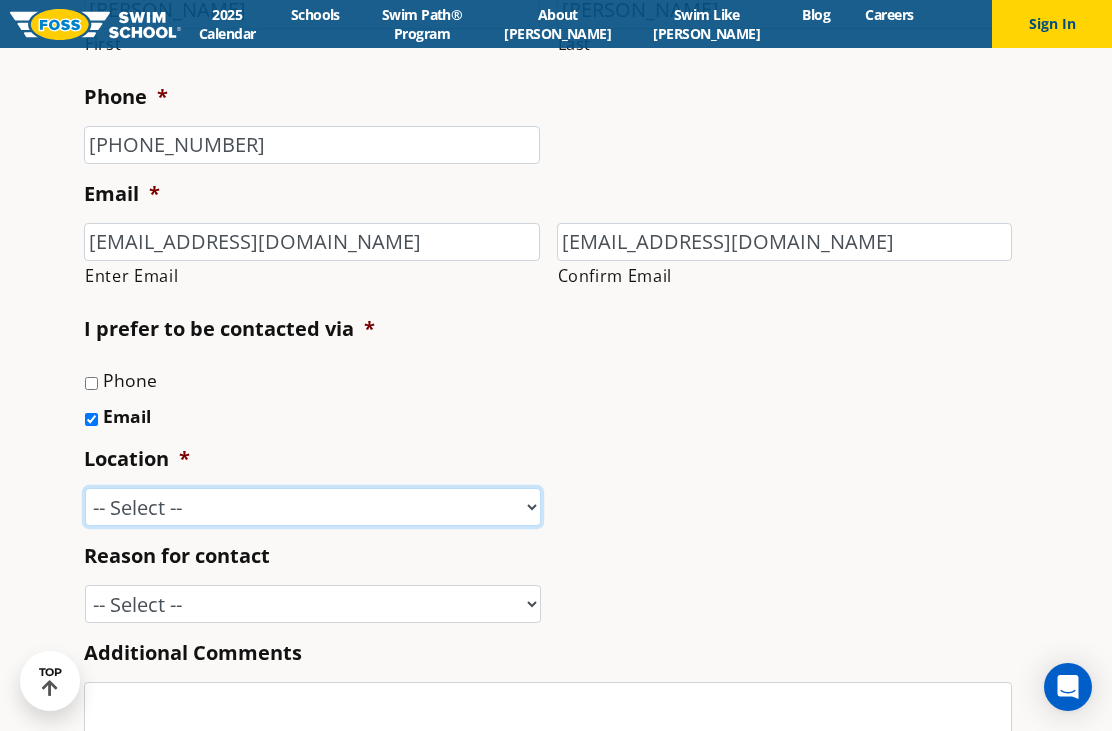 click on "-- Select -- [GEOGRAPHIC_DATA], [GEOGRAPHIC_DATA] [GEOGRAPHIC_DATA] [GEOGRAPHIC_DATA], [GEOGRAPHIC_DATA] [GEOGRAPHIC_DATA], [GEOGRAPHIC_DATA] [GEOGRAPHIC_DATA], [GEOGRAPHIC_DATA] [GEOGRAPHIC_DATA], [GEOGRAPHIC_DATA] [GEOGRAPHIC_DATA], [GEOGRAPHIC_DATA] [GEOGRAPHIC_DATA], [GEOGRAPHIC_DATA] [GEOGRAPHIC_DATA], [GEOGRAPHIC_DATA] ([GEOGRAPHIC_DATA]) [GEOGRAPHIC_DATA], [GEOGRAPHIC_DATA] [GEOGRAPHIC_DATA], [GEOGRAPHIC_DATA] [GEOGRAPHIC_DATA], [GEOGRAPHIC_DATA] [GEOGRAPHIC_DATA], [GEOGRAPHIC_DATA], [GEOGRAPHIC_DATA] [GEOGRAPHIC_DATA], [GEOGRAPHIC_DATA] [GEOGRAPHIC_DATA], [GEOGRAPHIC_DATA], [GEOGRAPHIC_DATA] [GEOGRAPHIC_DATA], [GEOGRAPHIC_DATA] [GEOGRAPHIC_DATA], [GEOGRAPHIC_DATA] [PERSON_NAME], [GEOGRAPHIC_DATA] [GEOGRAPHIC_DATA], [GEOGRAPHIC_DATA] [GEOGRAPHIC_DATA]/[GEOGRAPHIC_DATA], [GEOGRAPHIC_DATA], [GEOGRAPHIC_DATA] [GEOGRAPHIC_DATA], [GEOGRAPHIC_DATA] [GEOGRAPHIC_DATA], [GEOGRAPHIC_DATA] [GEOGRAPHIC_DATA][PERSON_NAME], [GEOGRAPHIC_DATA] [GEOGRAPHIC_DATA], [GEOGRAPHIC_DATA] [GEOGRAPHIC_DATA][PERSON_NAME], [GEOGRAPHIC_DATA] [GEOGRAPHIC_DATA], [GEOGRAPHIC_DATA] [PERSON_NAME][GEOGRAPHIC_DATA], [GEOGRAPHIC_DATA] [GEOGRAPHIC_DATA], [GEOGRAPHIC_DATA], [GEOGRAPHIC_DATA], [GEOGRAPHIC_DATA] Home Office" at bounding box center [313, 507] 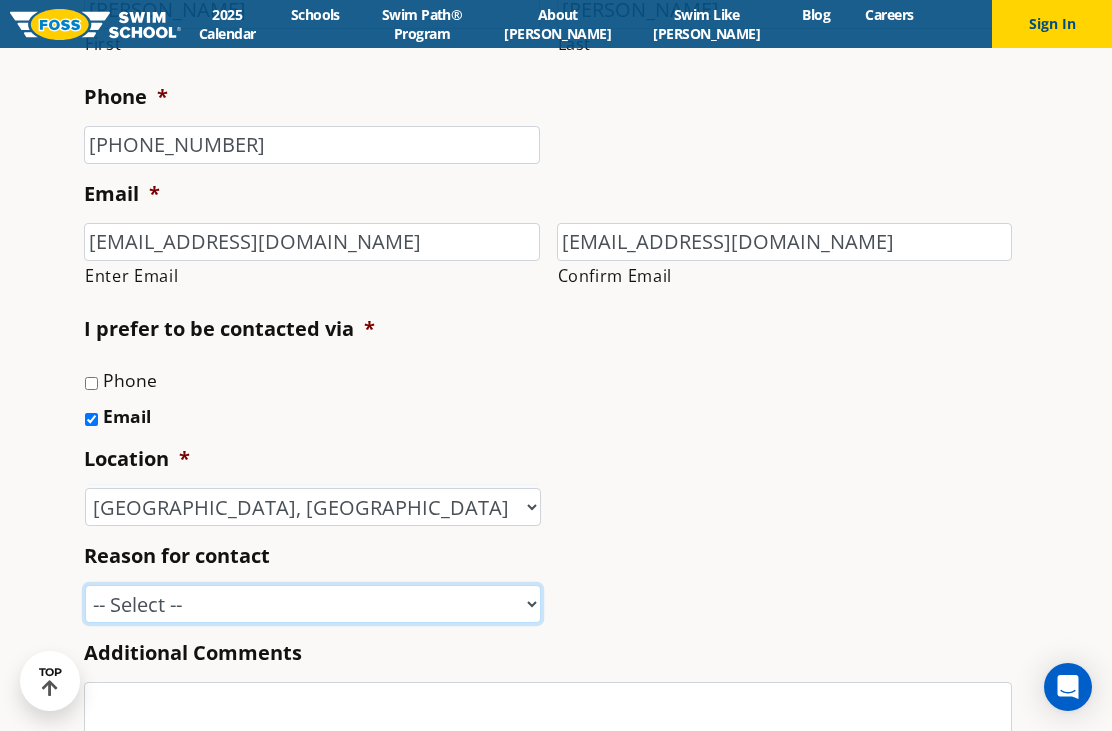 click on "-- Select -- Enrollment issue Program question What level is best for my child? I'm a New Family Concern about an instructor Speak with a manager FOSS Water Safety Presentation Media Inquiry Marketing Partnership Donation request I love FOSS! Other" at bounding box center (313, 604) 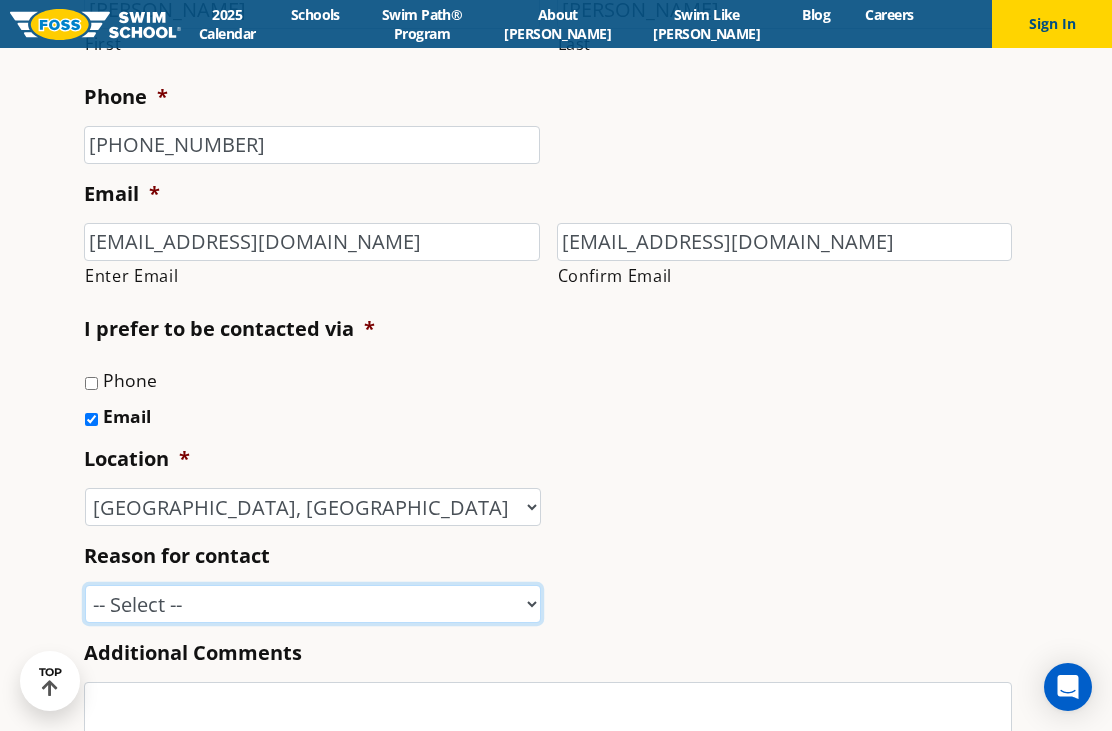 select on "I'm a New Family" 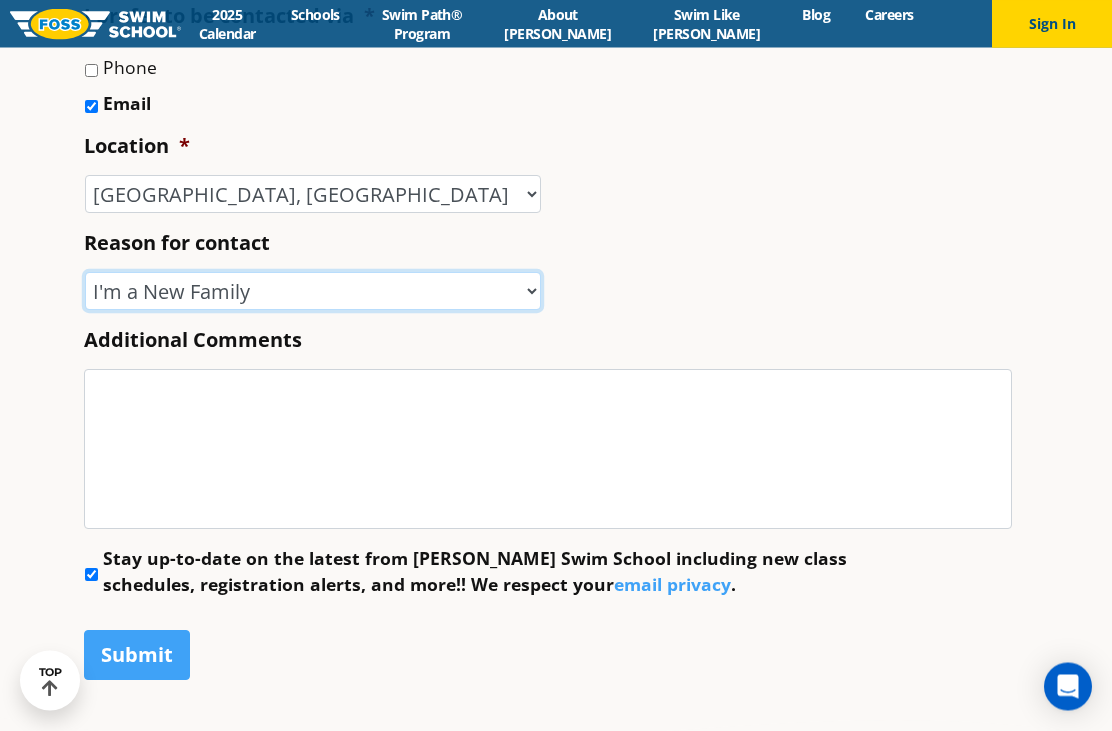 scroll, scrollTop: 927, scrollLeft: 0, axis: vertical 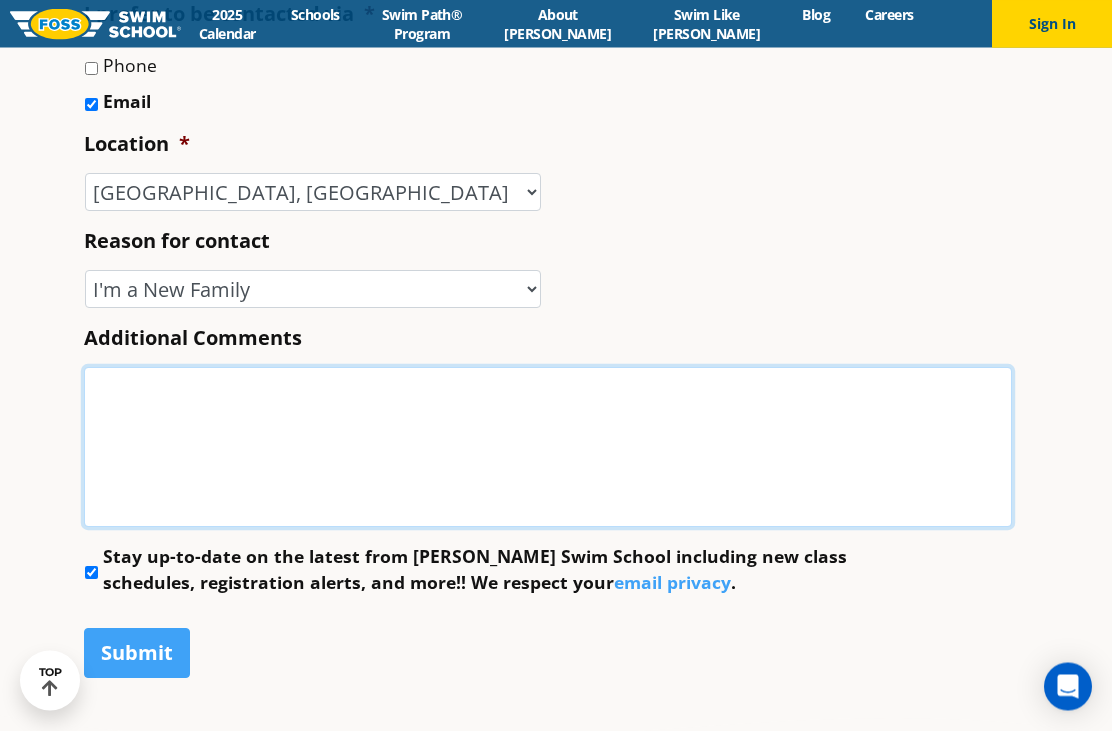 click on "Additional Comments" at bounding box center [548, 448] 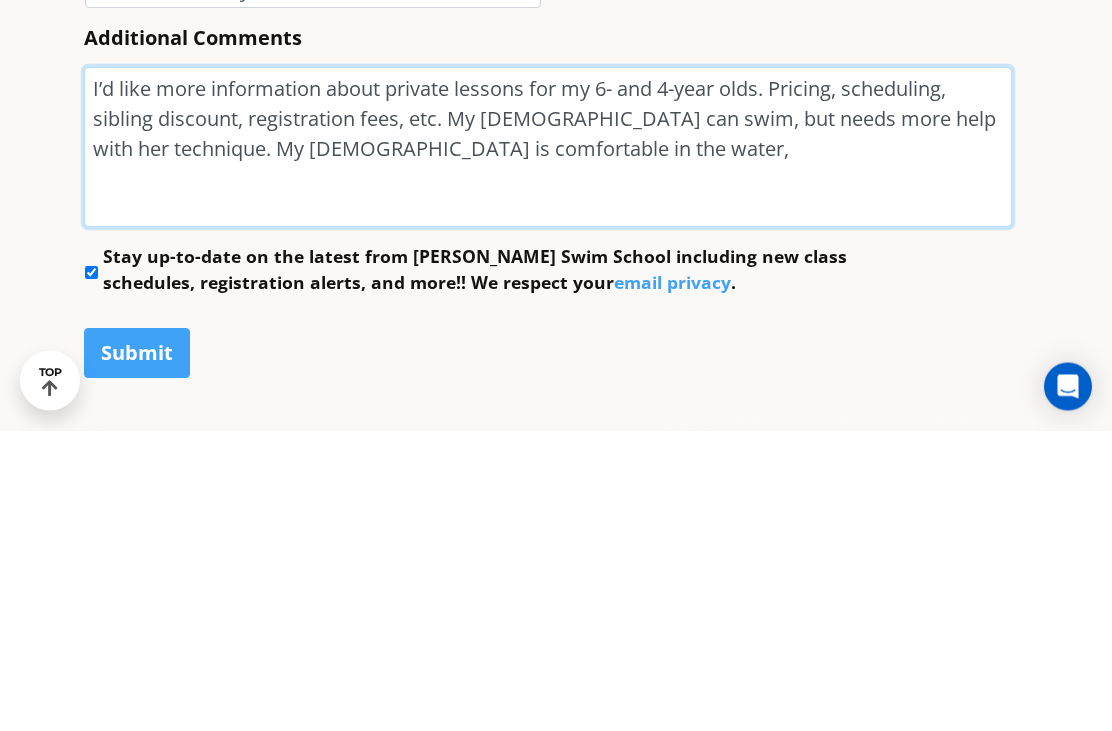 click on "I’d like more information about private lessons for my 6- and 4-year olds. Pricing, scheduling, sibling discount, registration fees, etc. My 6-year-old can swim, but needs more help with her technique. My 4-year-old is comfortable in the water," at bounding box center [548, 448] 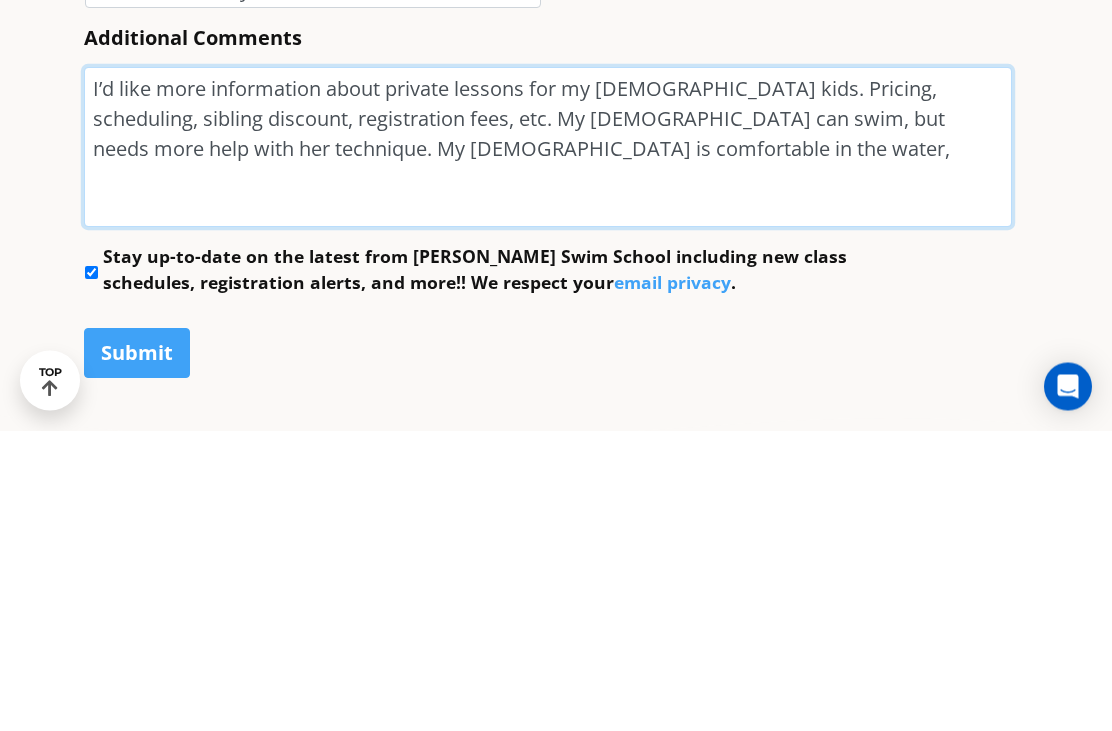 click on "I’d like more information about private lessons for my 6- and 4-year old kids. Pricing, scheduling, sibling discount, registration fees, etc. My 6-year-old can swim, but needs more help with her technique. My 4-year-old is comfortable in the water," at bounding box center [548, 448] 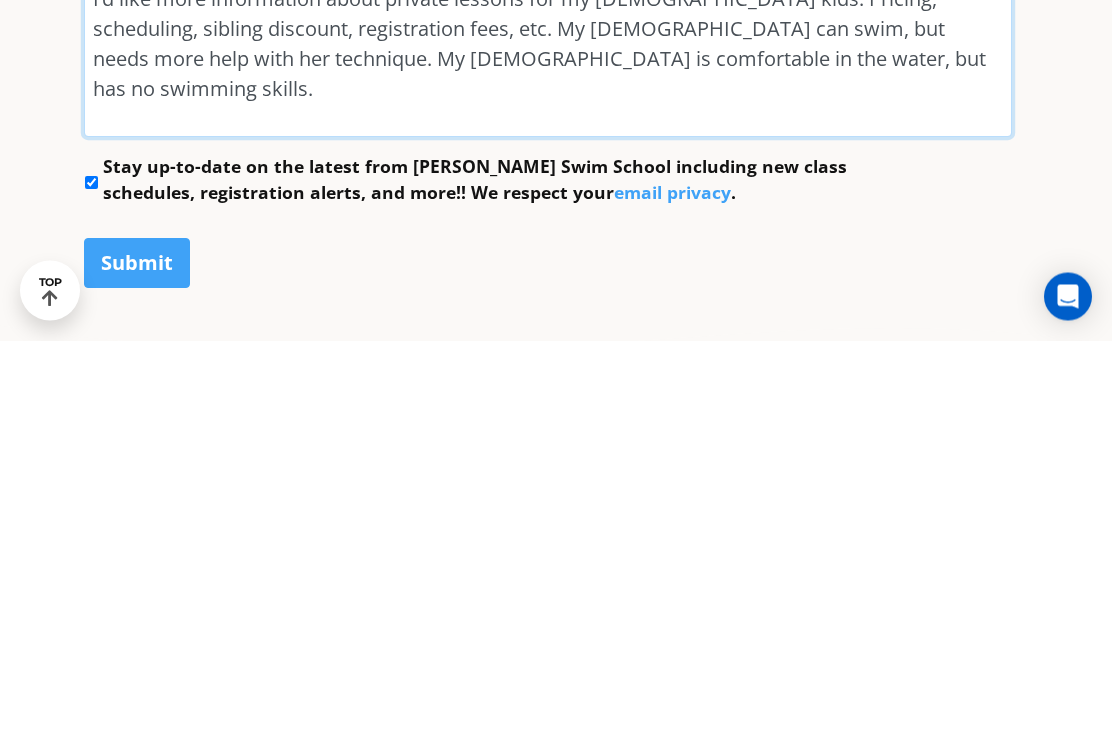 type on "I’d like more information about private lessons for my 6- and 4-year old kids. Pricing, scheduling, sibling discount, registration fees, etc. My 6-year-old can swim, but needs more help with her technique. My 4-year-old is comfortable in the water, but has no swimming skills." 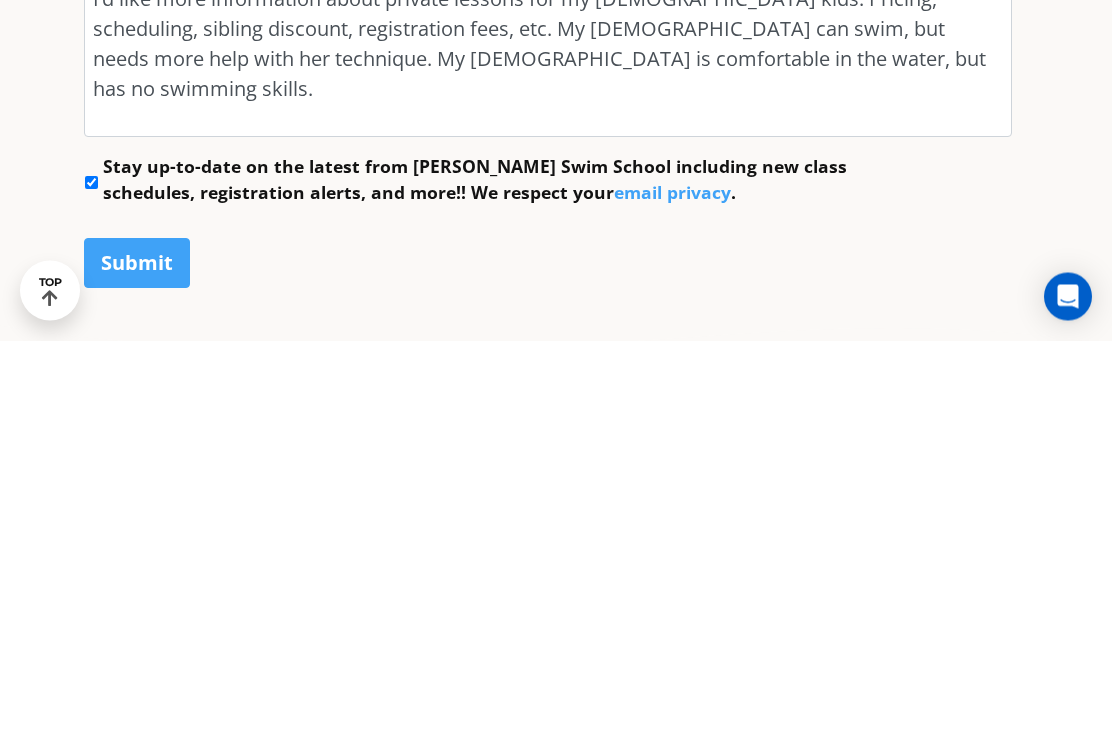 click on "Submit" at bounding box center (137, 654) 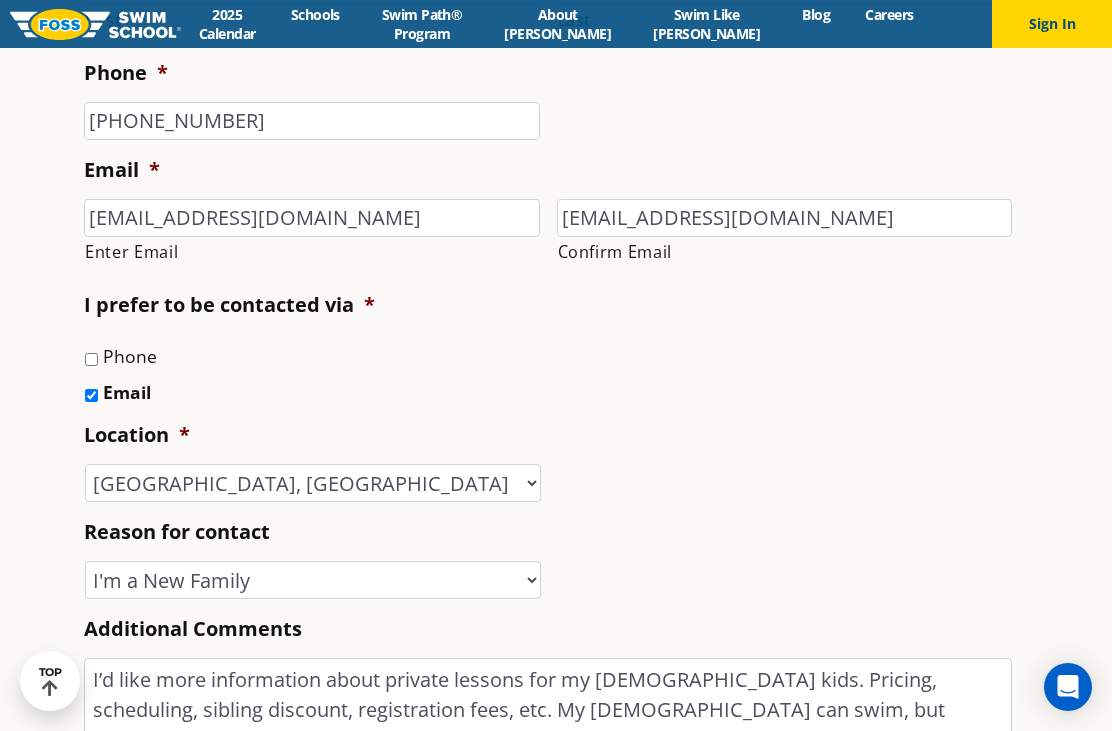 scroll, scrollTop: 633, scrollLeft: 0, axis: vertical 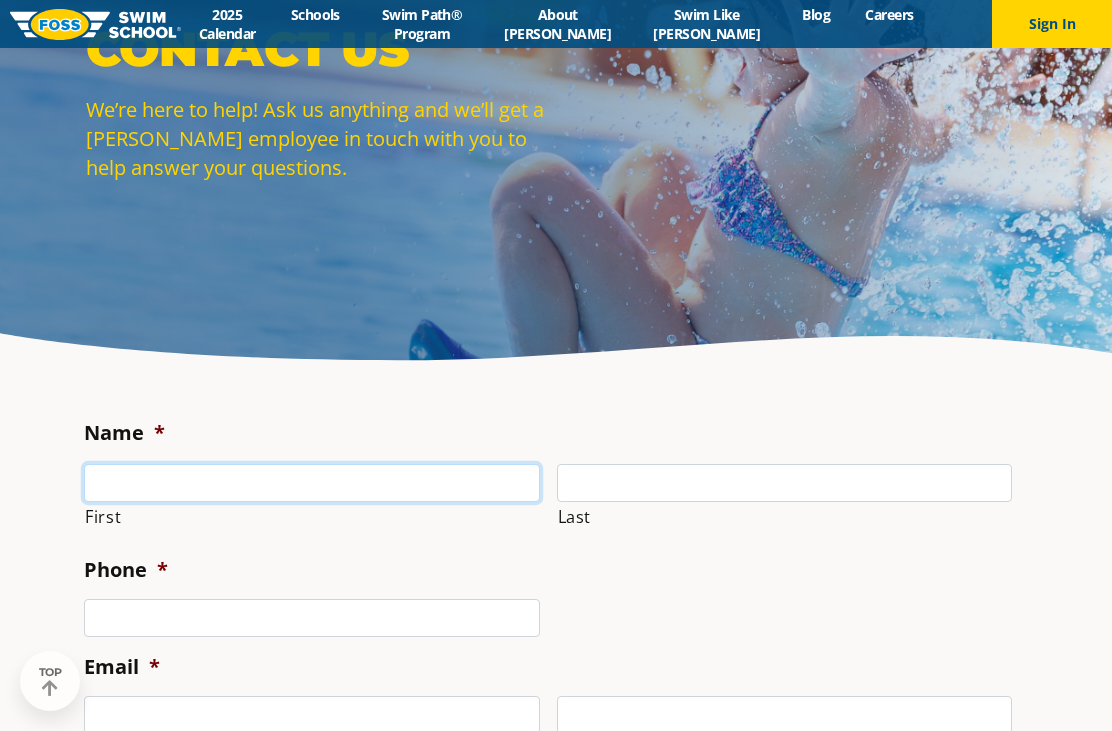 click on "First" at bounding box center (312, 483) 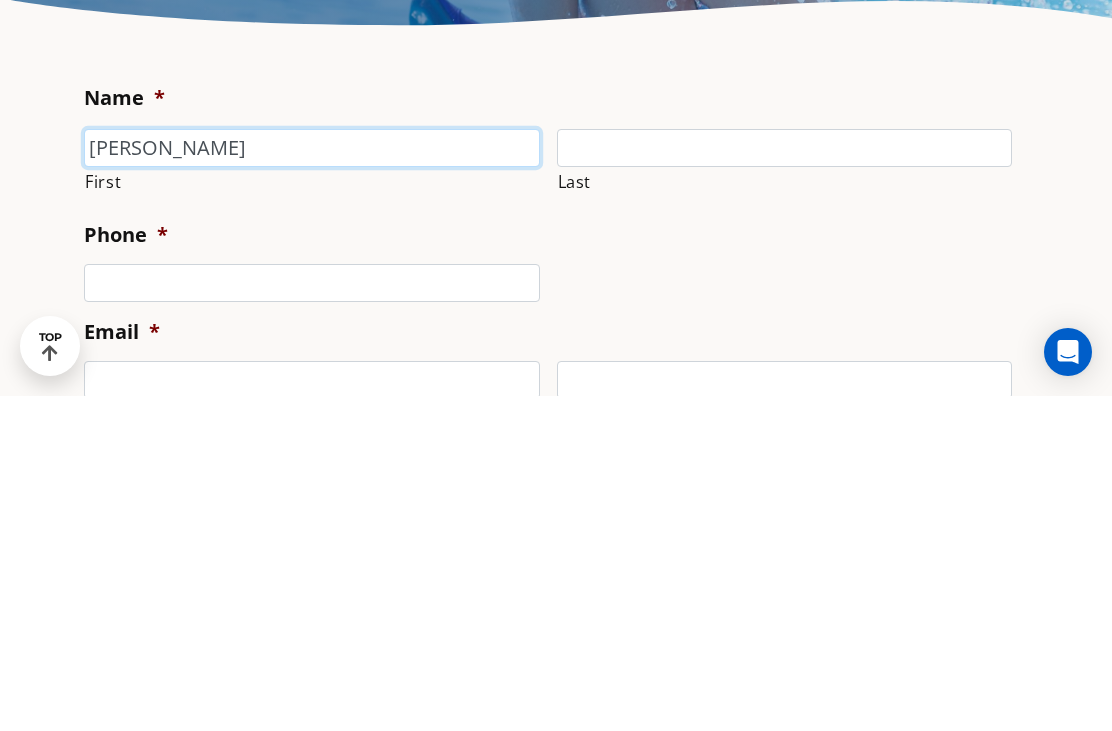 type on "[PERSON_NAME]" 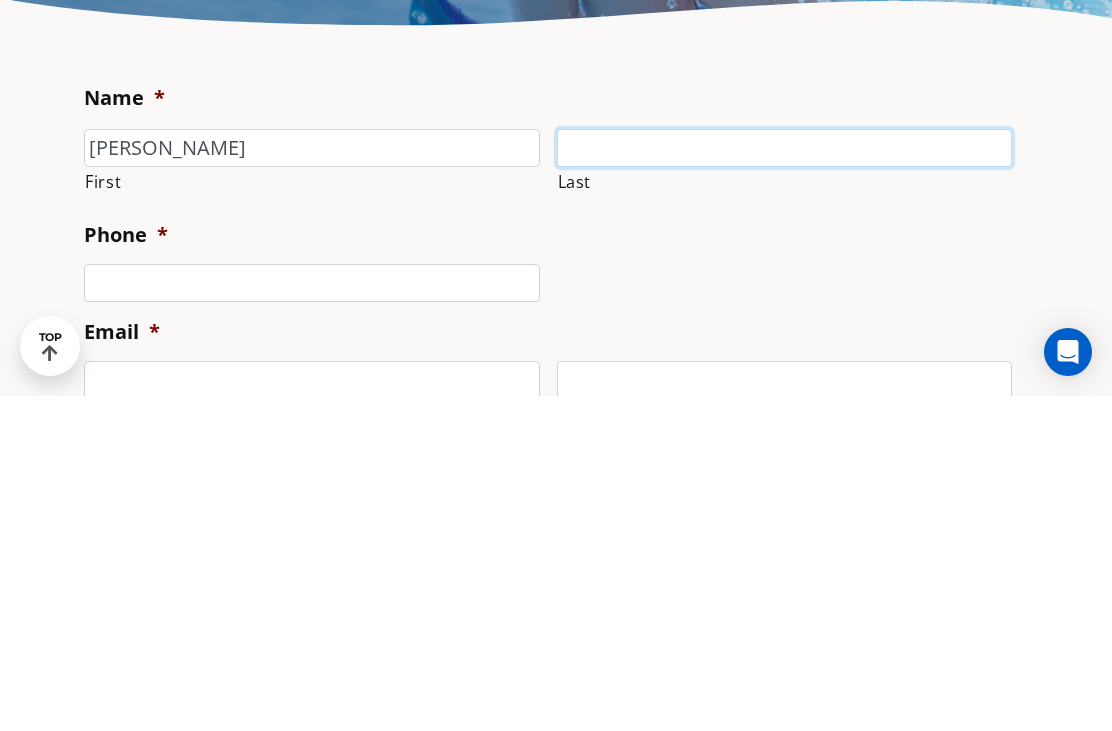 click on "Last" at bounding box center (785, 483) 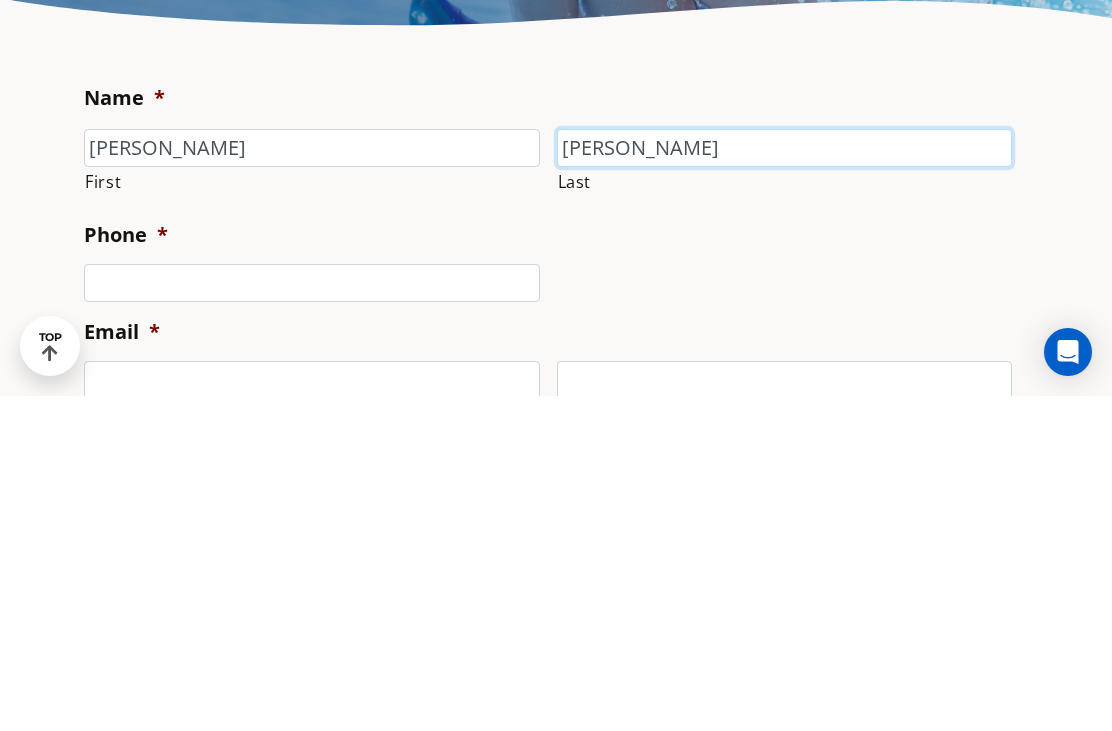 type on "[PERSON_NAME]" 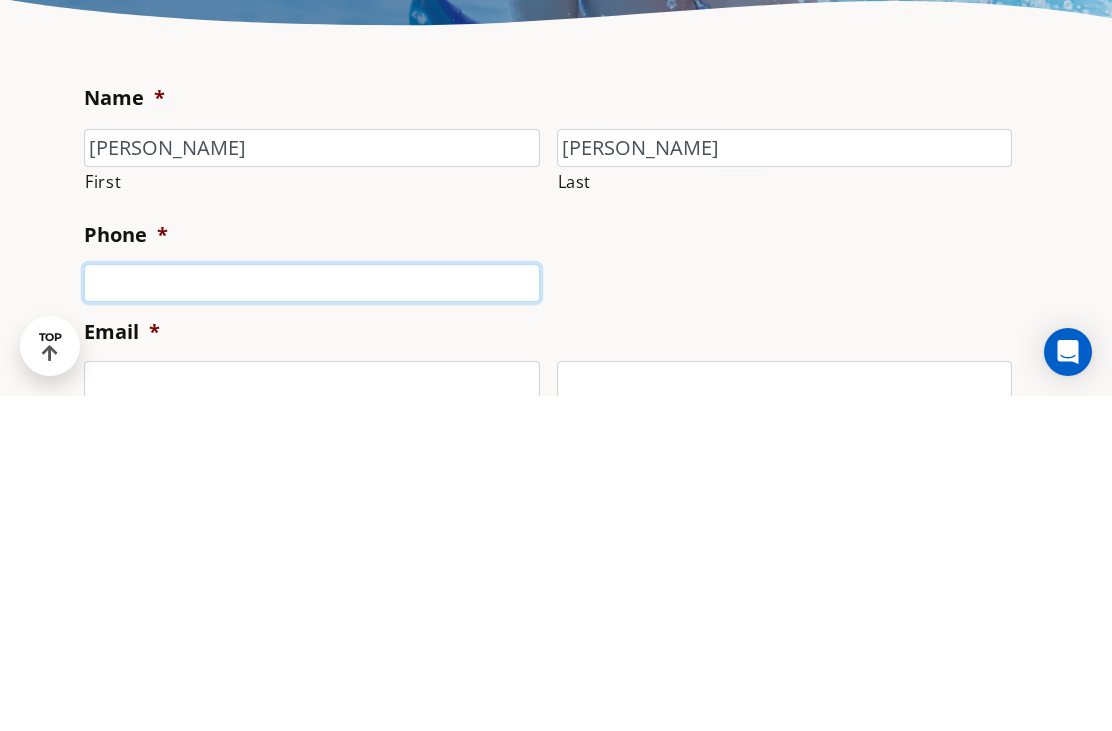 click on "Phone *" at bounding box center (312, 618) 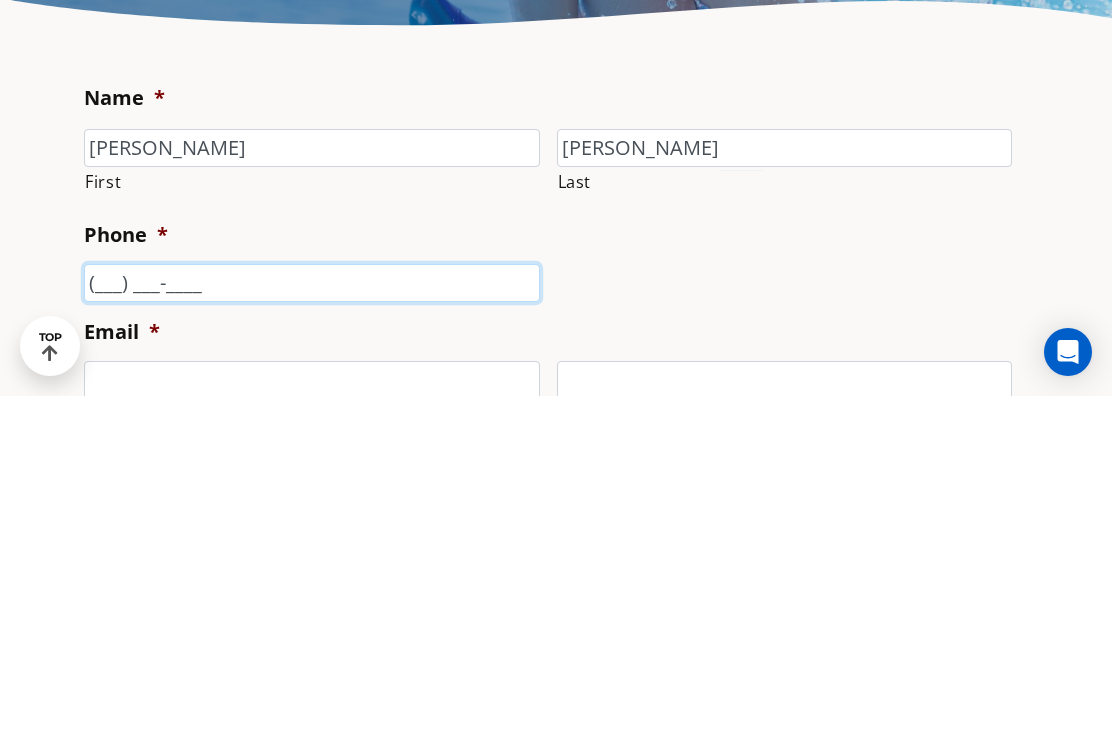 scroll, scrollTop: 201, scrollLeft: 0, axis: vertical 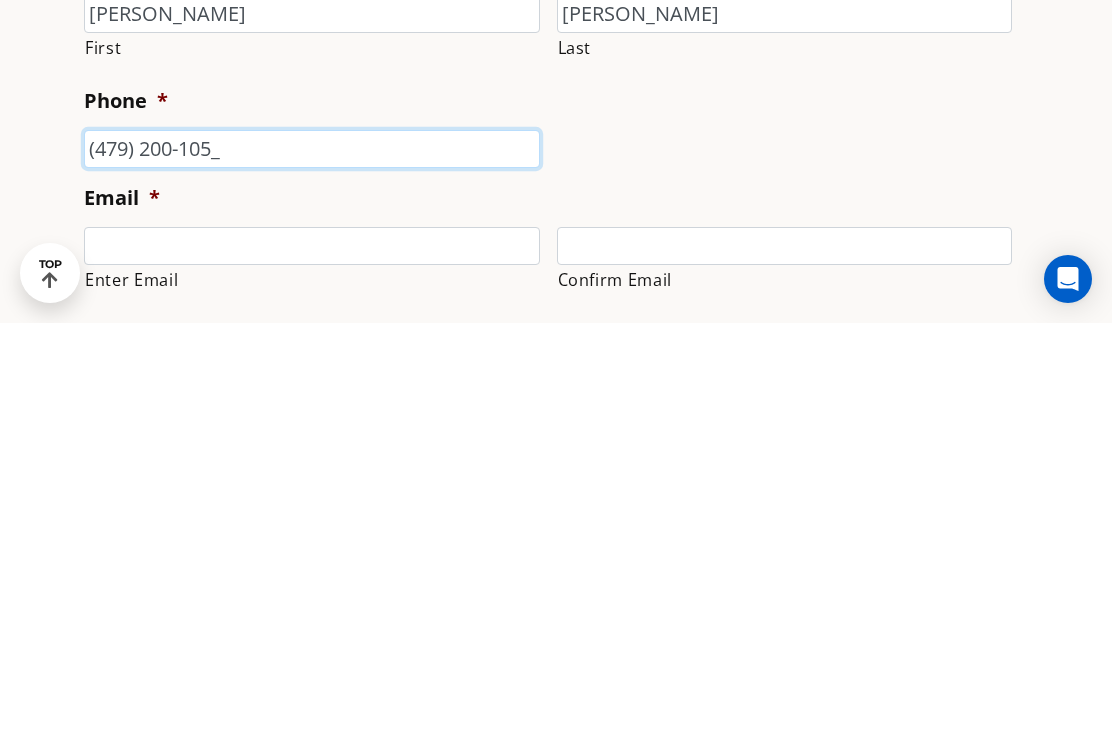 type on "[PHONE_NUMBER]" 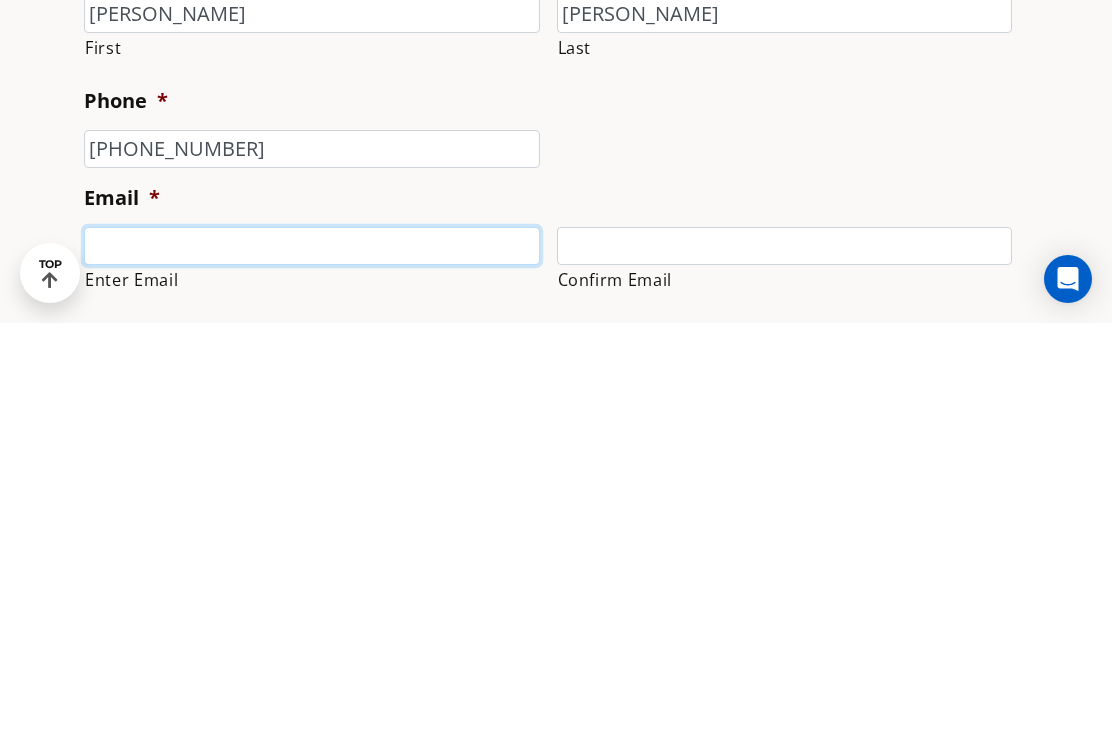 click on "Enter Email" at bounding box center [312, 654] 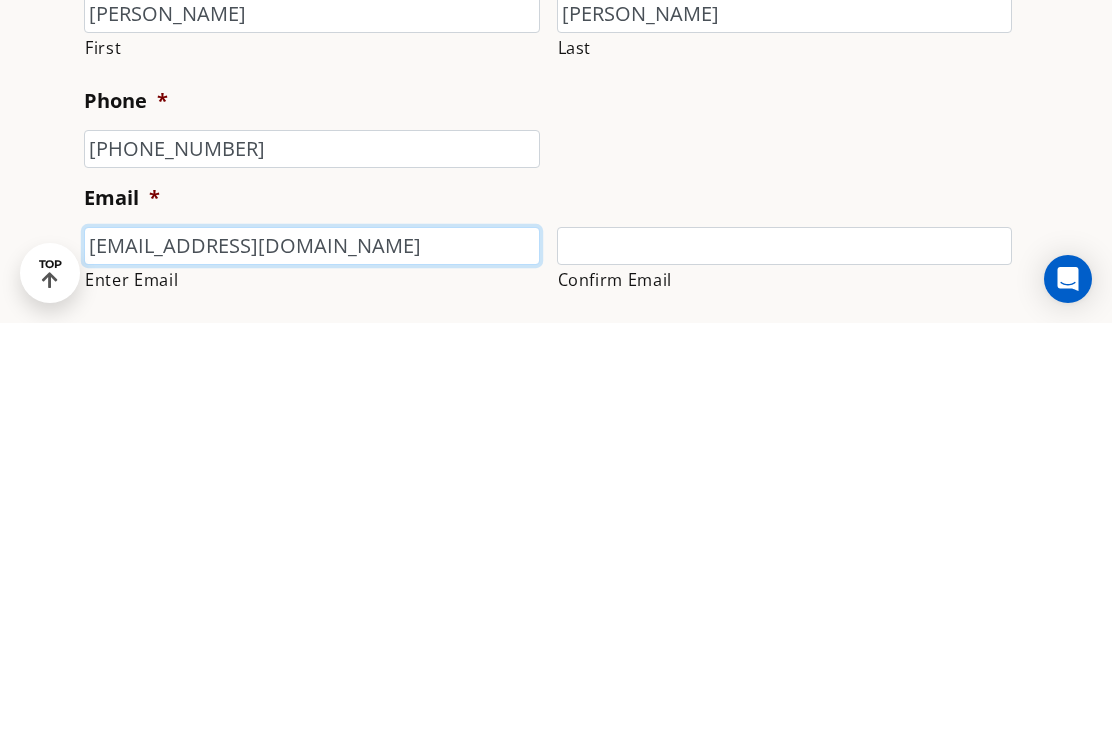 type on "[EMAIL_ADDRESS][DOMAIN_NAME]" 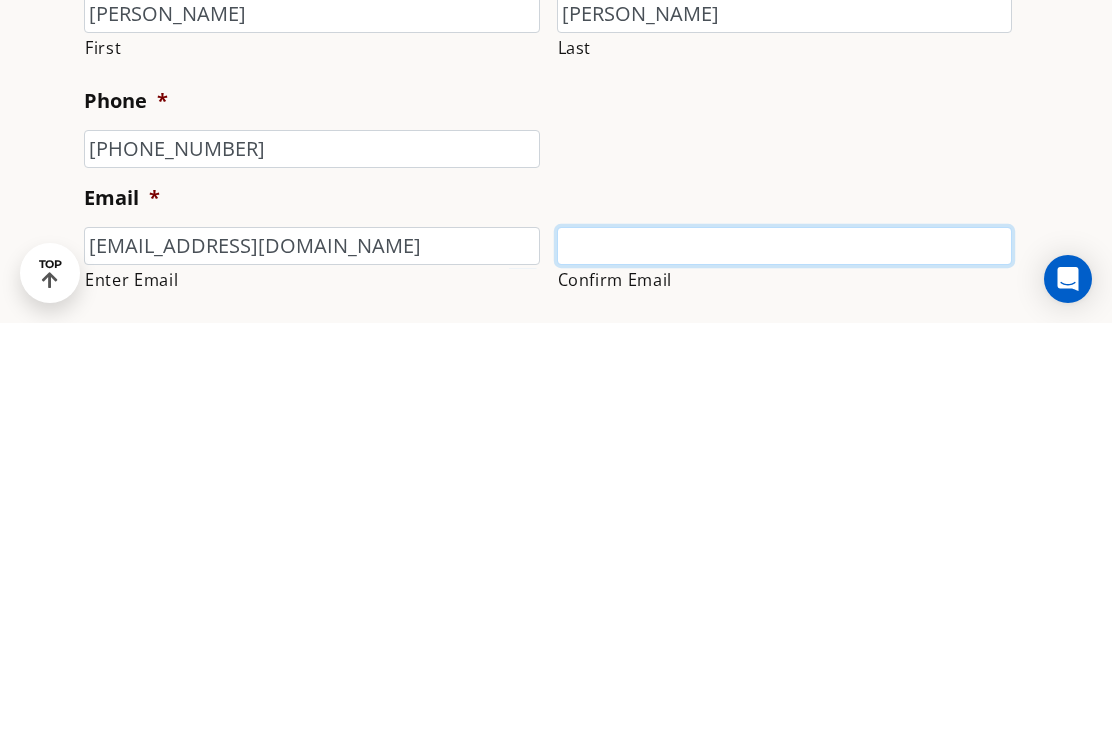 click on "Confirm Email" at bounding box center (785, 654) 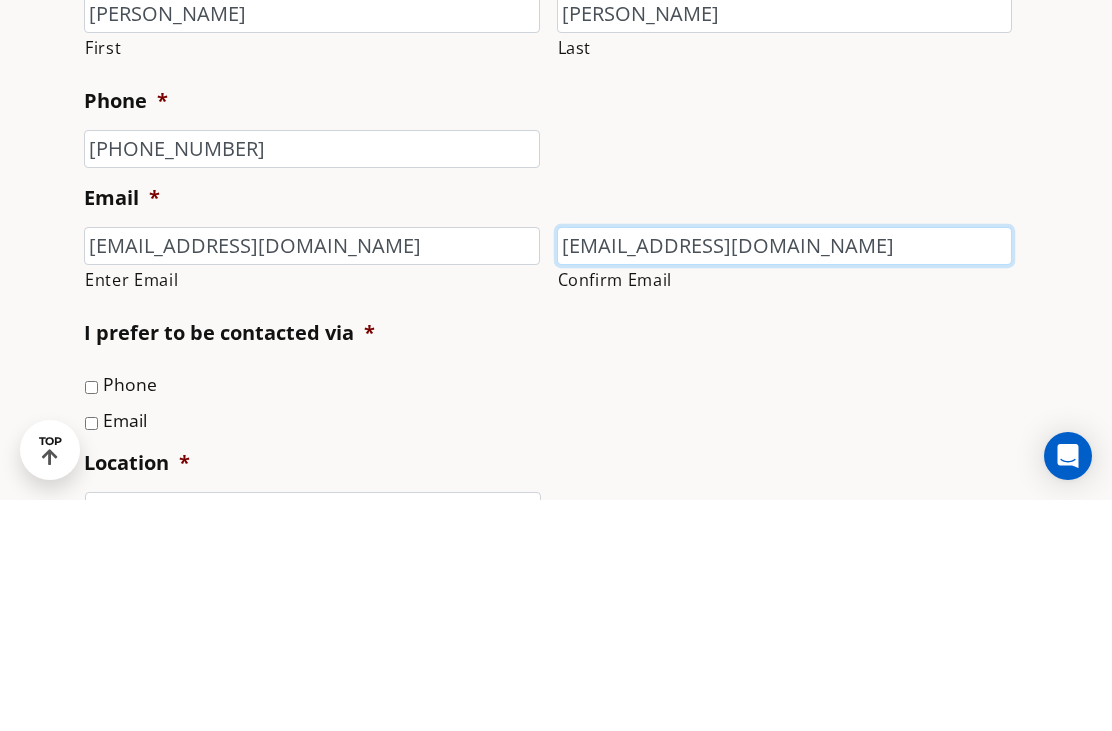 scroll, scrollTop: 383, scrollLeft: 0, axis: vertical 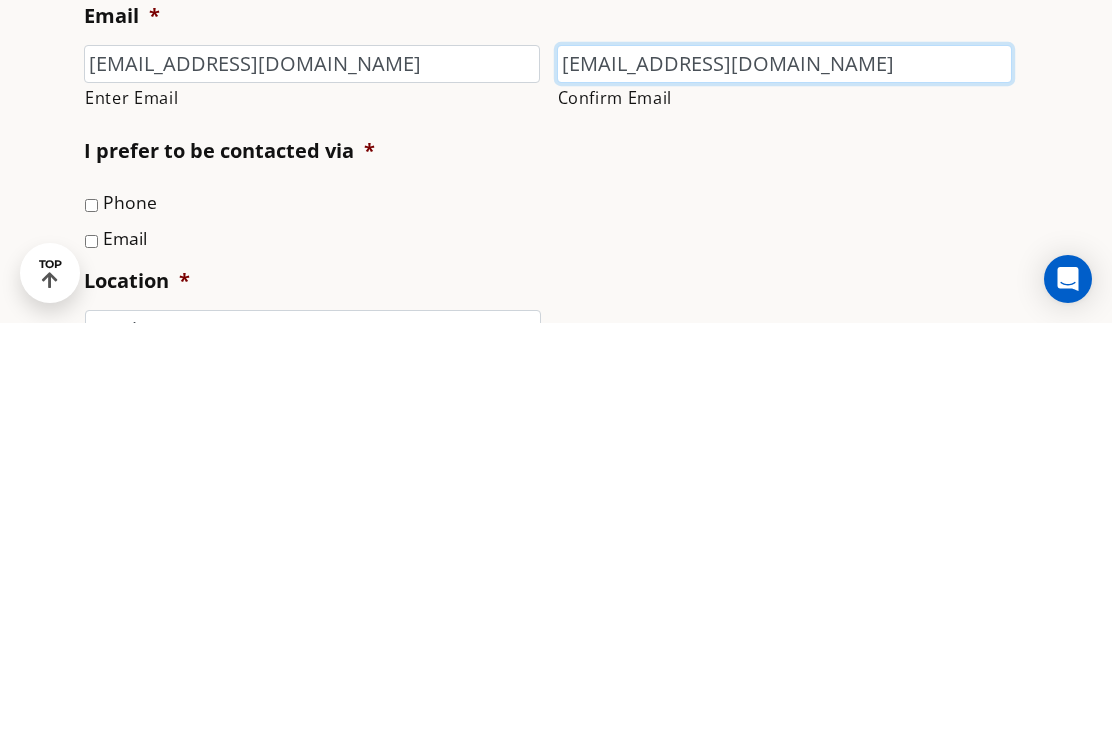 type on "[EMAIL_ADDRESS][DOMAIN_NAME]" 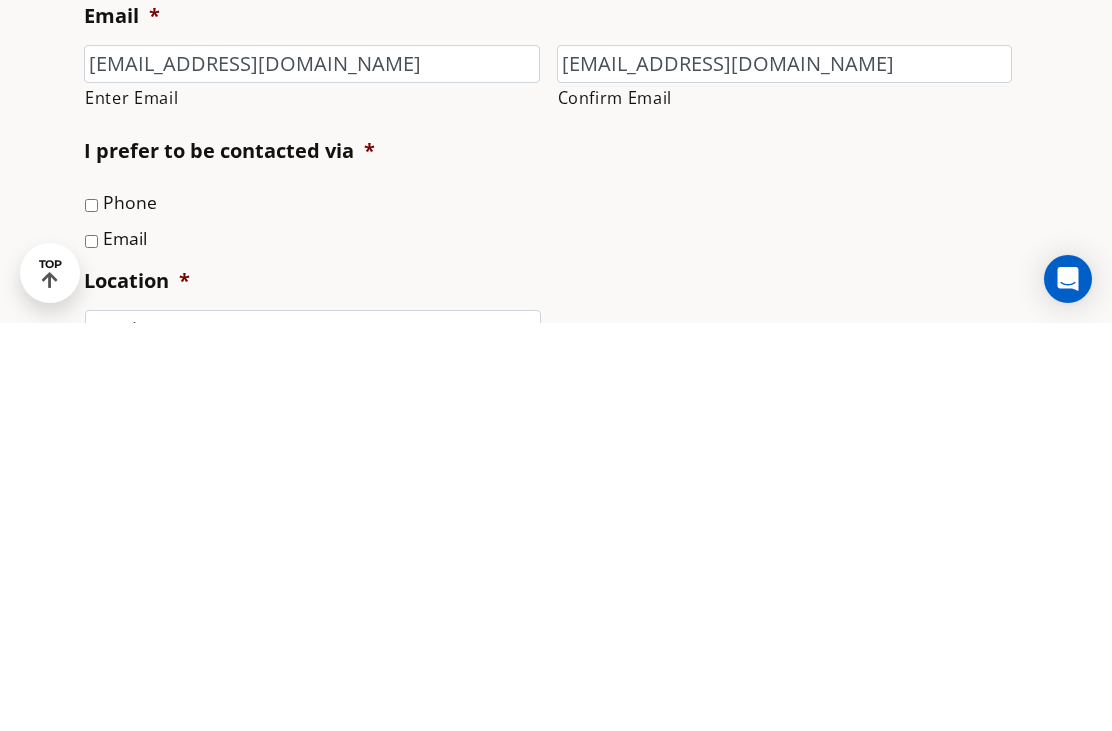 click on "Email" at bounding box center [125, 646] 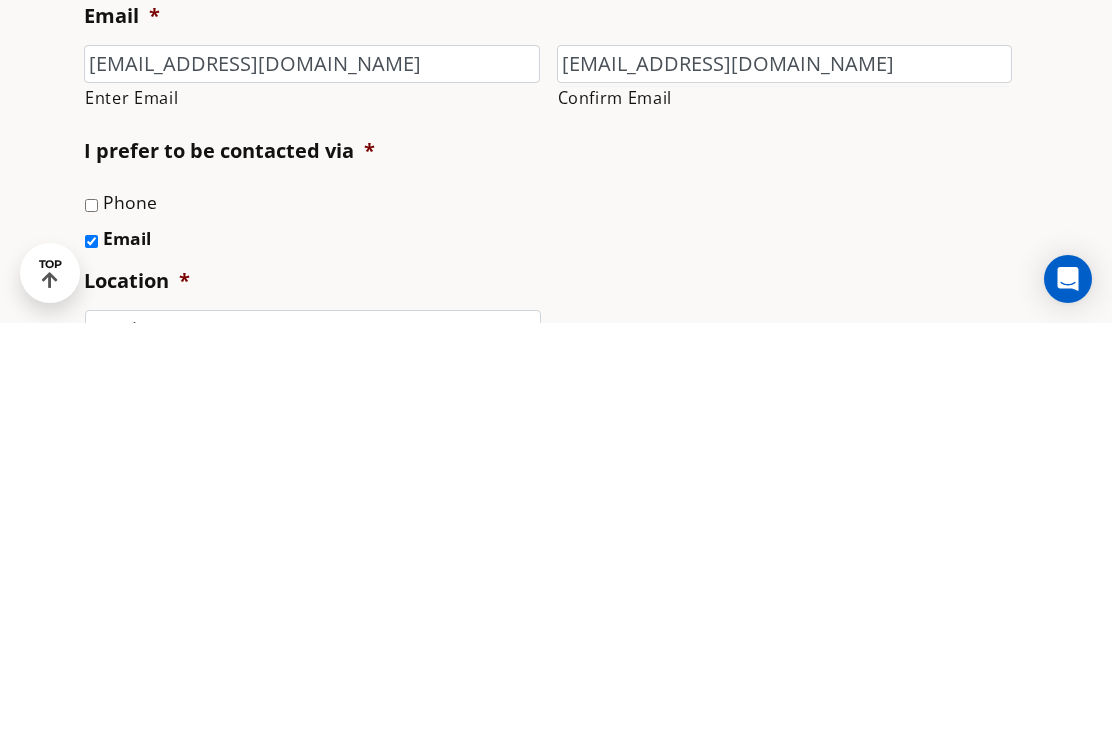 scroll, scrollTop: 791, scrollLeft: 0, axis: vertical 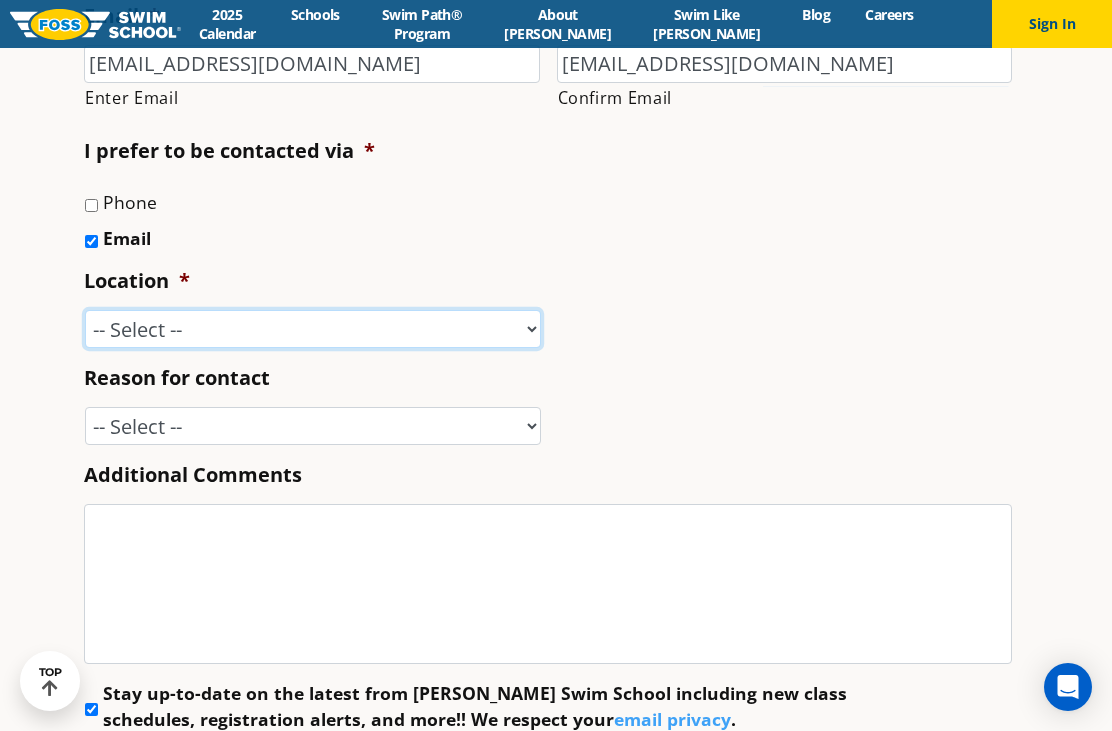 click on "-- Select -- [GEOGRAPHIC_DATA], [GEOGRAPHIC_DATA] [GEOGRAPHIC_DATA] [GEOGRAPHIC_DATA], [GEOGRAPHIC_DATA] [GEOGRAPHIC_DATA], [GEOGRAPHIC_DATA] [GEOGRAPHIC_DATA], [GEOGRAPHIC_DATA] [GEOGRAPHIC_DATA], [GEOGRAPHIC_DATA] [GEOGRAPHIC_DATA], [GEOGRAPHIC_DATA] [GEOGRAPHIC_DATA], [GEOGRAPHIC_DATA] [GEOGRAPHIC_DATA], [GEOGRAPHIC_DATA] ([GEOGRAPHIC_DATA]) [GEOGRAPHIC_DATA], [GEOGRAPHIC_DATA] [GEOGRAPHIC_DATA], [GEOGRAPHIC_DATA] [GEOGRAPHIC_DATA], [GEOGRAPHIC_DATA] [GEOGRAPHIC_DATA], [GEOGRAPHIC_DATA], [GEOGRAPHIC_DATA] [GEOGRAPHIC_DATA], [GEOGRAPHIC_DATA] [GEOGRAPHIC_DATA], [GEOGRAPHIC_DATA], [GEOGRAPHIC_DATA] [GEOGRAPHIC_DATA], [GEOGRAPHIC_DATA] [GEOGRAPHIC_DATA], [GEOGRAPHIC_DATA] [PERSON_NAME], [GEOGRAPHIC_DATA] [GEOGRAPHIC_DATA], [GEOGRAPHIC_DATA] [GEOGRAPHIC_DATA]/[GEOGRAPHIC_DATA], [GEOGRAPHIC_DATA], [GEOGRAPHIC_DATA] [GEOGRAPHIC_DATA], [GEOGRAPHIC_DATA] [GEOGRAPHIC_DATA], [GEOGRAPHIC_DATA] [GEOGRAPHIC_DATA][PERSON_NAME], [GEOGRAPHIC_DATA] [GEOGRAPHIC_DATA], [GEOGRAPHIC_DATA] [GEOGRAPHIC_DATA][PERSON_NAME], [GEOGRAPHIC_DATA] [GEOGRAPHIC_DATA], [GEOGRAPHIC_DATA] [PERSON_NAME][GEOGRAPHIC_DATA], [GEOGRAPHIC_DATA] [GEOGRAPHIC_DATA], [GEOGRAPHIC_DATA], [GEOGRAPHIC_DATA], [GEOGRAPHIC_DATA] Home Office" at bounding box center (313, 329) 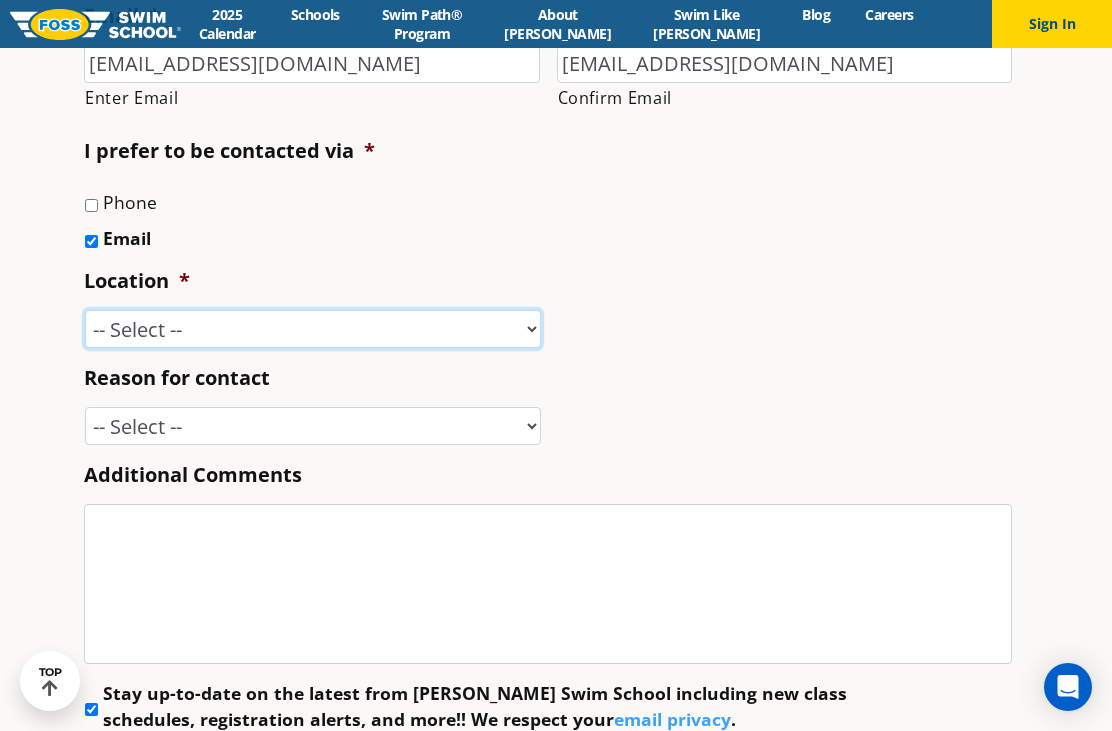 select on "WMN" 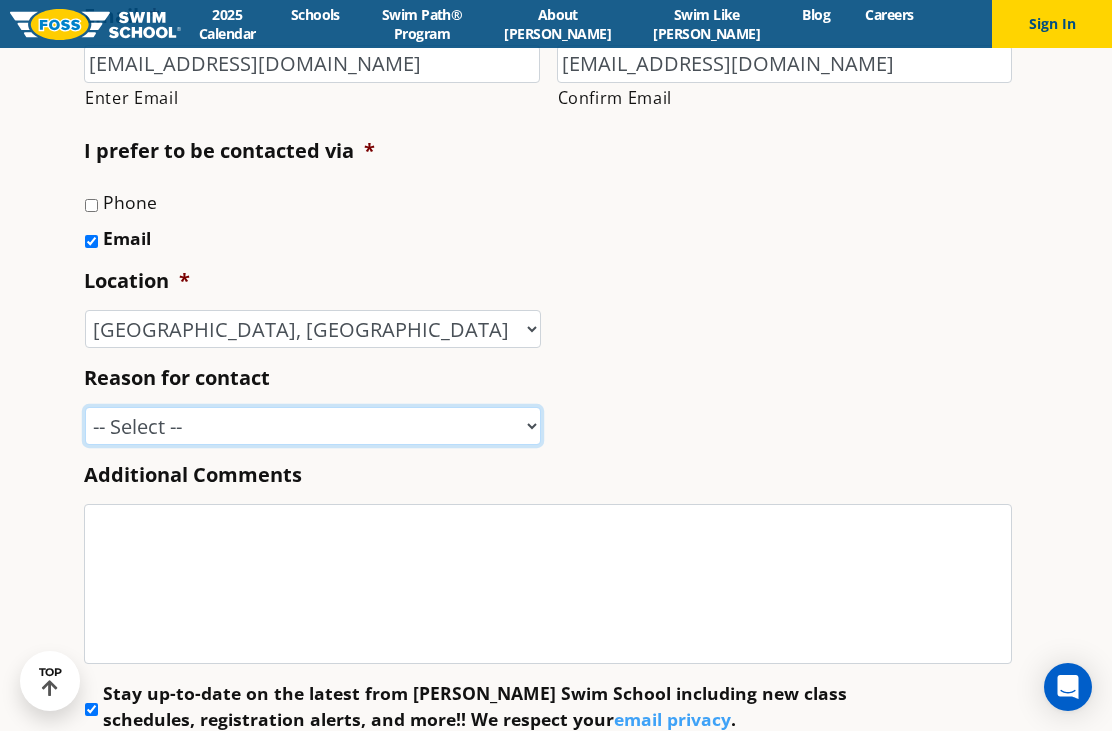 click on "-- Select -- Enrollment issue Program question What level is best for my child? I'm a New Family Concern about an instructor Speak with a manager [PERSON_NAME] Water Safety Presentation Media Inquiry Marketing Partnership Donation request I love [PERSON_NAME]! Other" at bounding box center [313, 426] 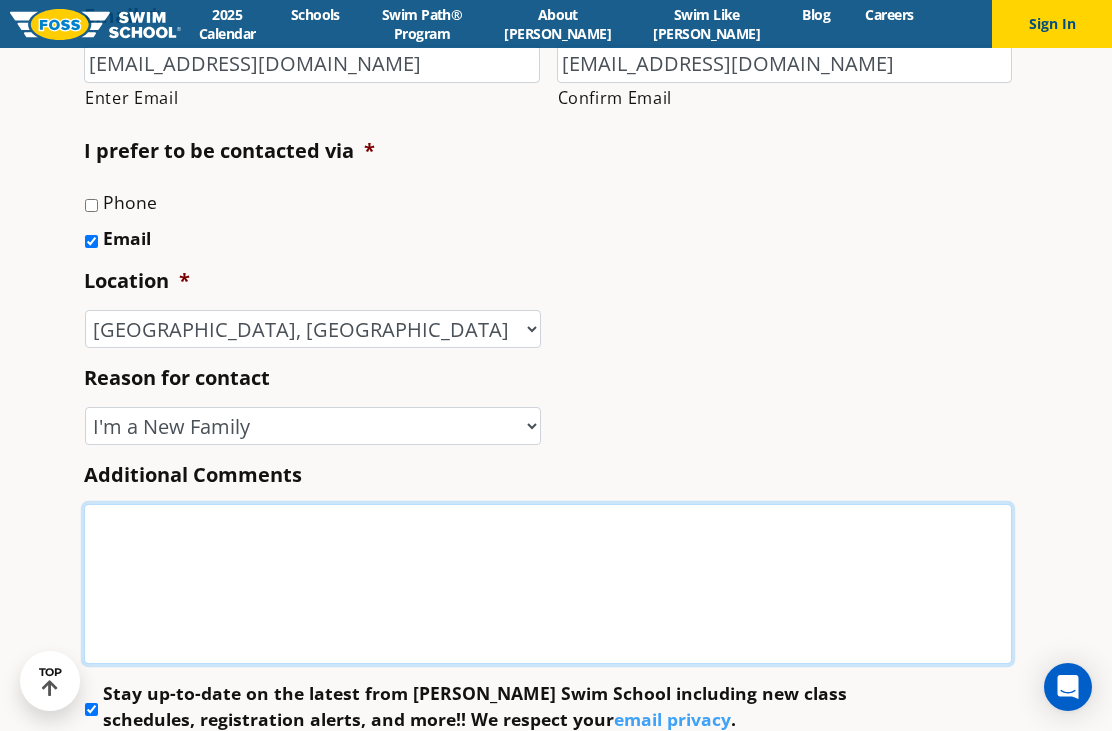 click on "Additional Comments" at bounding box center [548, 584] 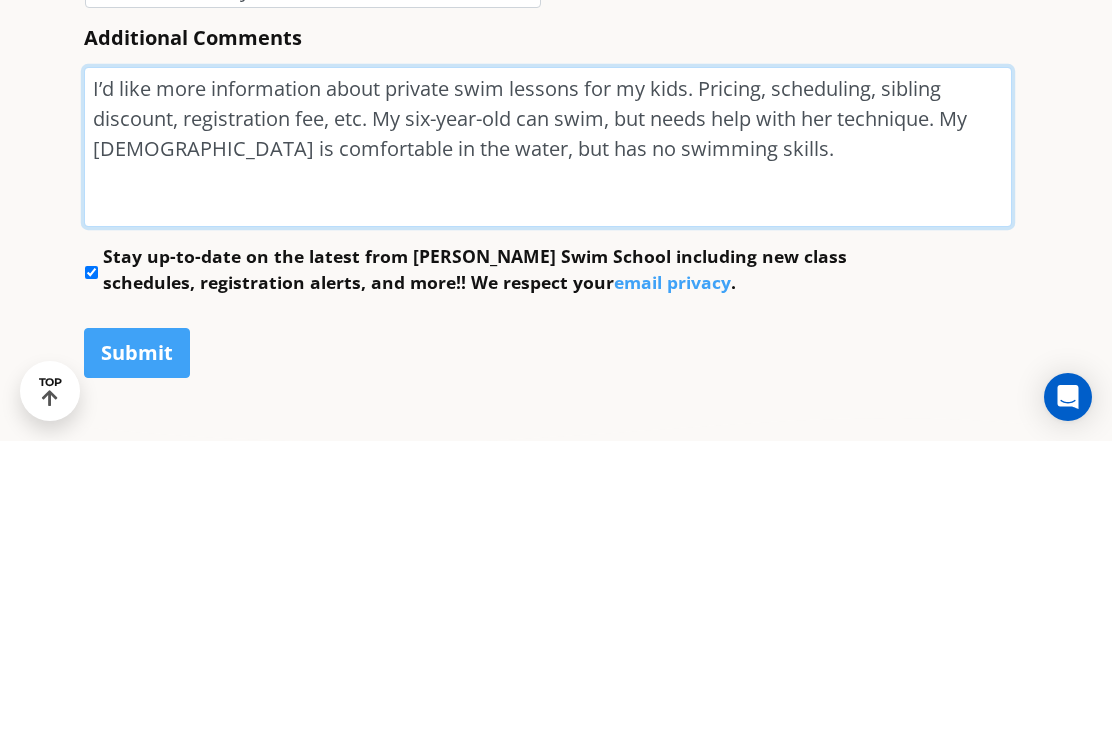 scroll, scrollTop: 942, scrollLeft: 0, axis: vertical 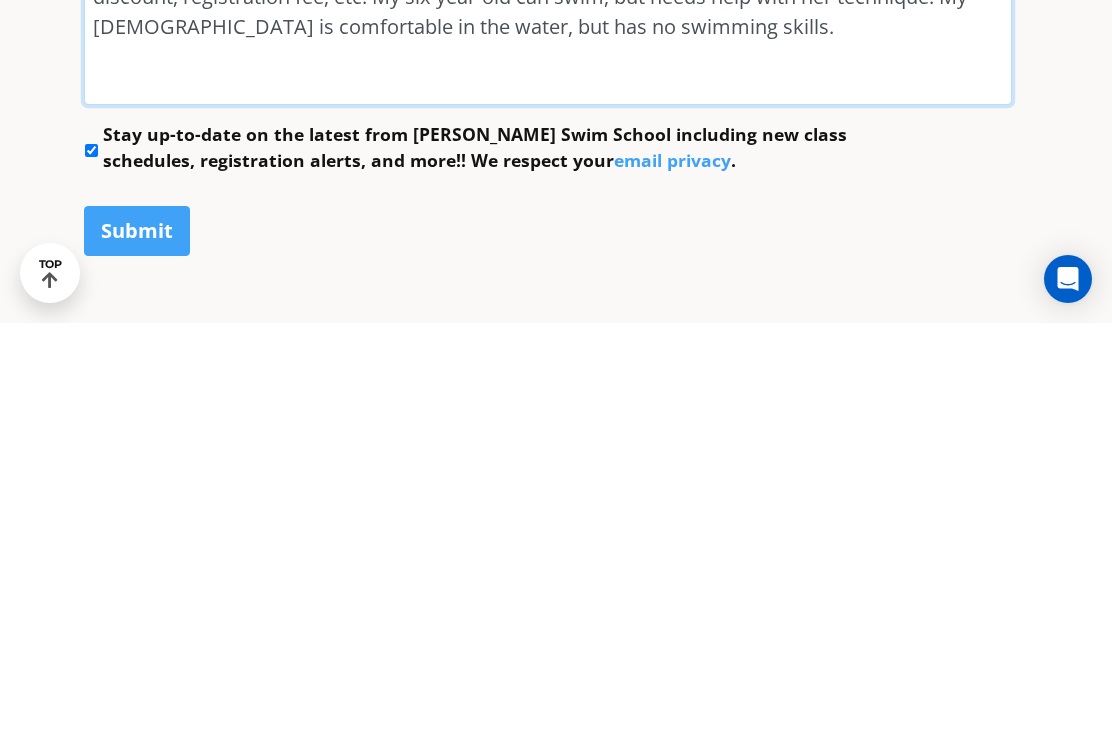 type on "I’d like more information about private swim lessons for my kids. Pricing, scheduling, sibling discount, registration fee, etc. My six-year-old can swim, but needs help with her technique. My 4-year-old is comfortable in the water, but has no swimming skills." 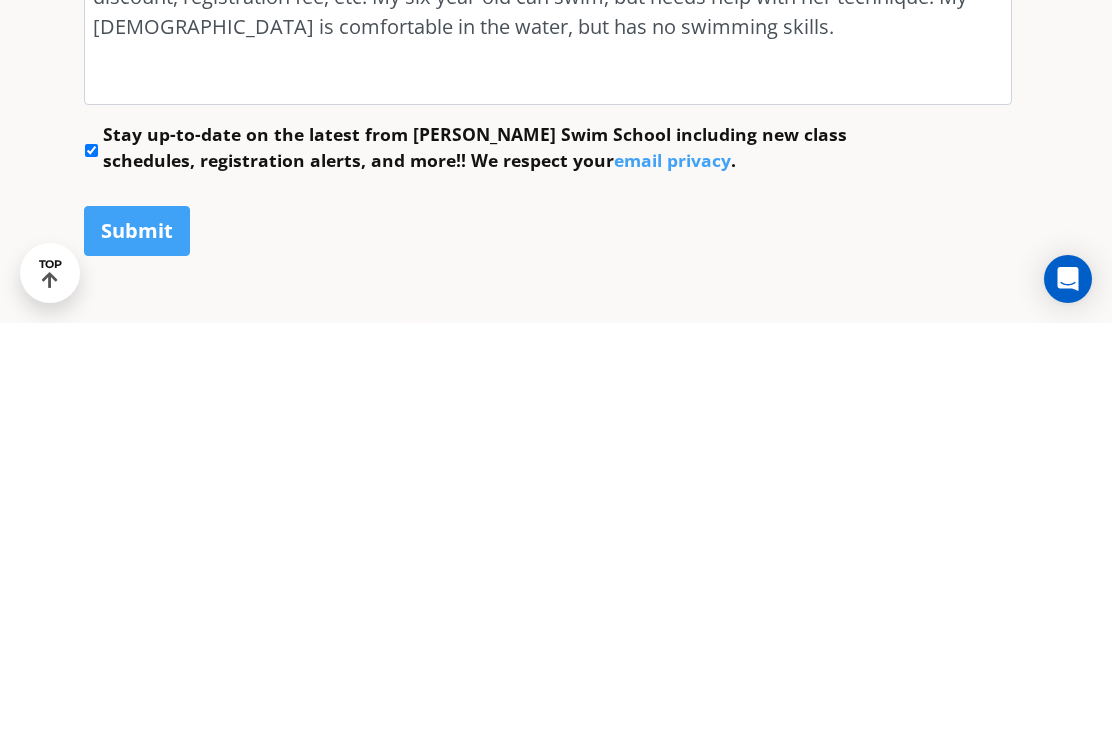 click on "Submit" at bounding box center [137, 639] 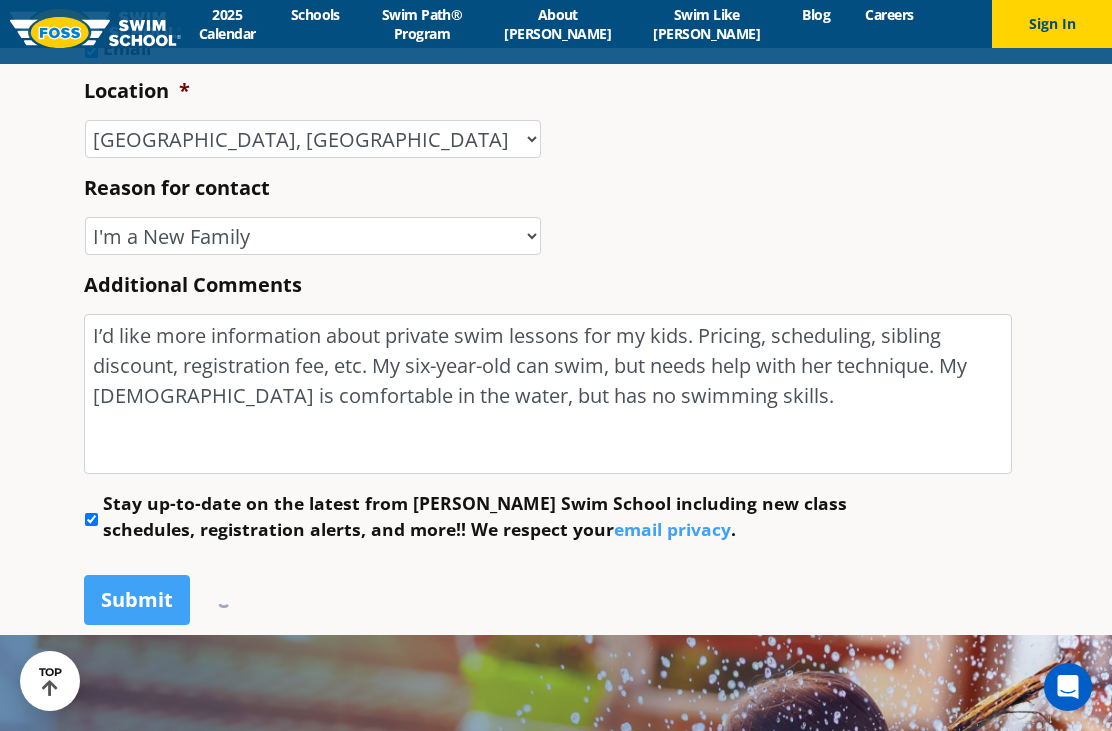 scroll, scrollTop: 903, scrollLeft: 10, axis: both 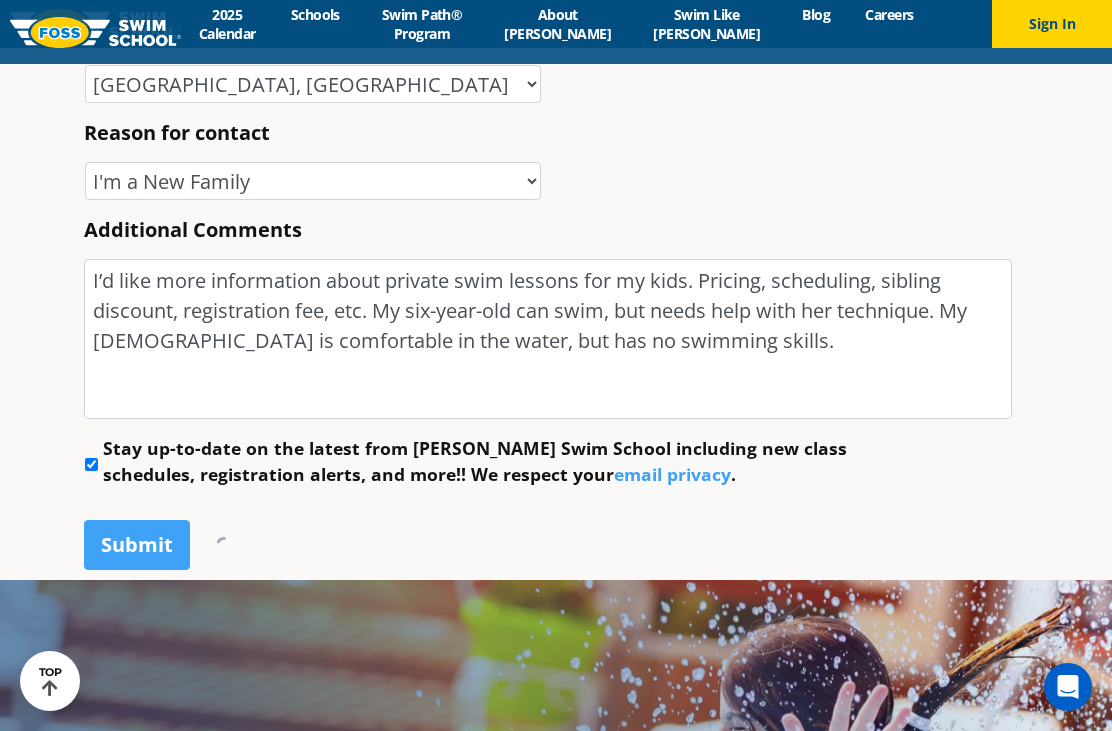 click on "Submit" at bounding box center [137, 545] 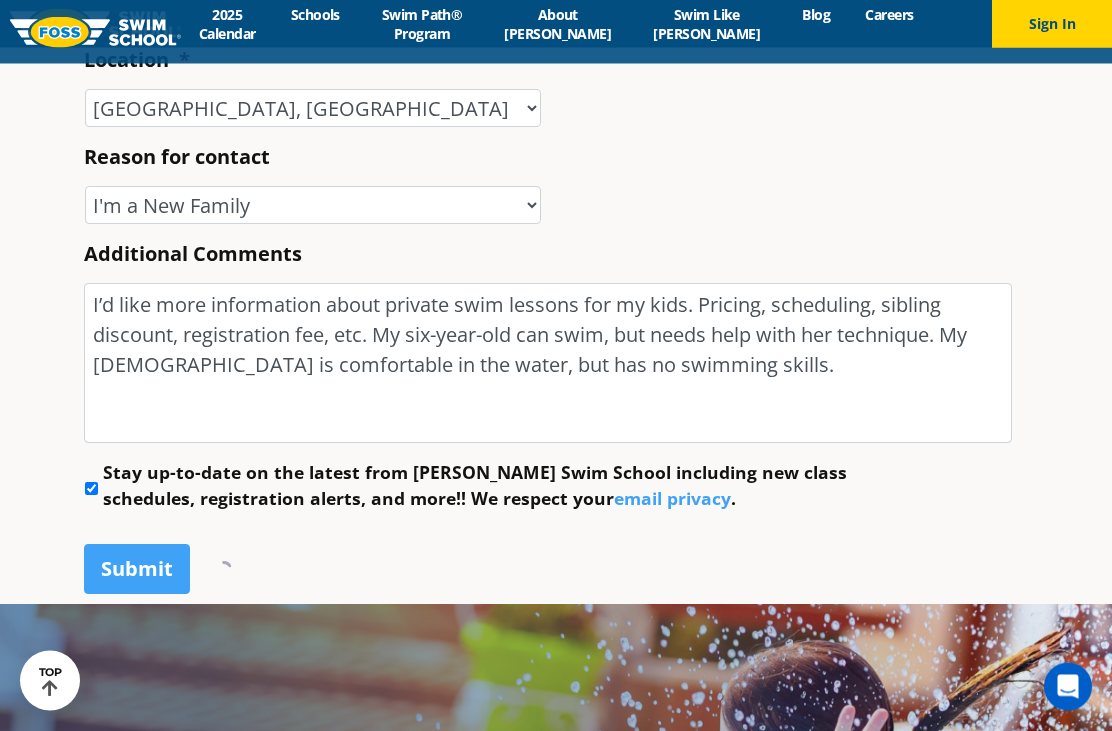 scroll, scrollTop: 1009, scrollLeft: 0, axis: vertical 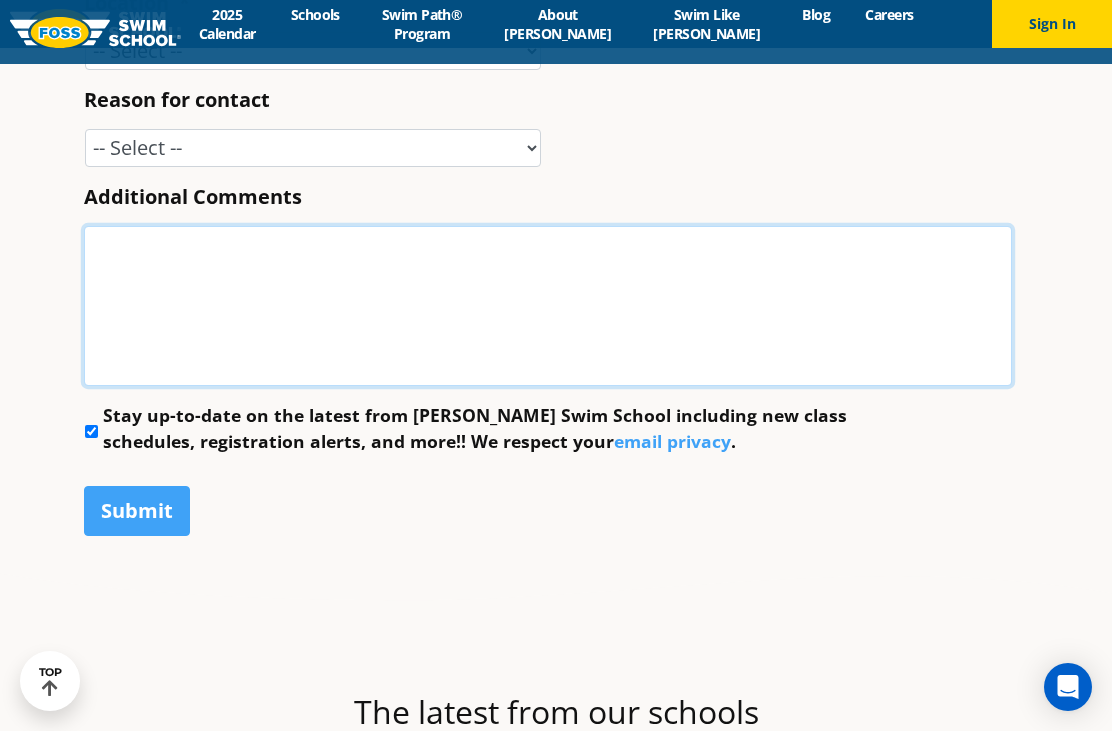 click on "Additional Comments" at bounding box center (548, 306) 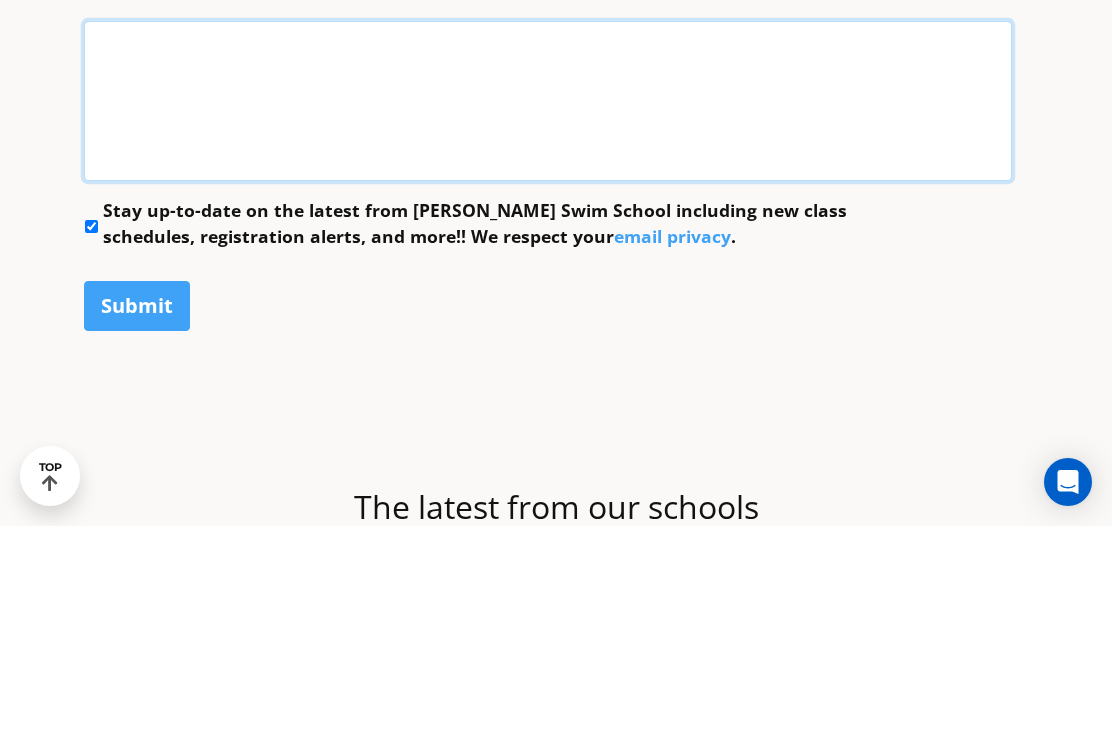 click on "Additional Comments" at bounding box center [548, 306] 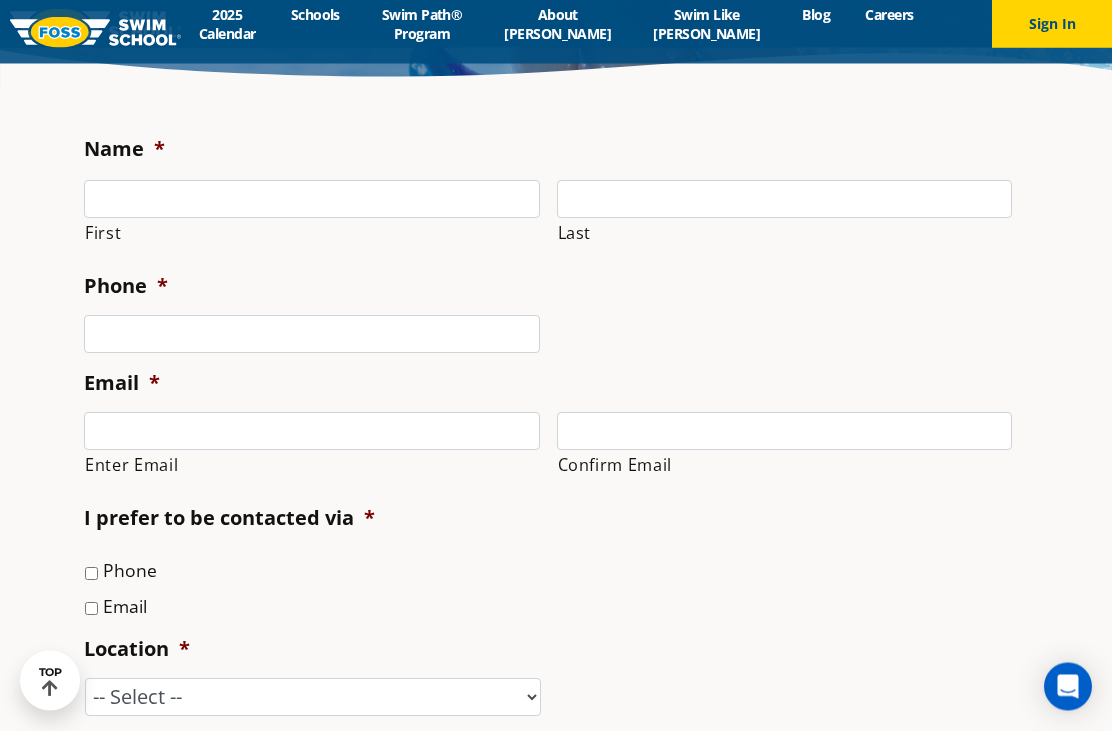 type on "I’d like more information about private swim lessons for my kids. Pricing, scheduling, sibling discount, registration fee, etc. My six-year-old can swim, but needs help with her technique. My 4-year-old is comfortable in the water, but has no swimming skills." 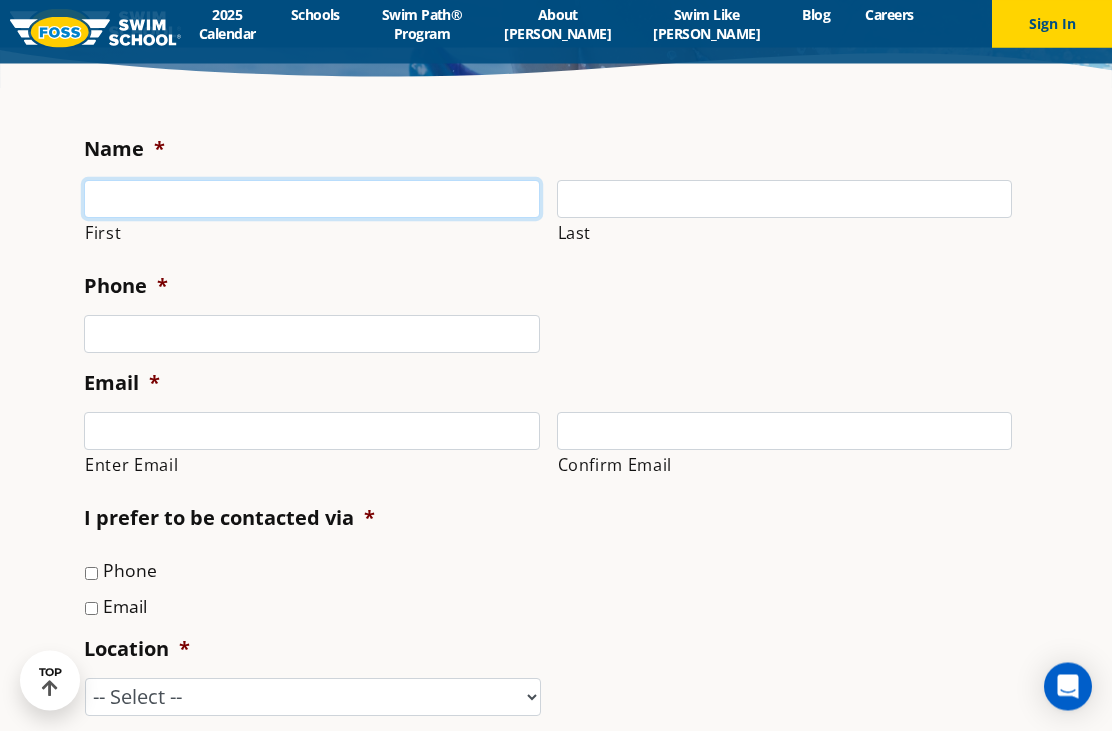 click on "First" at bounding box center (312, 200) 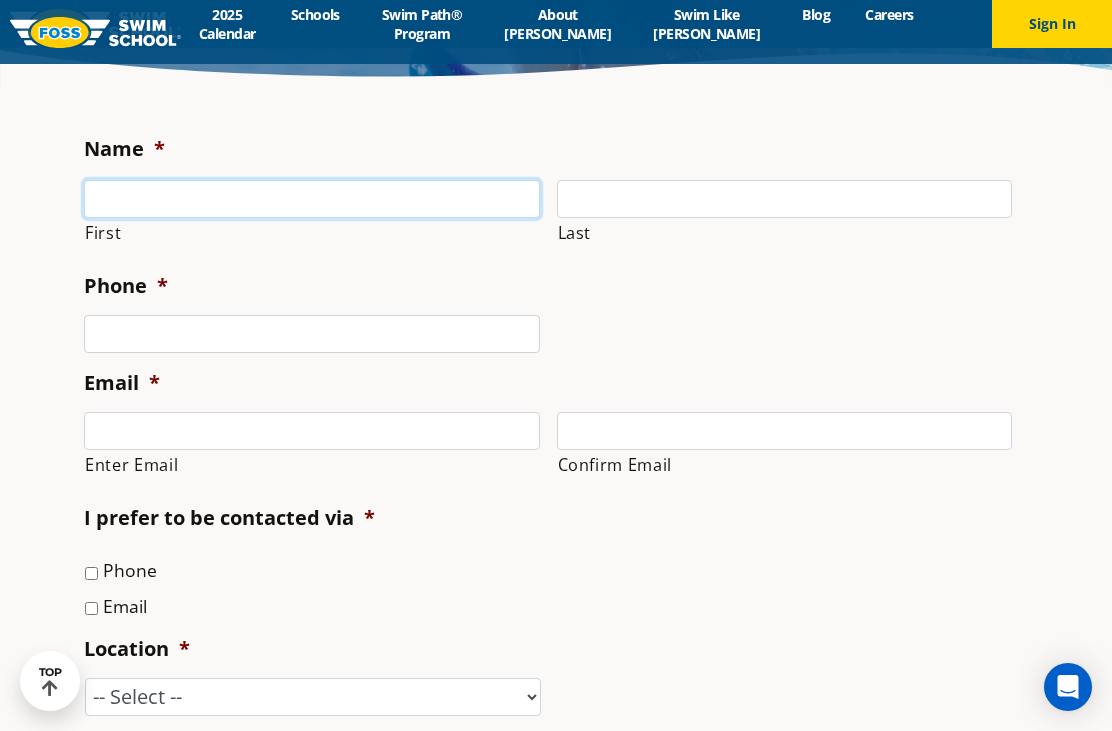 scroll, scrollTop: 2038, scrollLeft: 0, axis: vertical 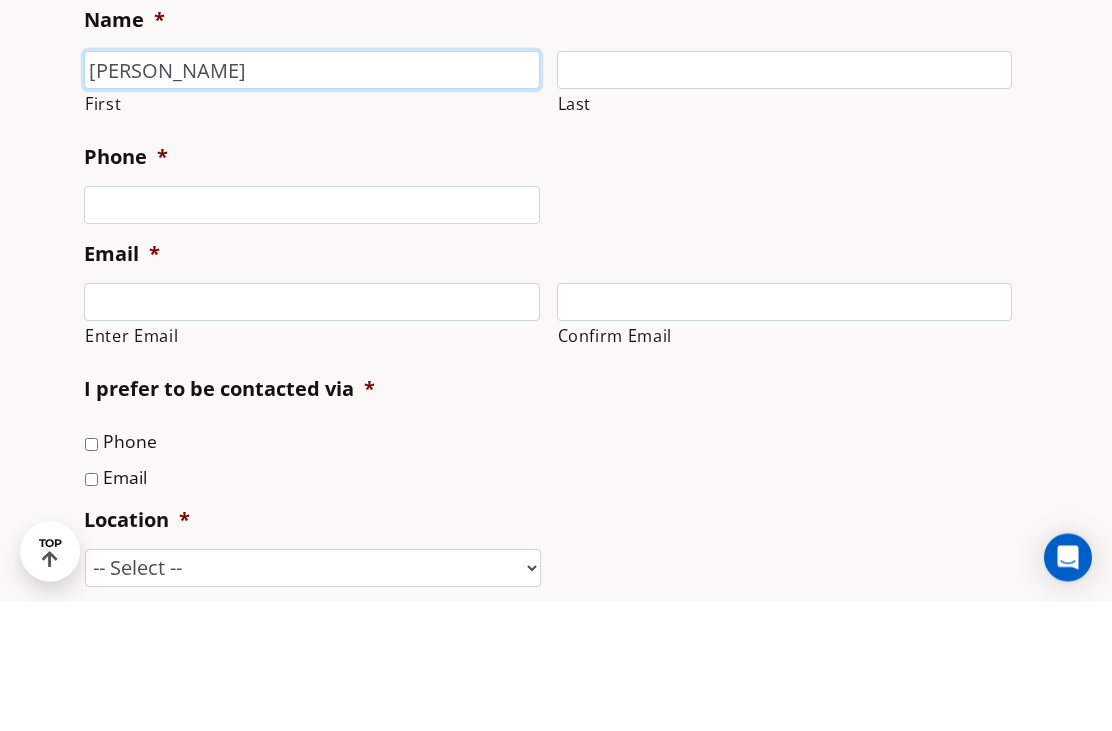 type on "[PERSON_NAME]" 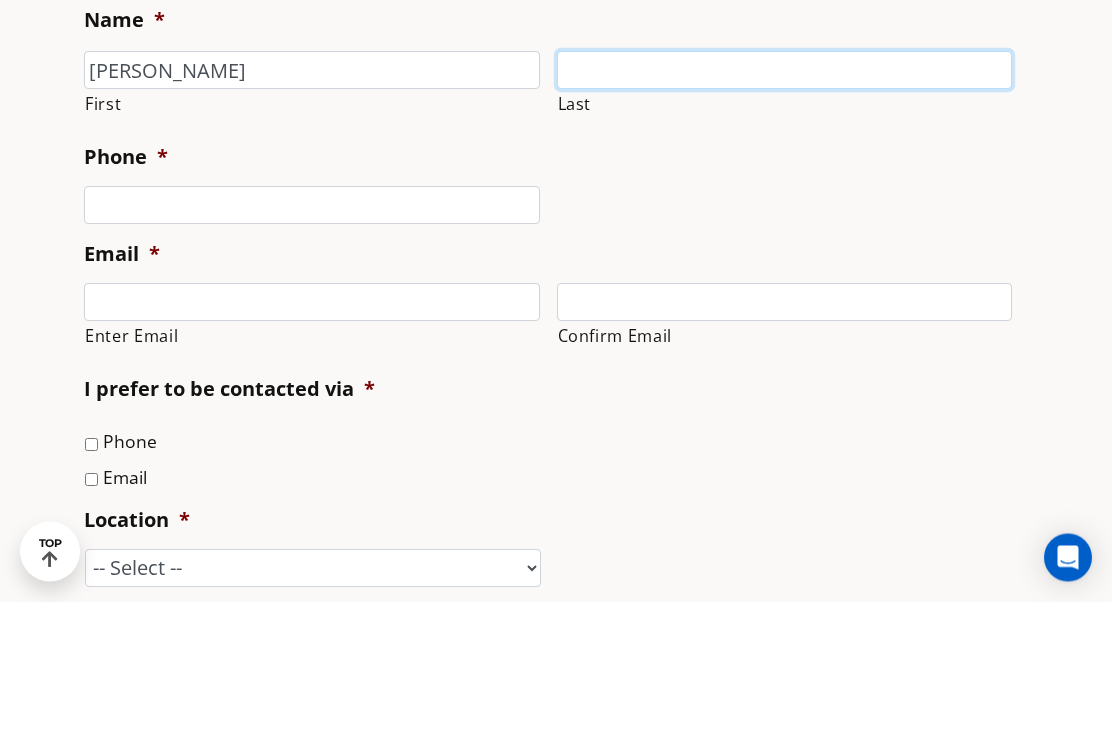 click on "Last" at bounding box center (785, 200) 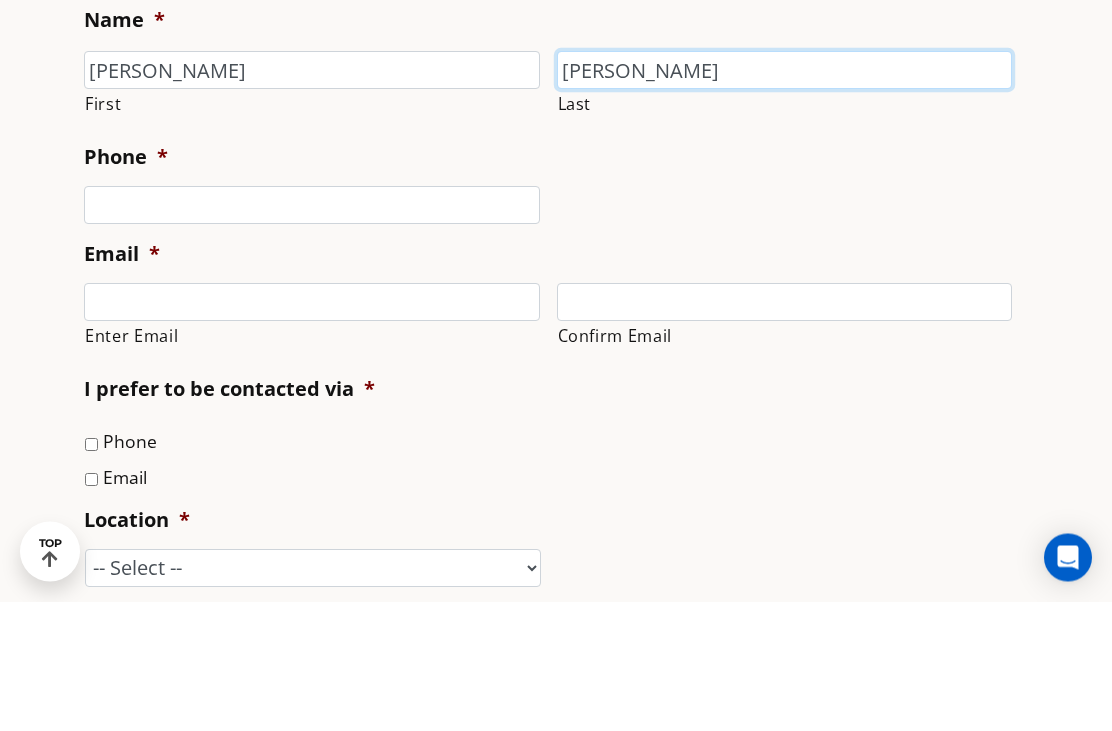 type on "[PERSON_NAME]" 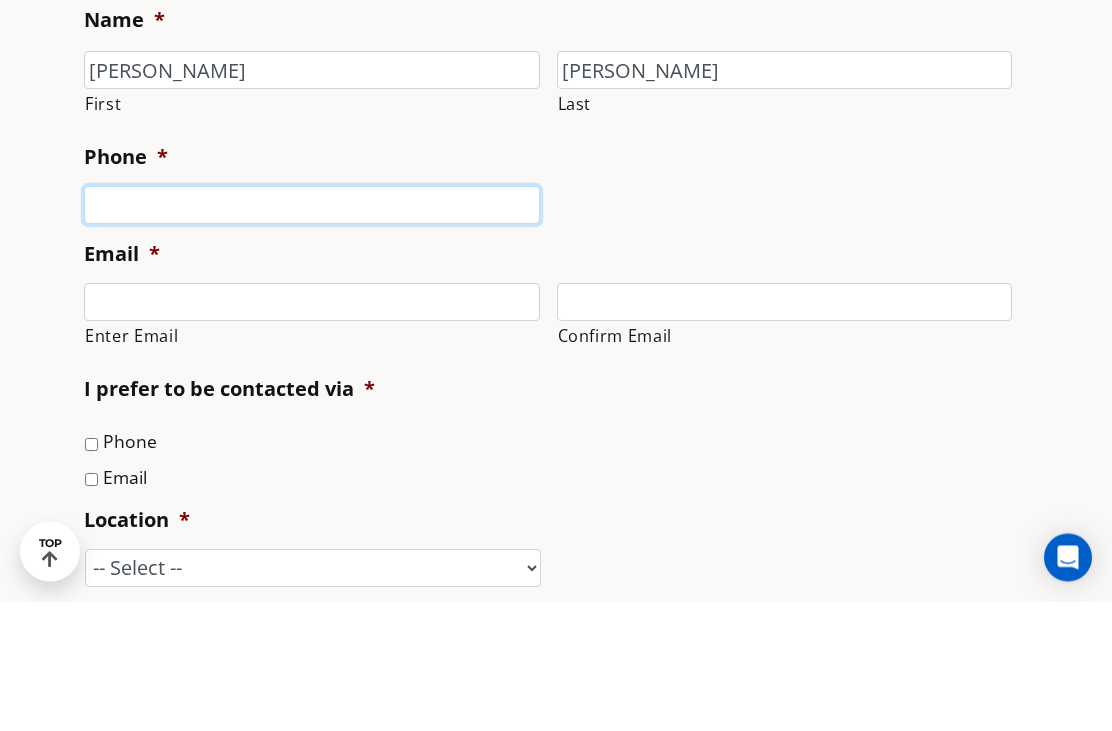 click on "Phone *" at bounding box center [312, 335] 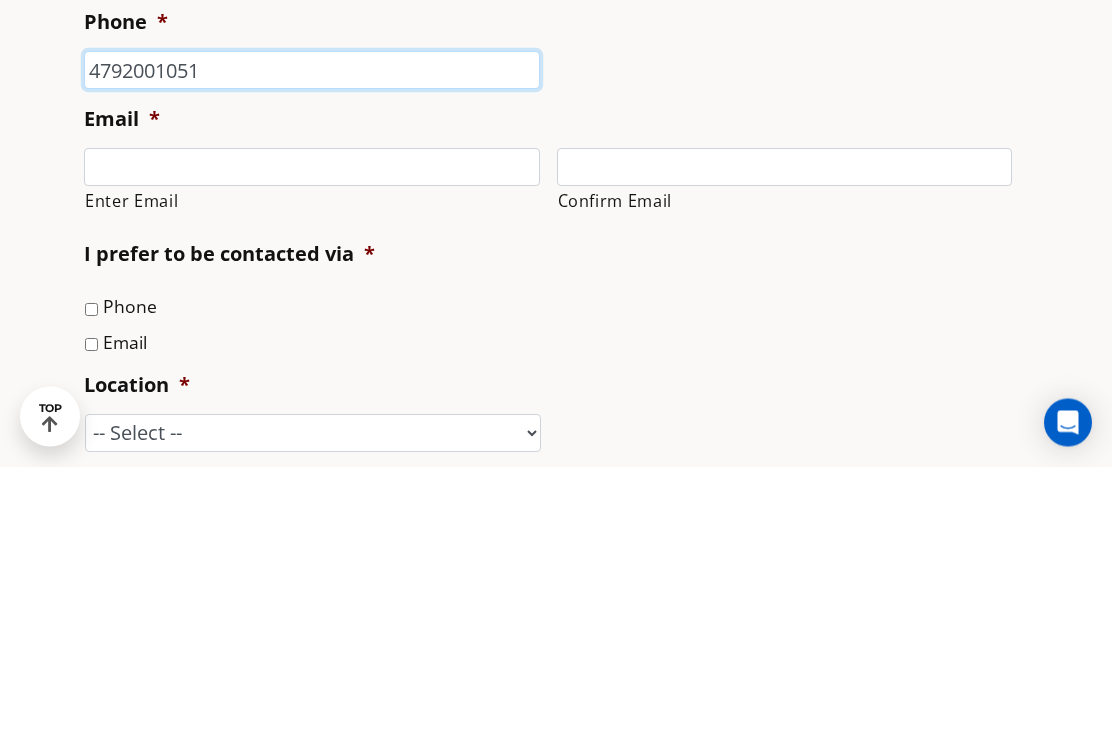 type on "4792001051" 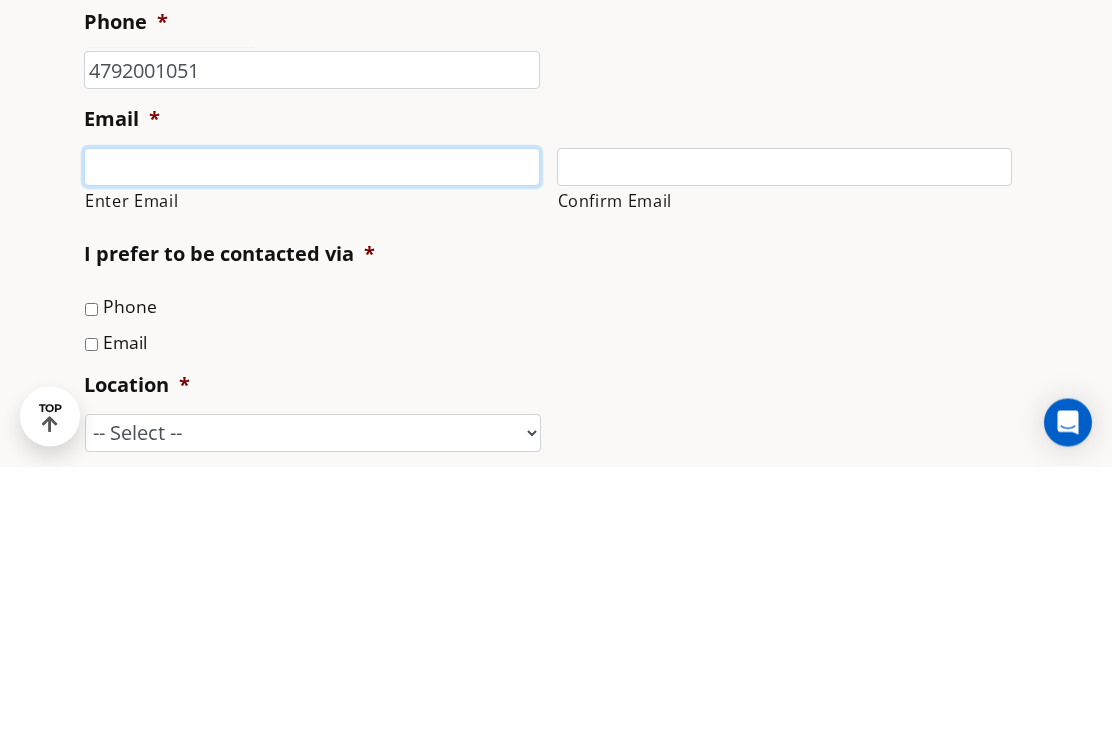 click on "Enter Email" at bounding box center [312, 432] 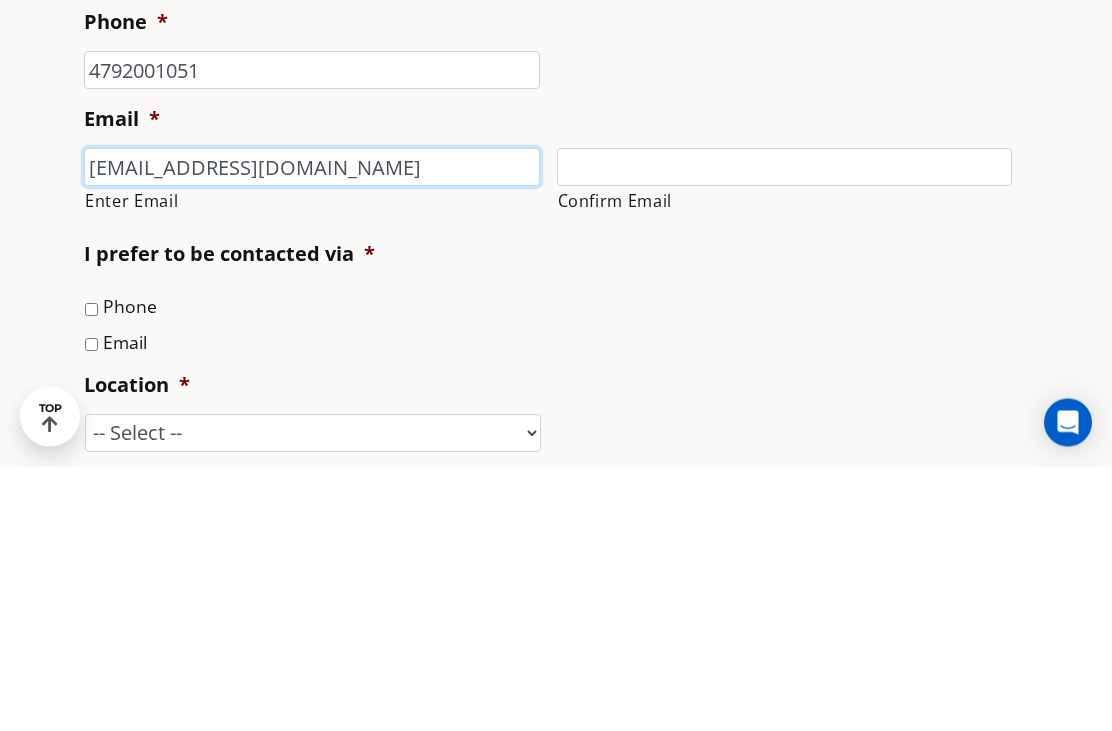 type on "jfginn2003@yahoo.com" 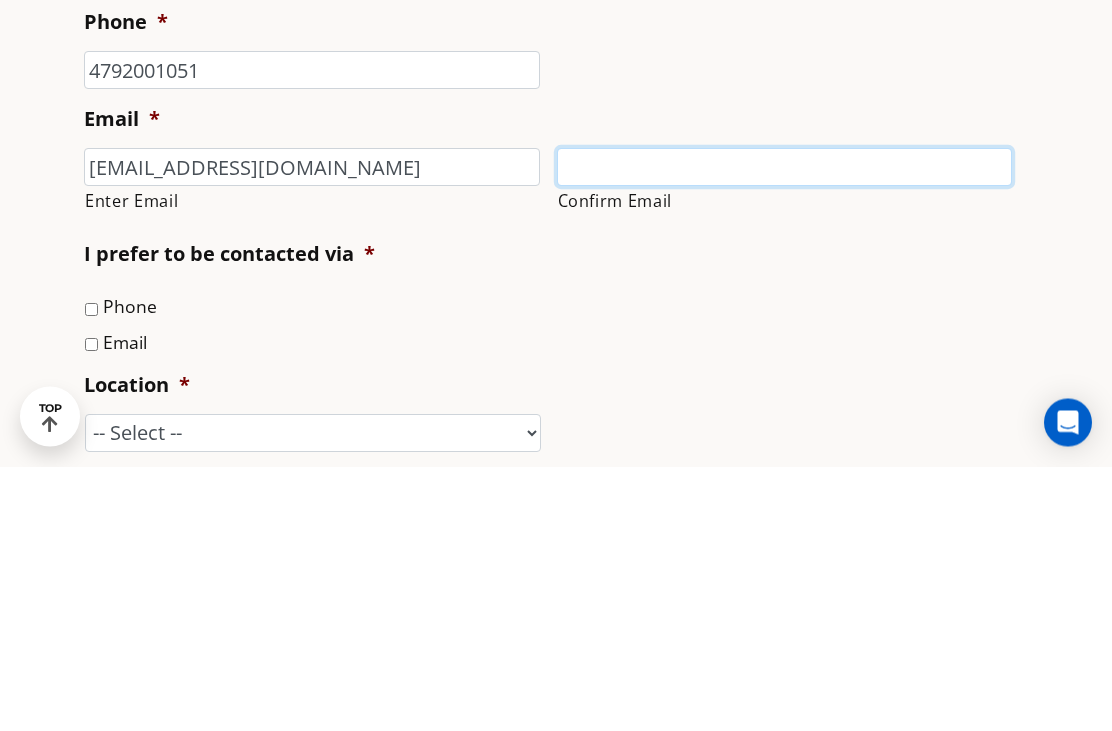 click on "Confirm Email" at bounding box center [785, 432] 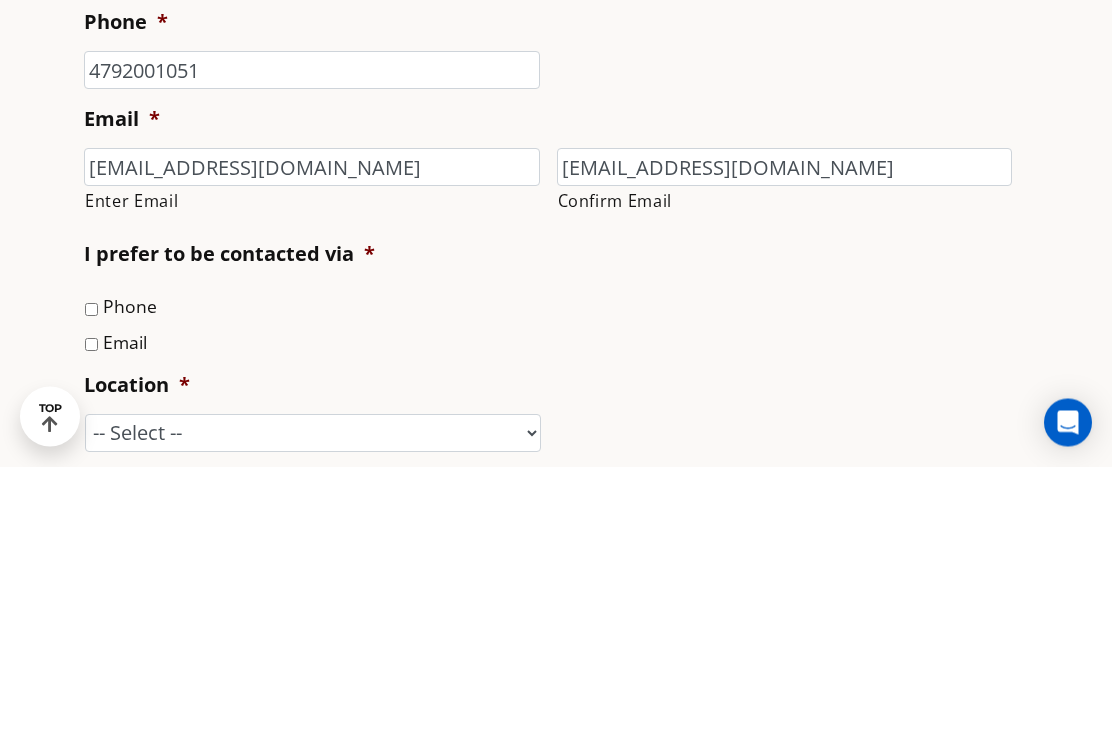 scroll, scrollTop: 2303, scrollLeft: 0, axis: vertical 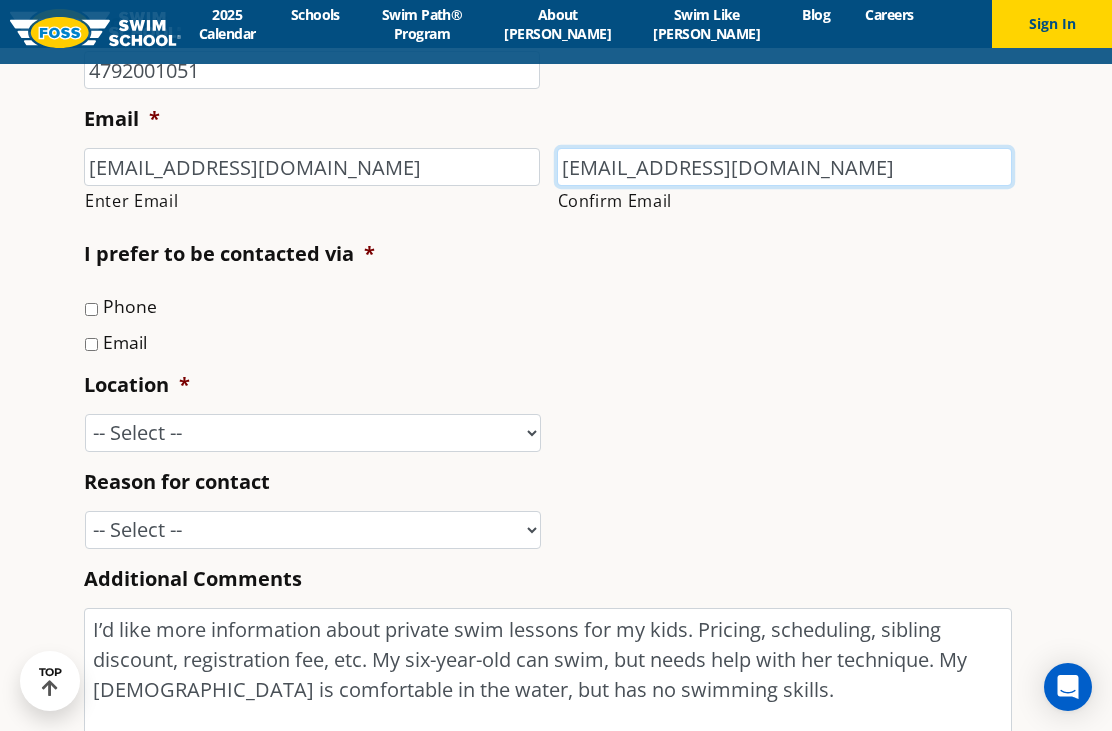 type on "jfginn2003@yahoo.com" 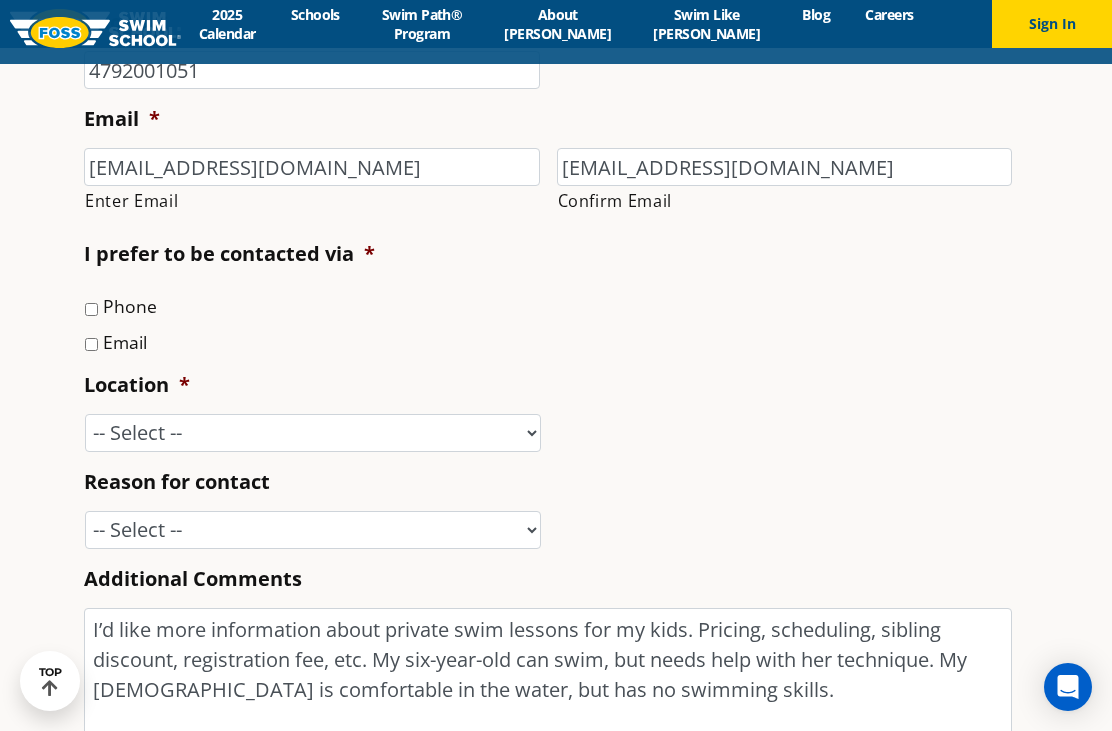 click on "Email" at bounding box center [125, 342] 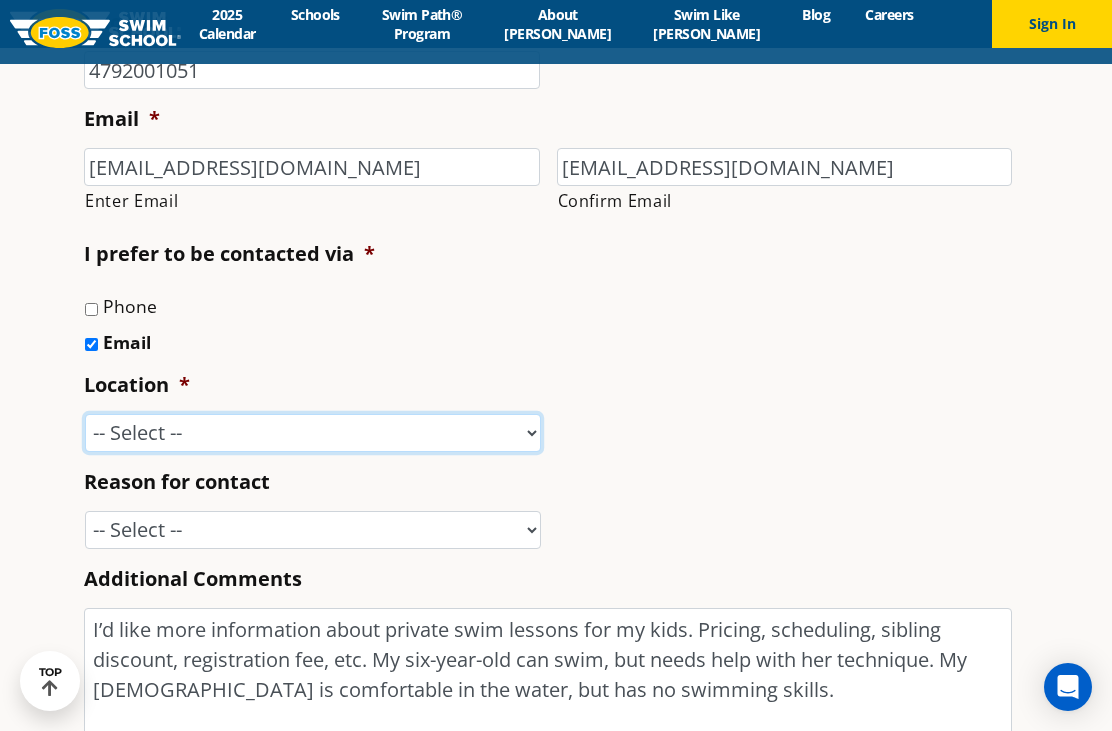 click on "-- Select -- Ankeny, IA Apple Valley Blaine, MN Burnsville, MN Ballwin, MO Bolingbrook, IL Chanhassen, MN Castle Rock, CO Chicago, IL (Lakeview) Creve Coeur, MO Elmwood Park, IL Fargo, ND Glenview, IL Highland Park, IL Libertyville, IL Lone Tree, CO Maple Grove, MN Niles, IL Northglenn, CO O'Fallon, MO Plymouth, MN Richfield/Edina, MN Rock Hill, MO Savage, MN South Barrington, IL St. Charles, MO St. Louis Park, MN St. Paul, MN Sun Prairie, WI Vadnais Heights, MN Western Springs, IL Westminster, CO Woodbury, MN Home Office" at bounding box center [313, 433] 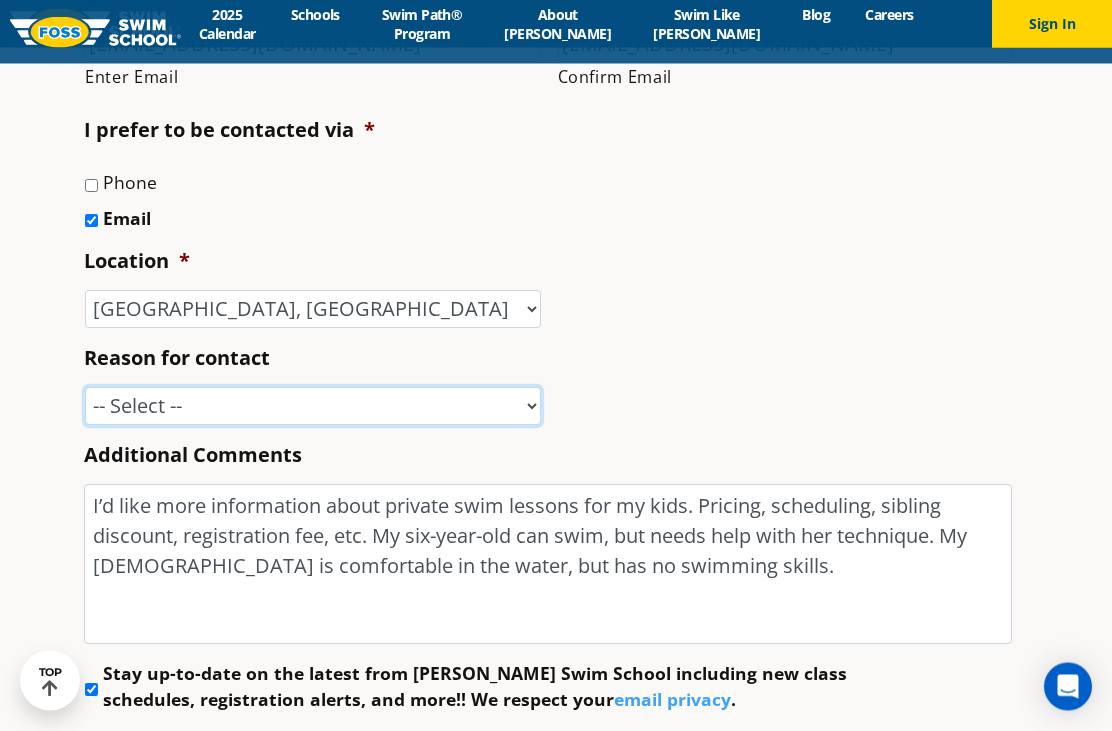 click on "-- Select -- Enrollment issue Program question What level is best for my child? I'm a New Family Concern about an instructor Speak with a manager FOSS Water Safety Presentation Media Inquiry Marketing Partnership Donation request I love FOSS! Other" at bounding box center [313, 407] 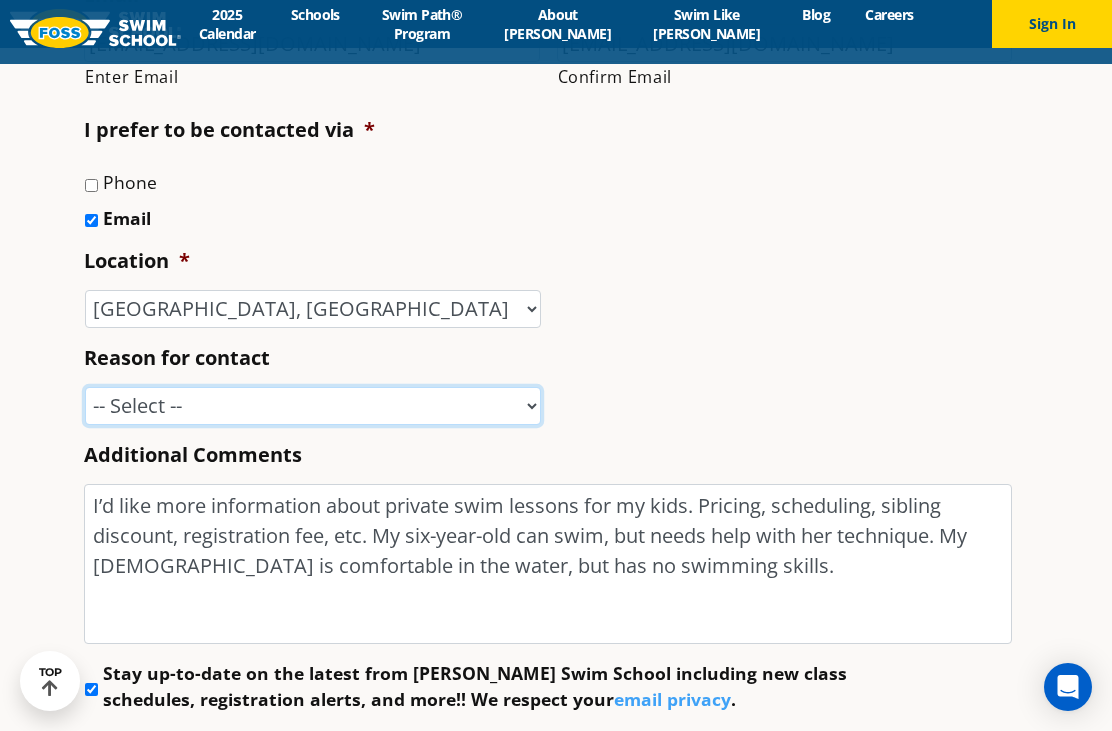 select on "I'm a New Family" 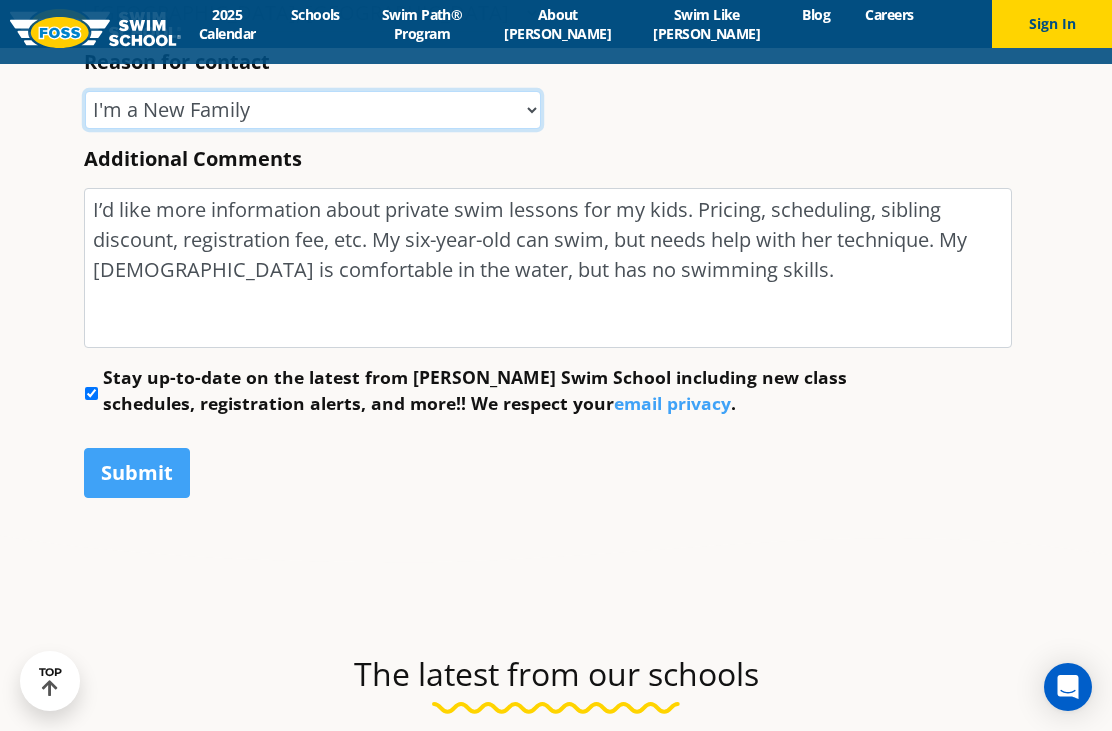 scroll, scrollTop: 2739, scrollLeft: 0, axis: vertical 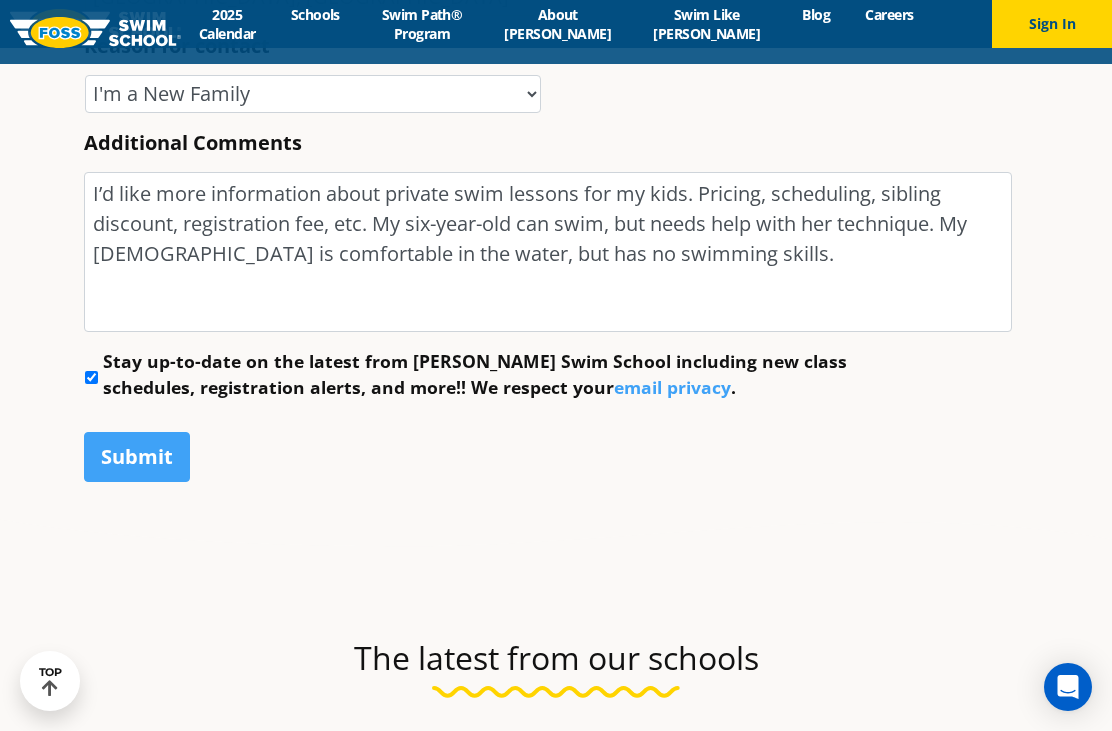 click on "Submit" at bounding box center (137, 457) 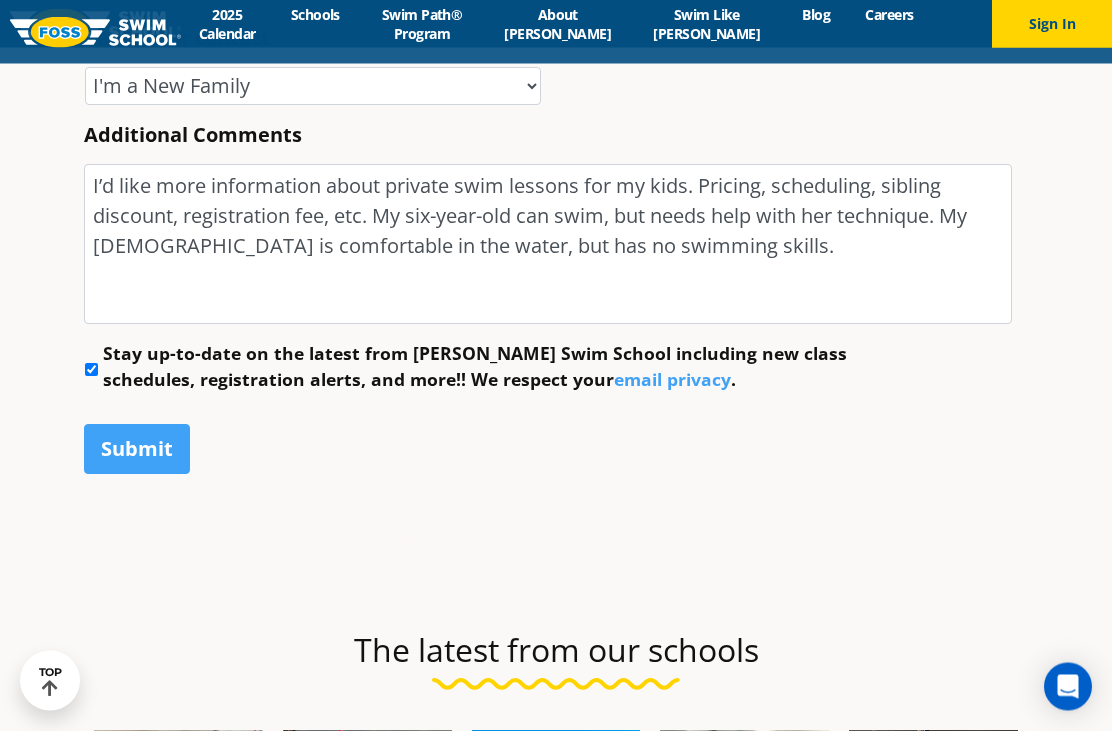 scroll, scrollTop: 2747, scrollLeft: 0, axis: vertical 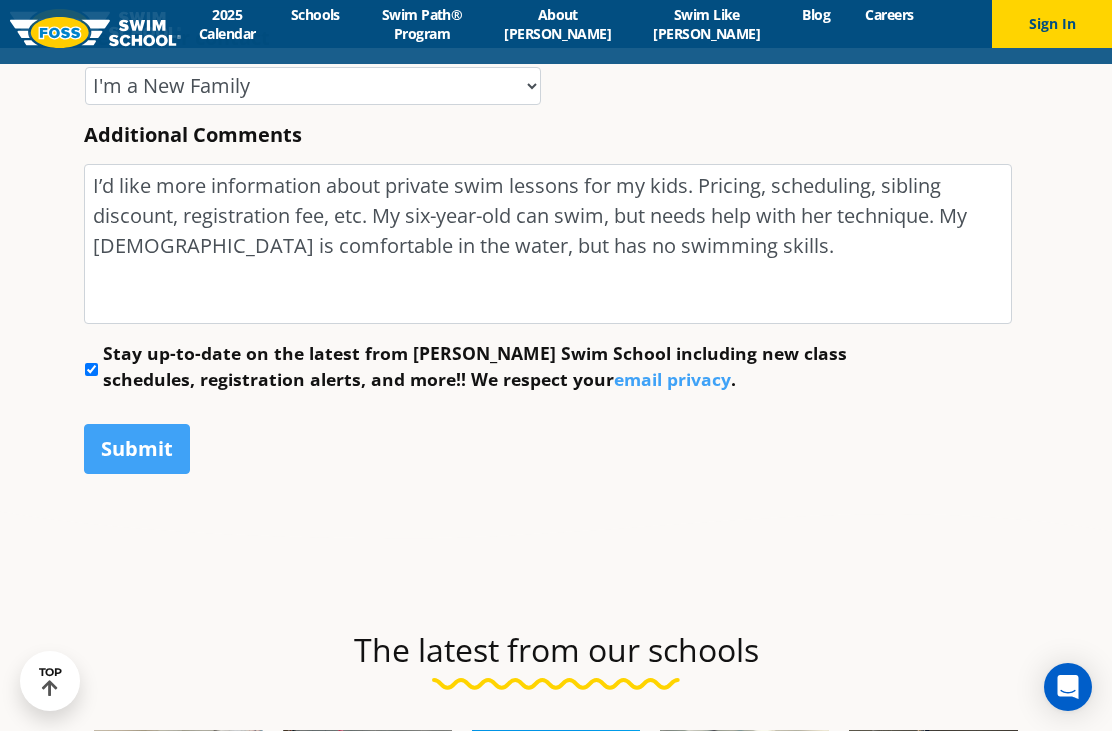 click on "Submit" at bounding box center (137, 449) 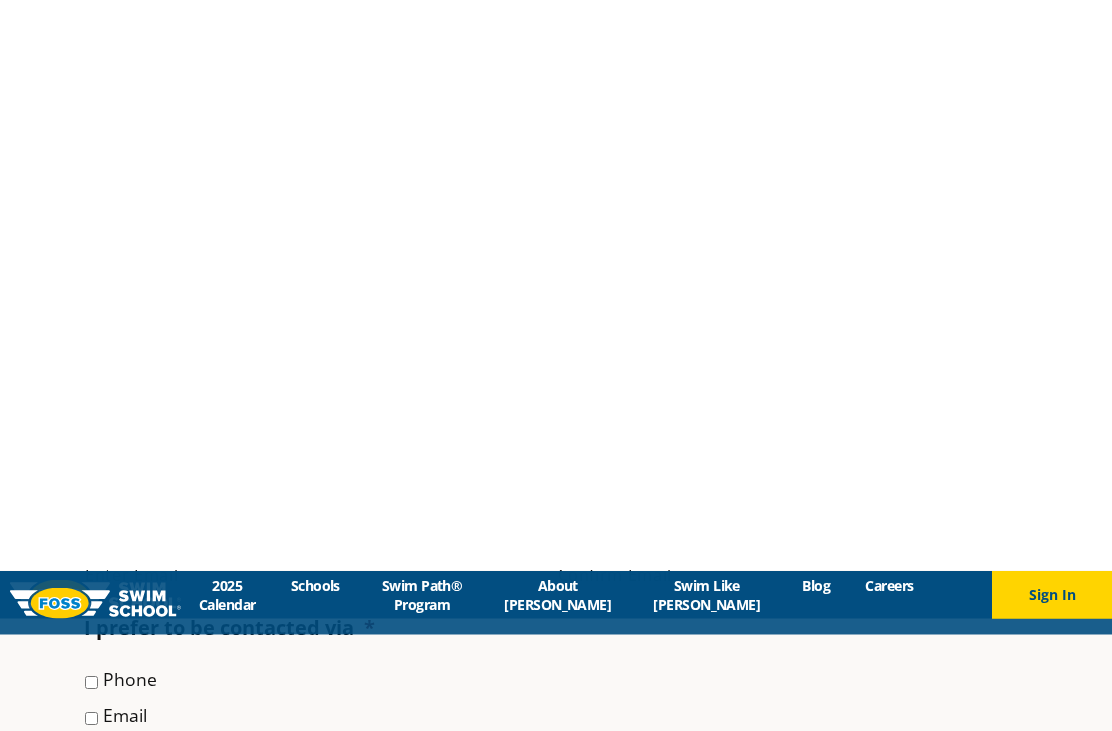 scroll, scrollTop: 0, scrollLeft: 0, axis: both 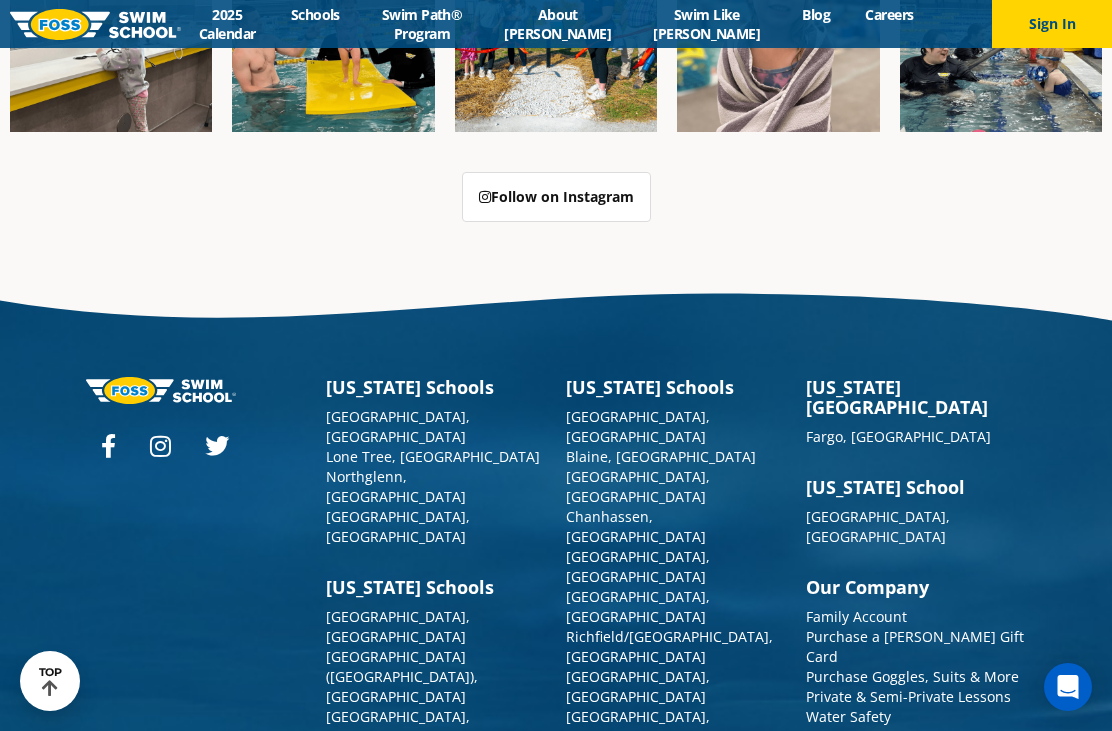 click on "[GEOGRAPHIC_DATA], [GEOGRAPHIC_DATA]" at bounding box center [398, 526] 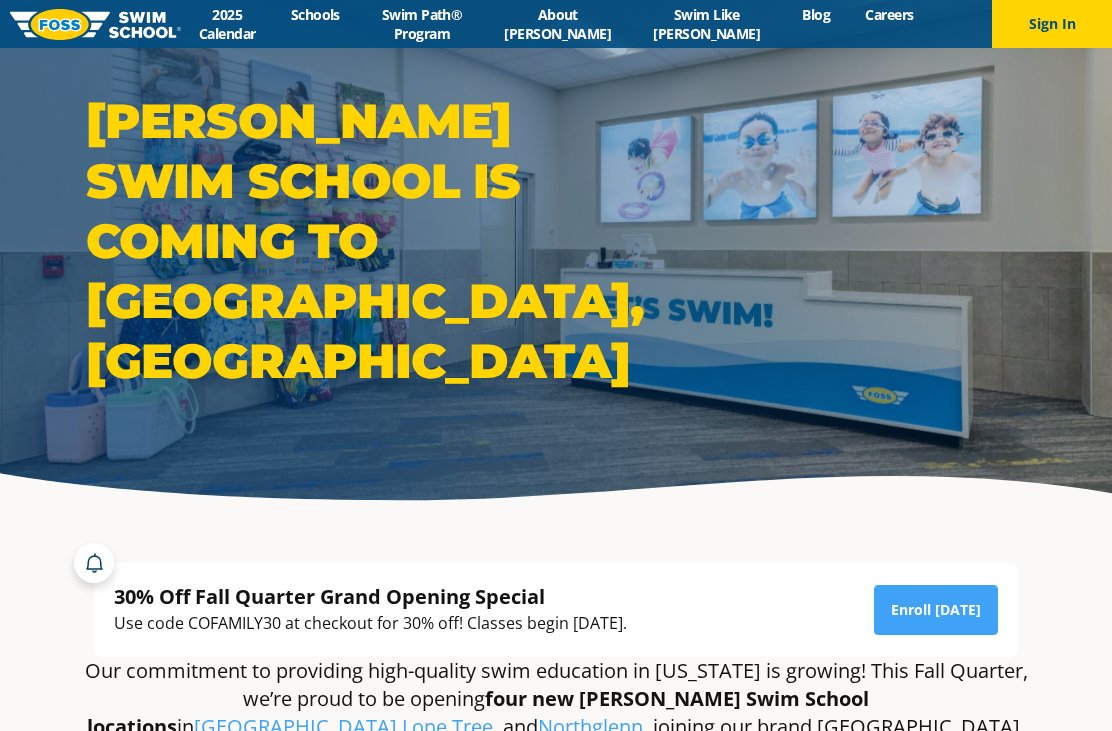 scroll, scrollTop: 0, scrollLeft: 0, axis: both 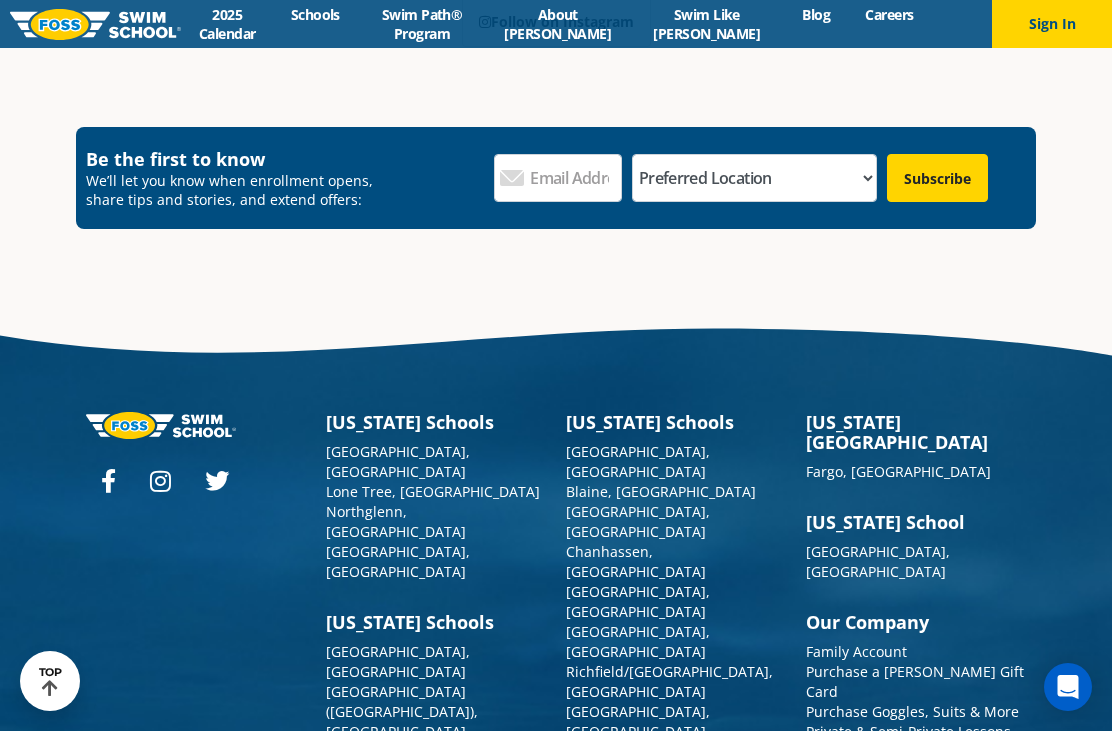 click on "Private & Semi-Private Lessons" at bounding box center (908, 731) 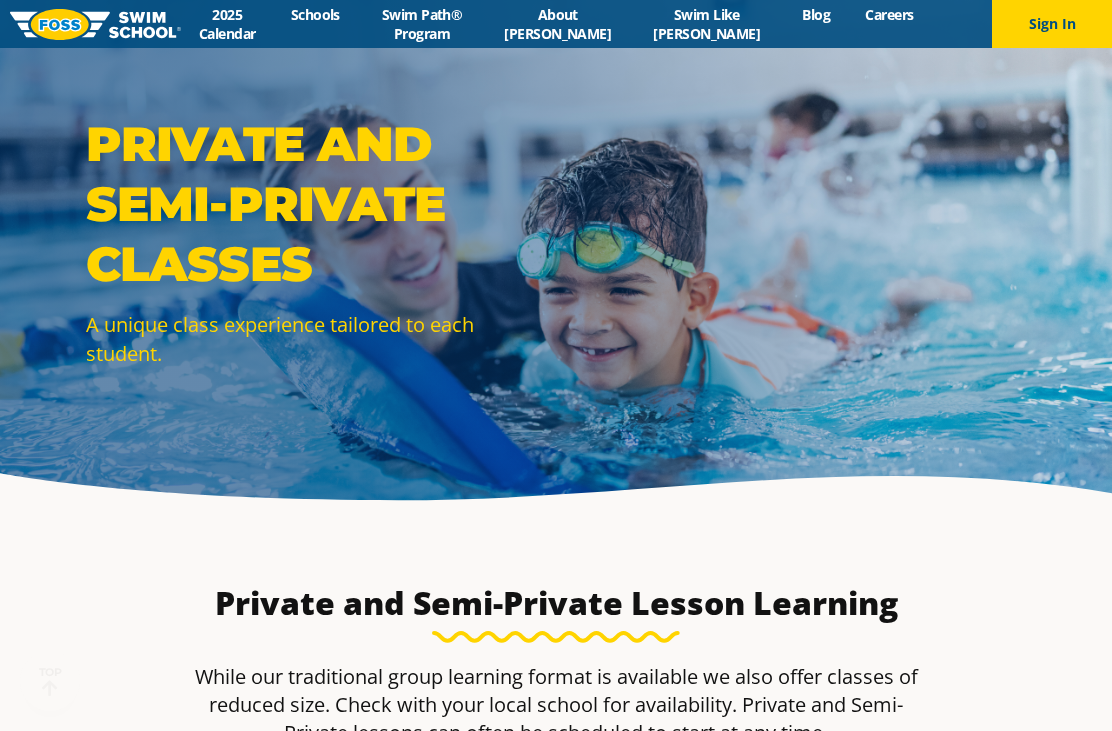 scroll, scrollTop: 146, scrollLeft: 0, axis: vertical 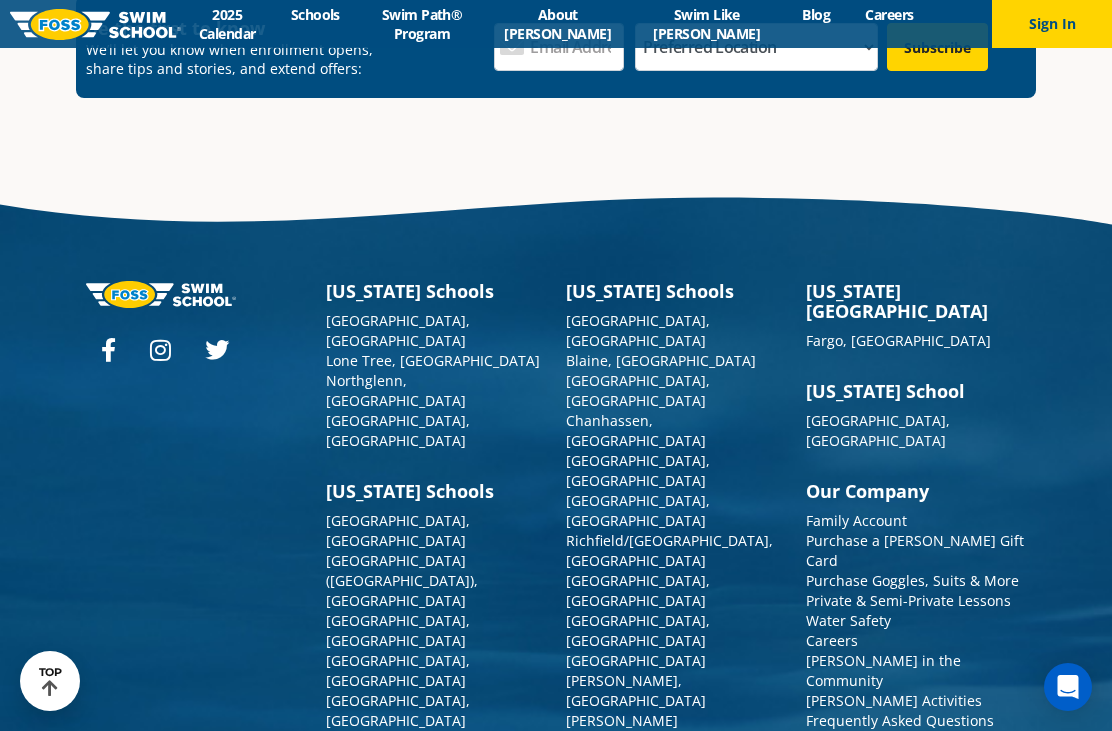 click on "Purchase Goggles, Suits & More" at bounding box center (912, 580) 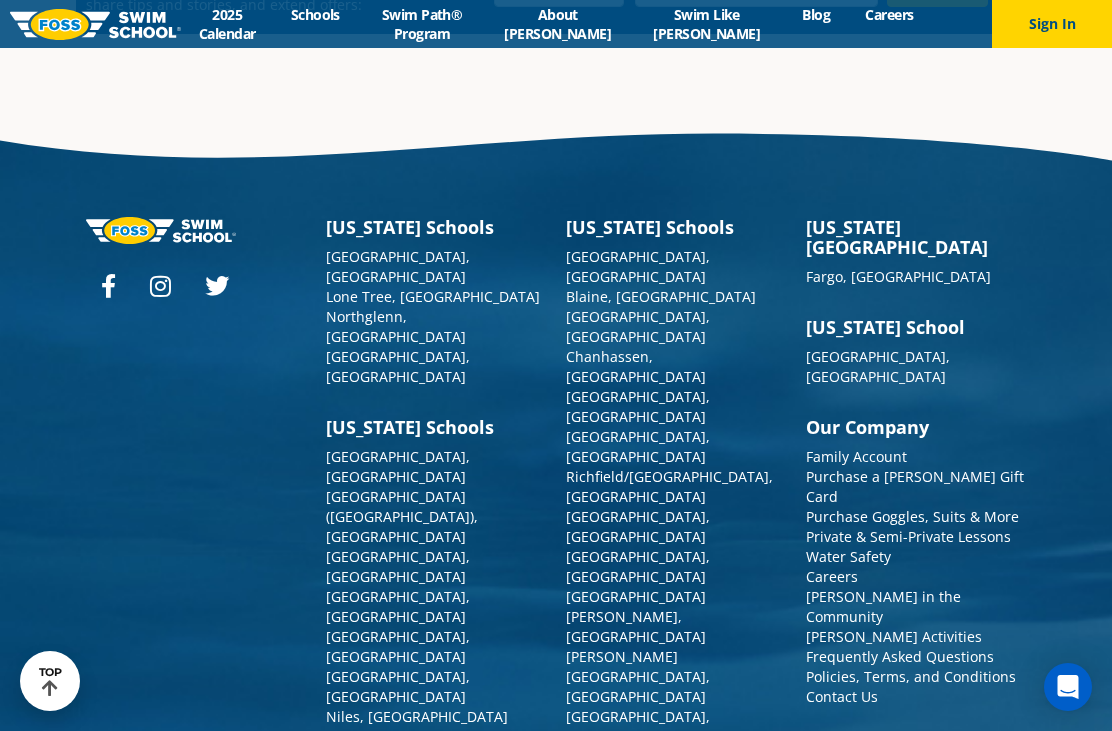 click on "Contact Us" at bounding box center [842, 696] 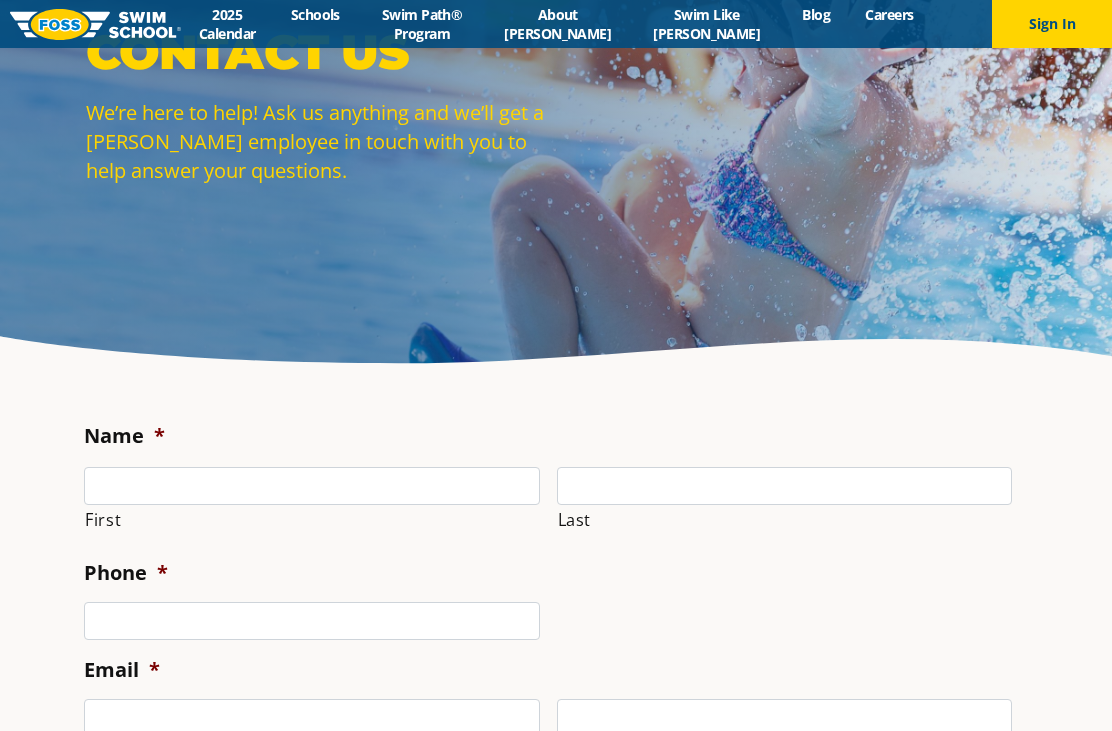 scroll, scrollTop: 0, scrollLeft: 0, axis: both 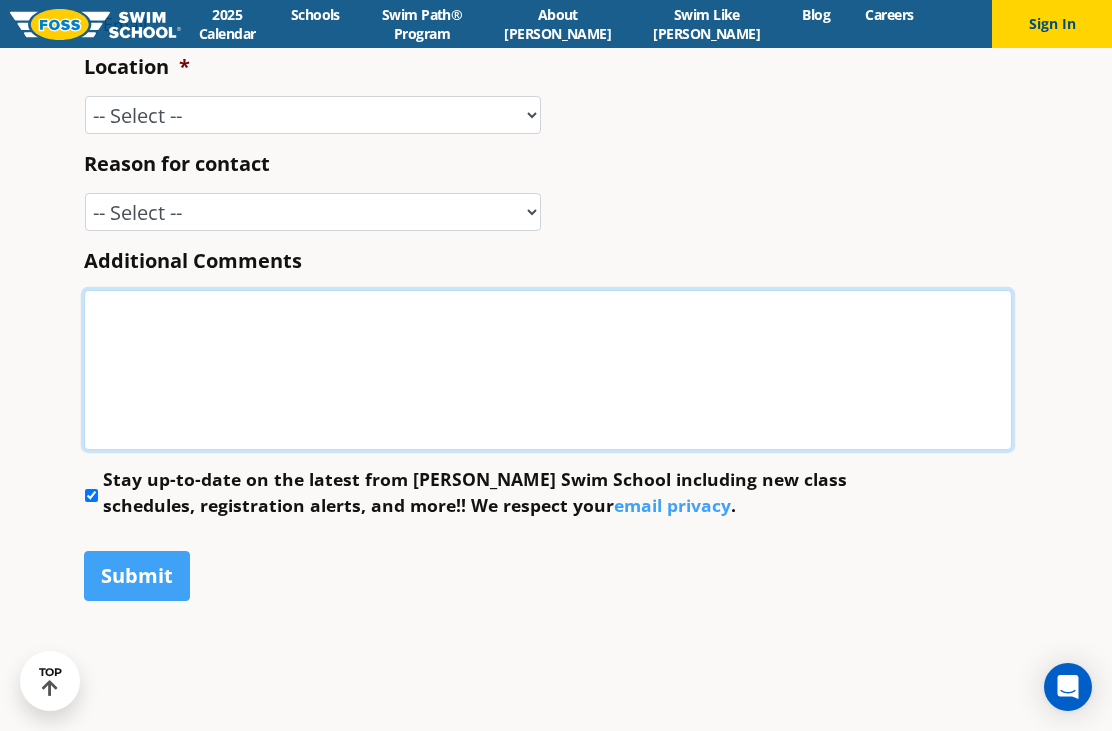 click on "Additional Comments" at bounding box center [548, 370] 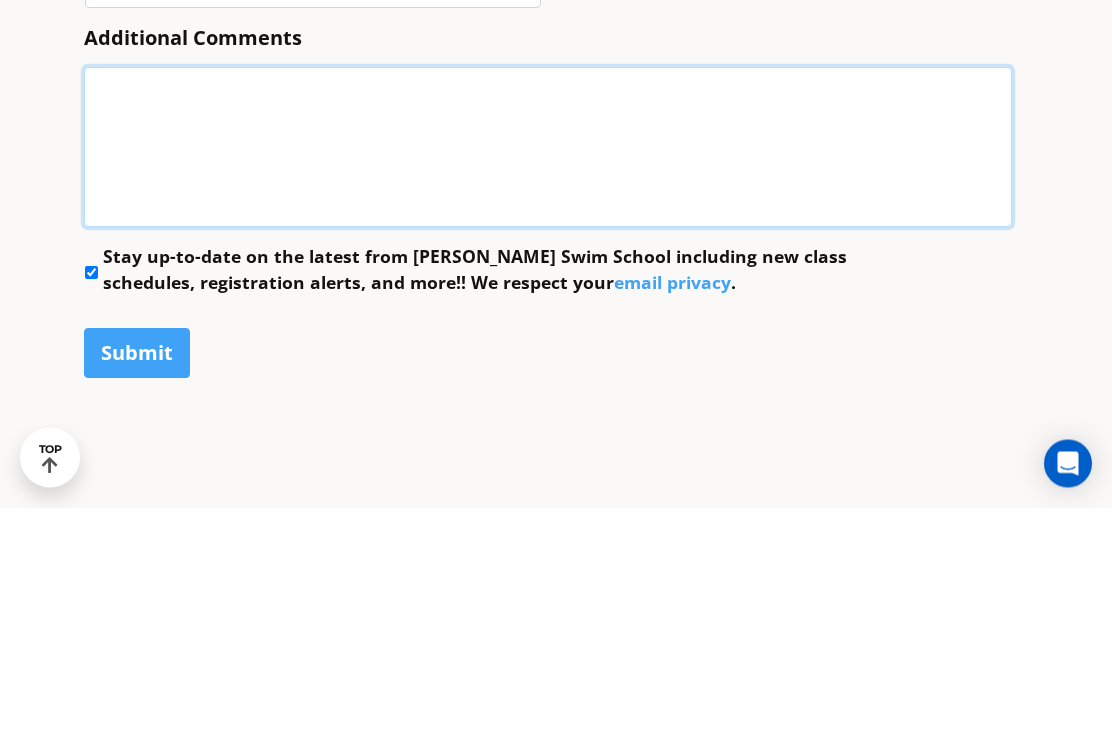 click on "Additional Comments" at bounding box center (548, 371) 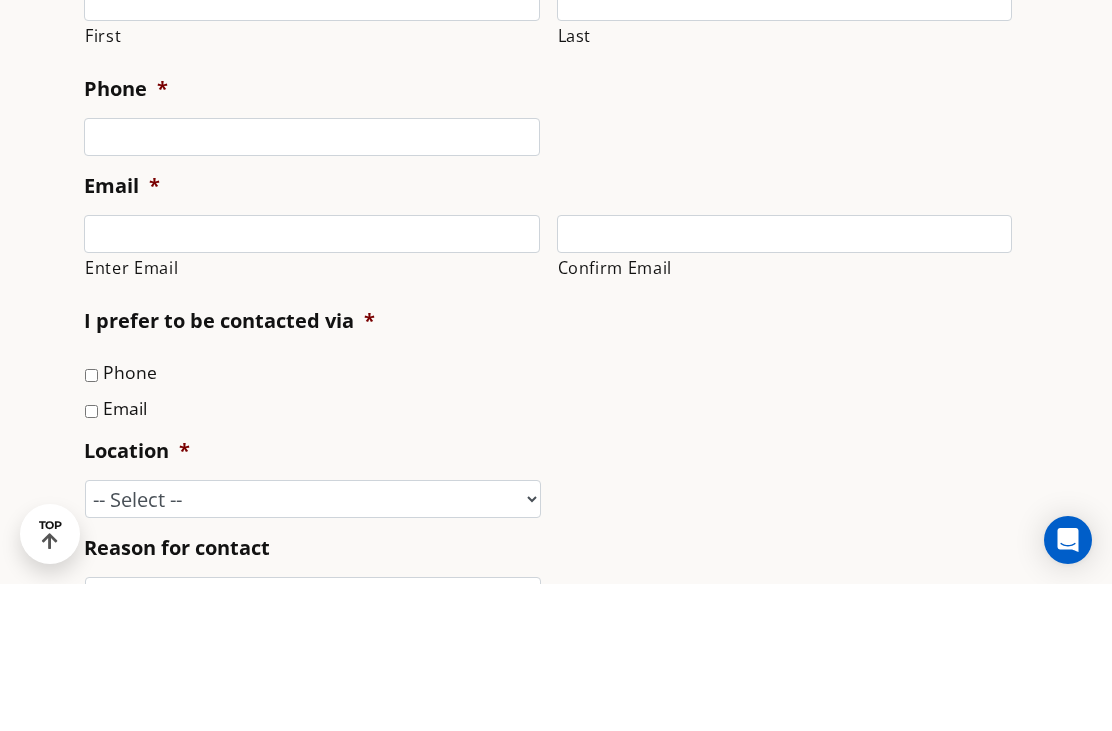 scroll, scrollTop: 470, scrollLeft: 0, axis: vertical 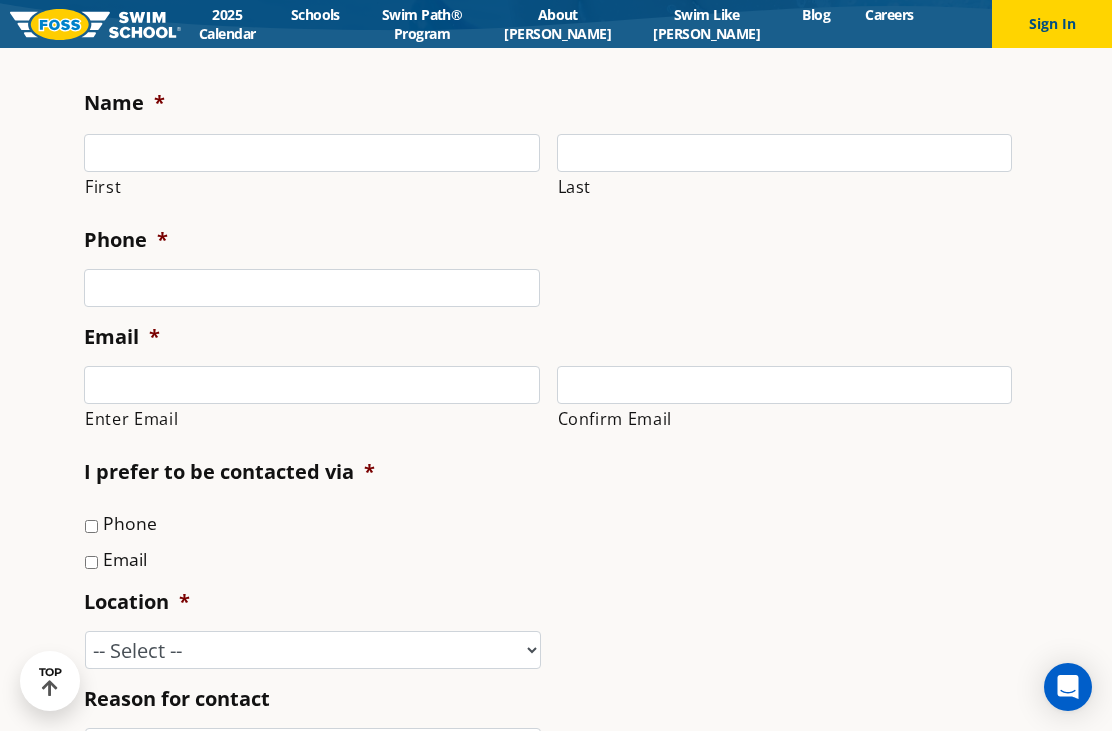 type on "I’d like more information about private swim lessons for my kids. Pricing, scheduling, sibling discount, registration fee, etc. My six-year-old can swim, but needs help with her technique. My [DEMOGRAPHIC_DATA] is comfortable in the water, but has no swimming skills." 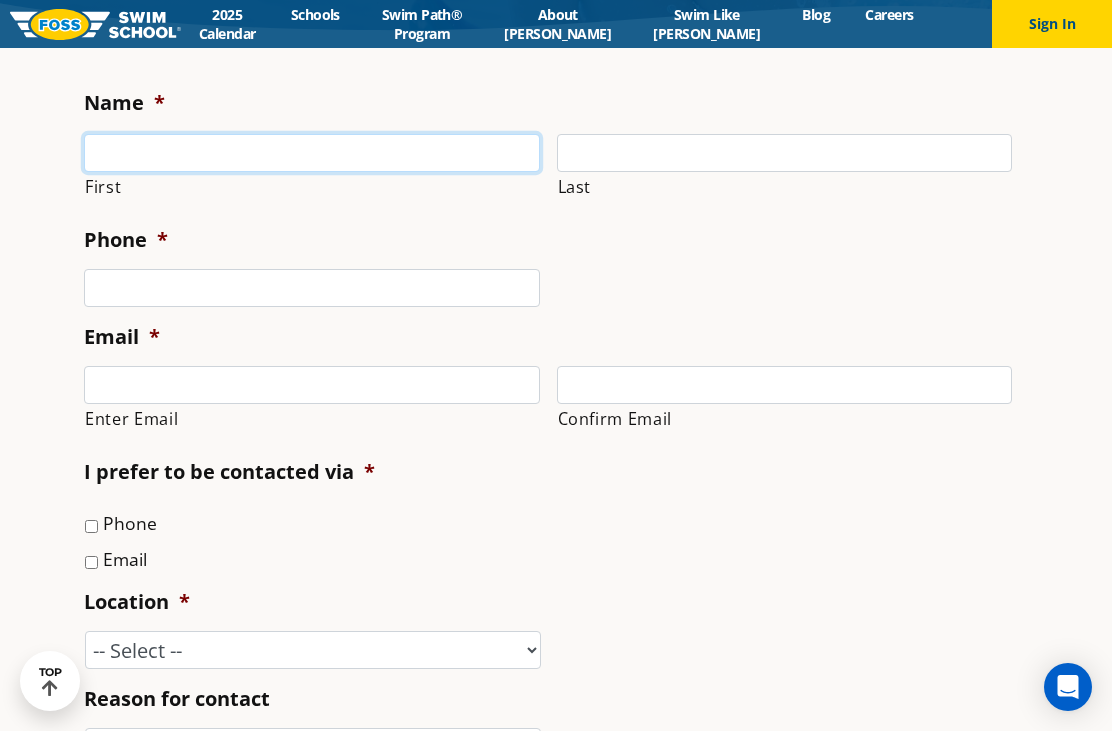 click on "First" at bounding box center [312, 153] 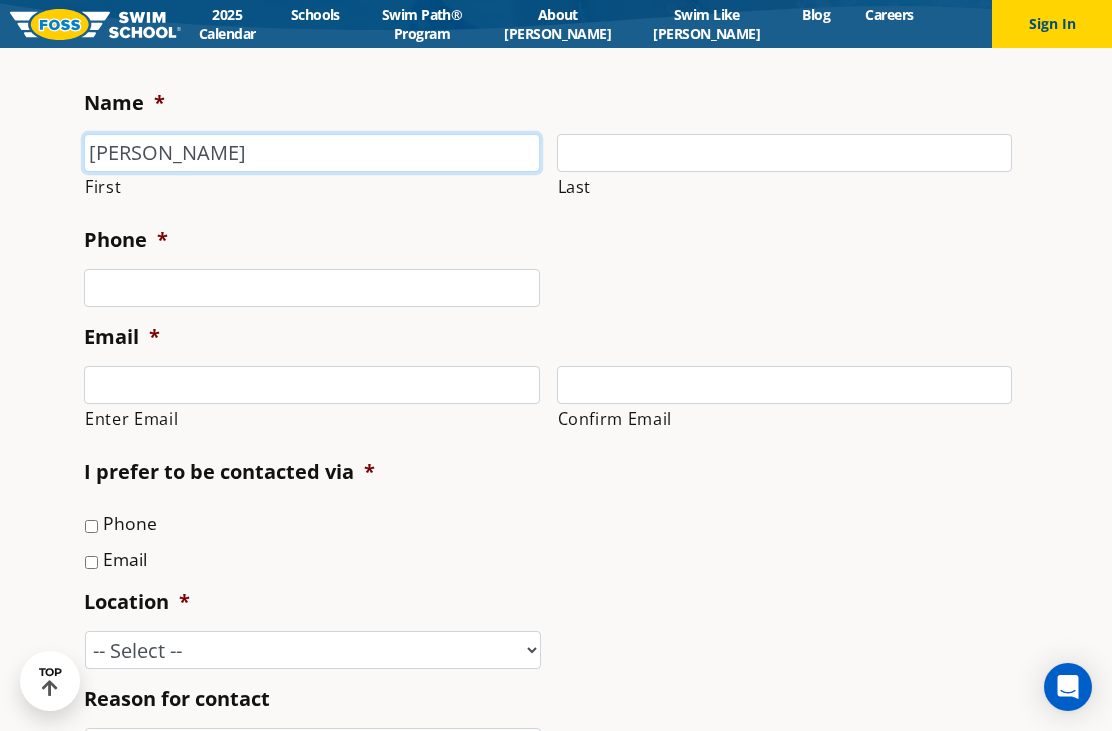 type on "Jessica" 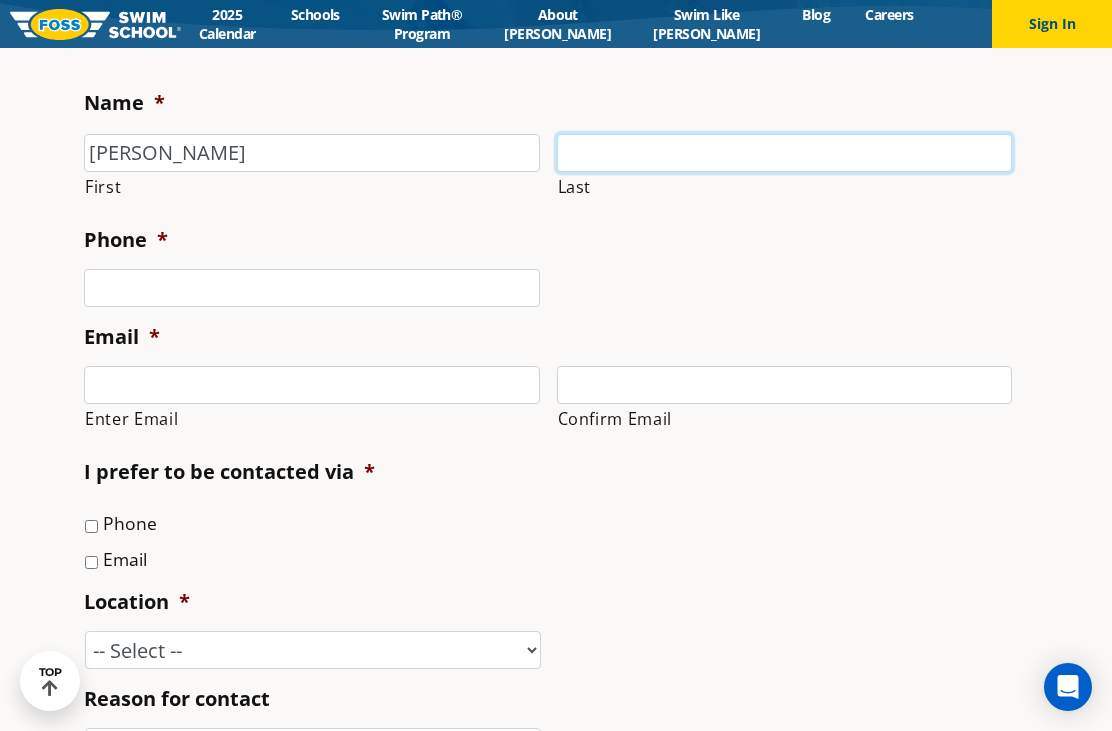 click on "Last" at bounding box center [785, 153] 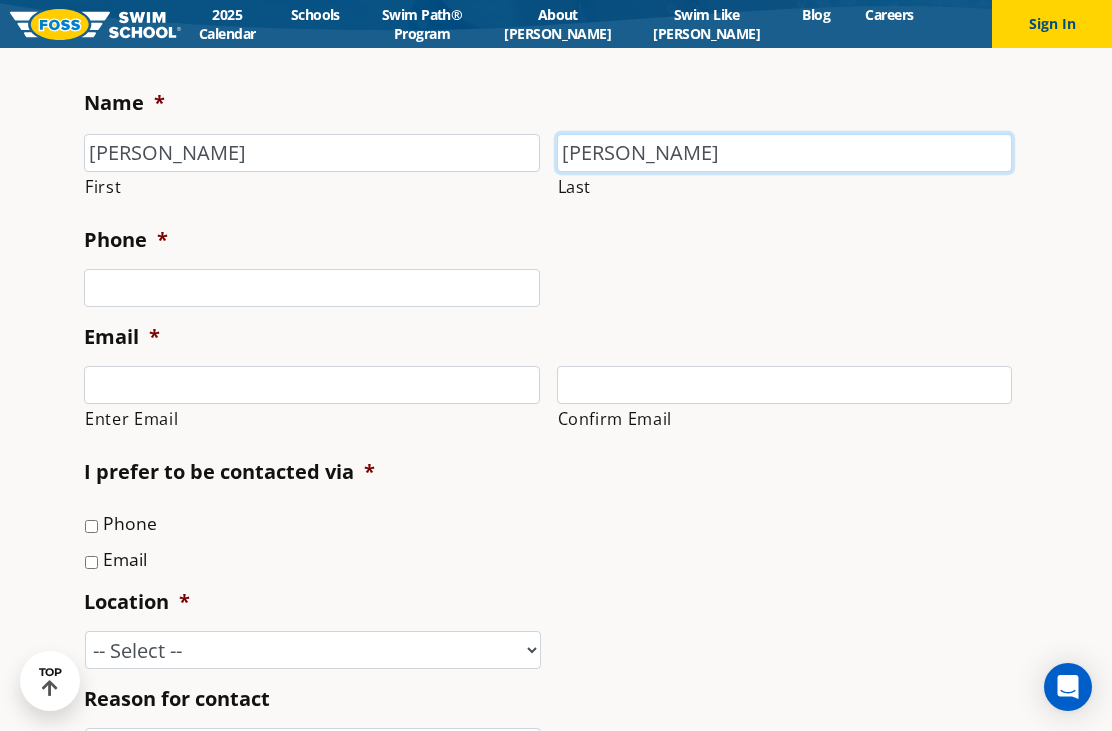 scroll, scrollTop: 451, scrollLeft: 0, axis: vertical 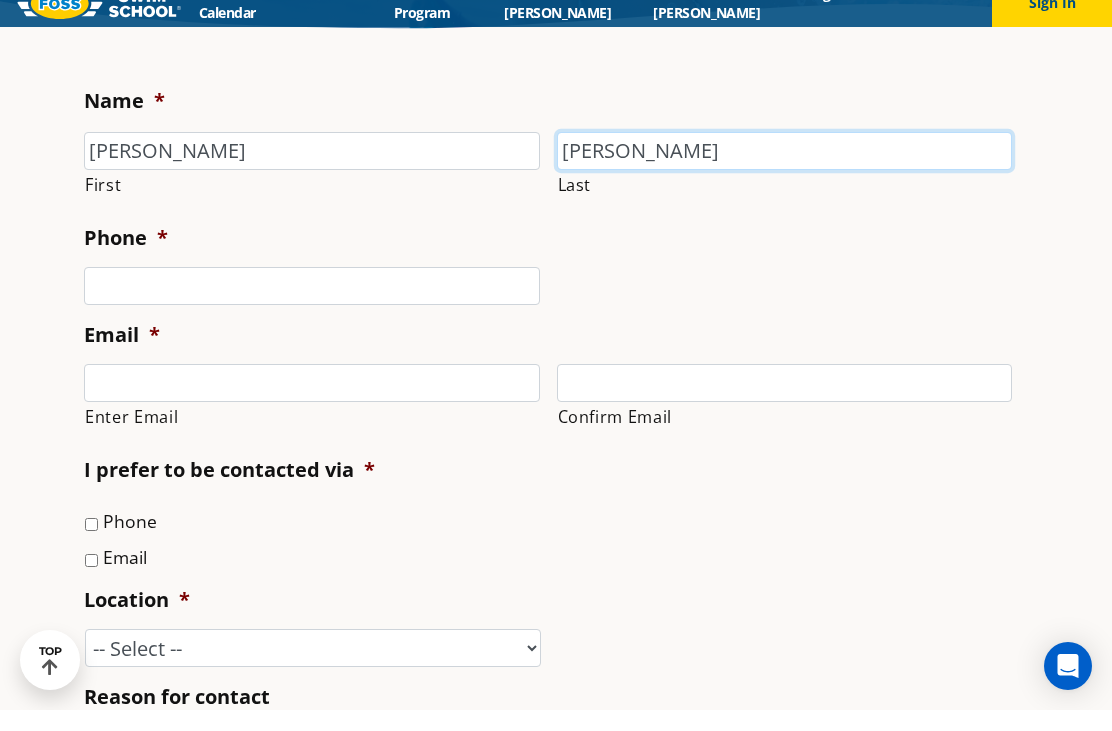 type on "Galvan" 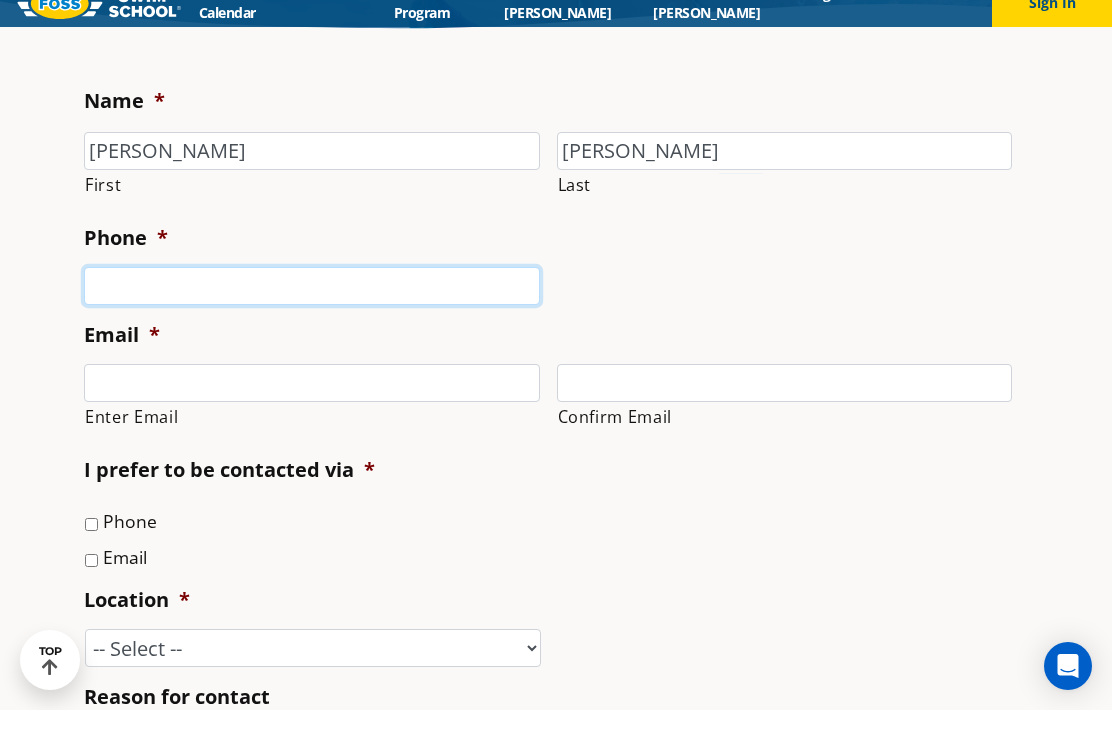 click on "Phone *" at bounding box center [312, 307] 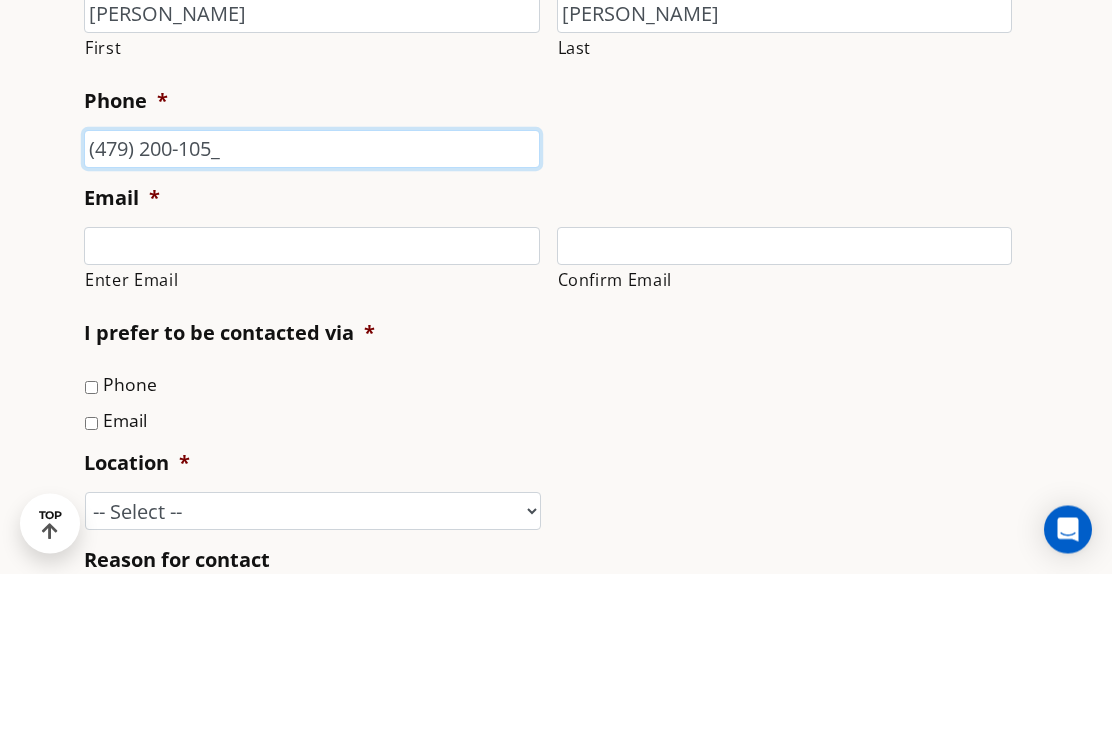 type on "(479) 200-1051" 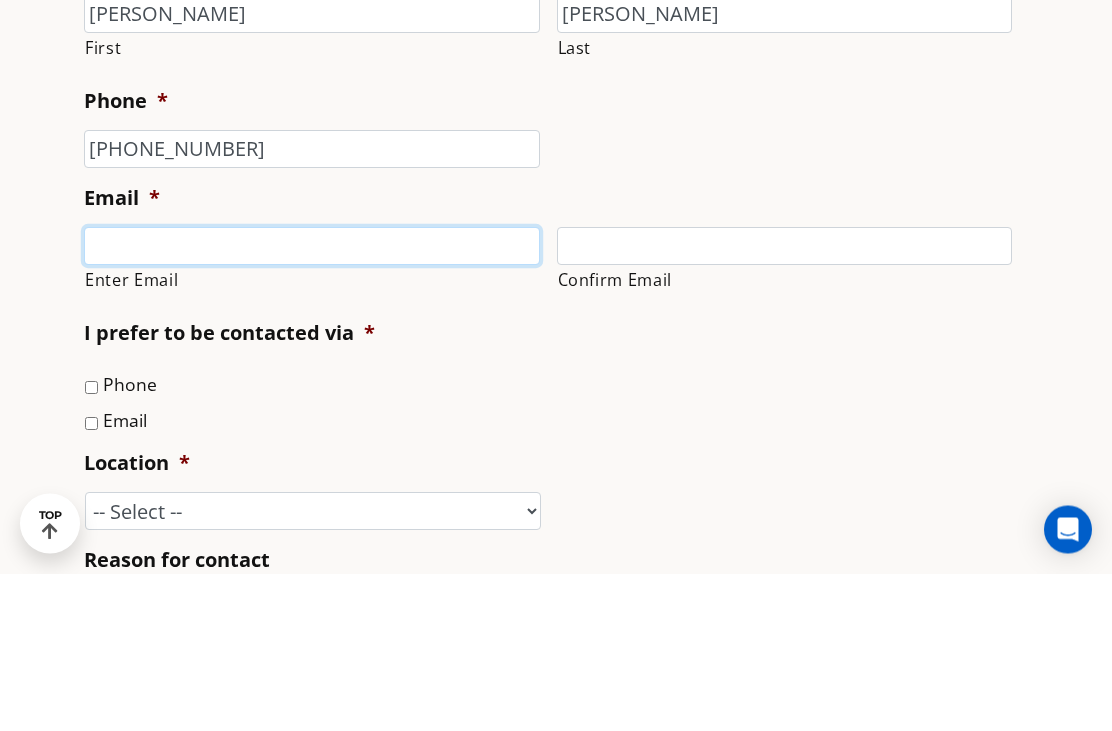 click on "Enter Email" at bounding box center (312, 404) 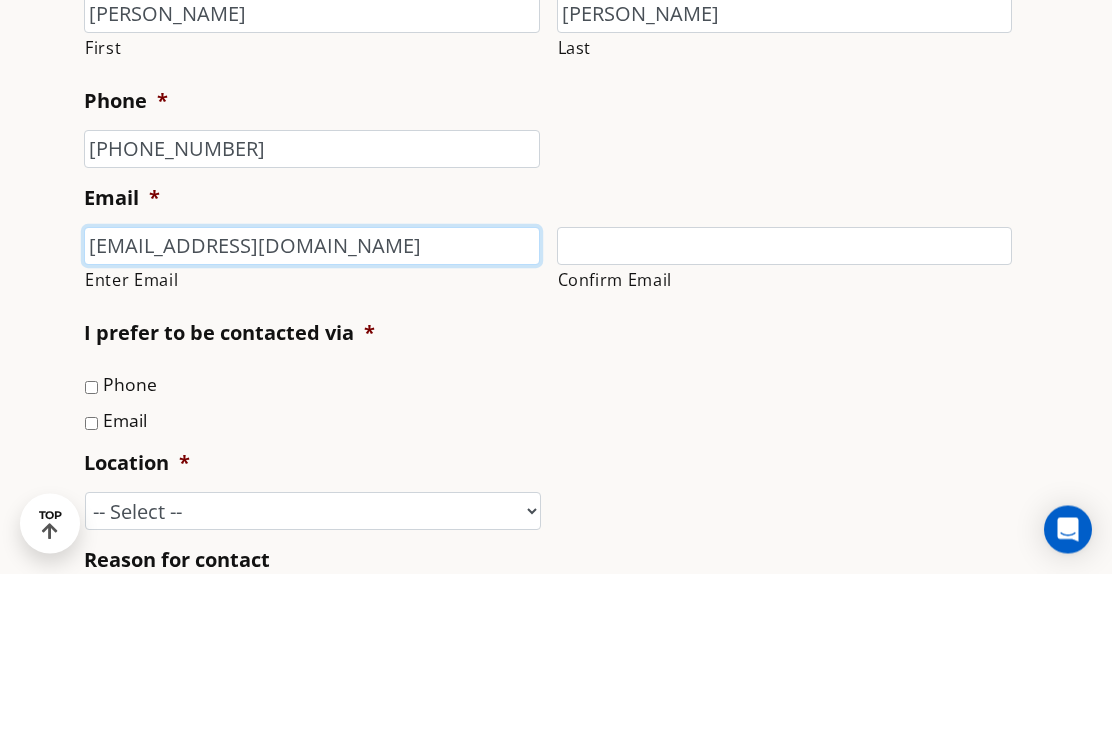 type on "jfginn2003@yahoo.com" 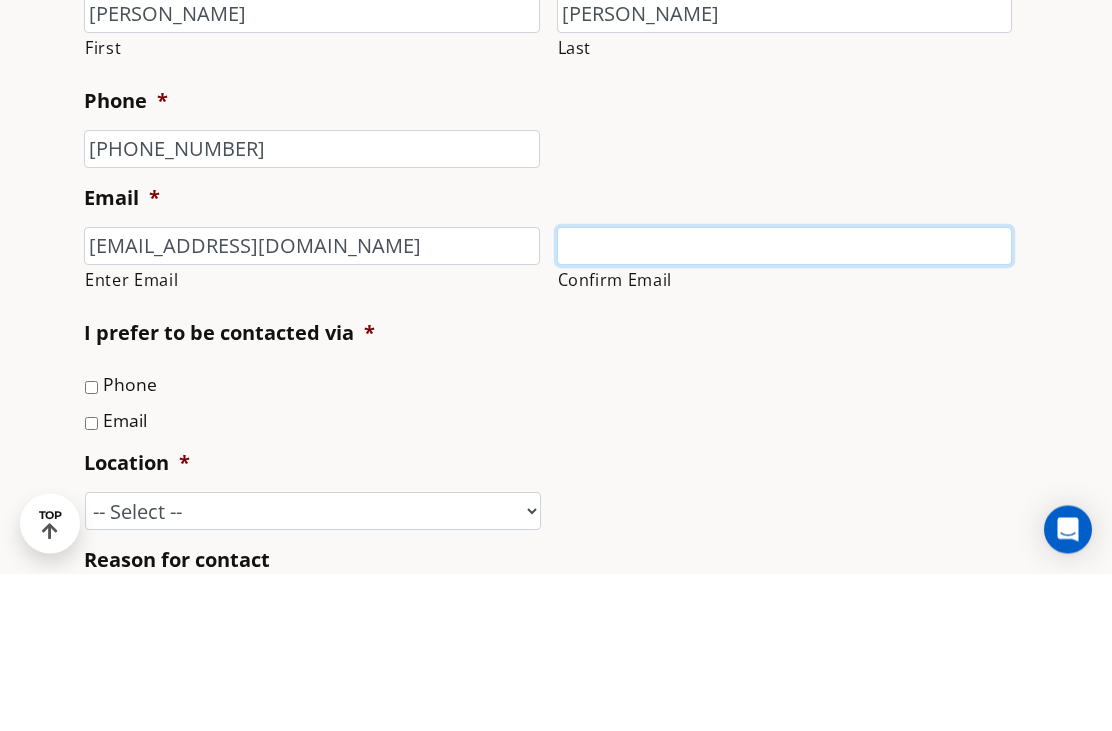 click on "Confirm Email" at bounding box center (785, 404) 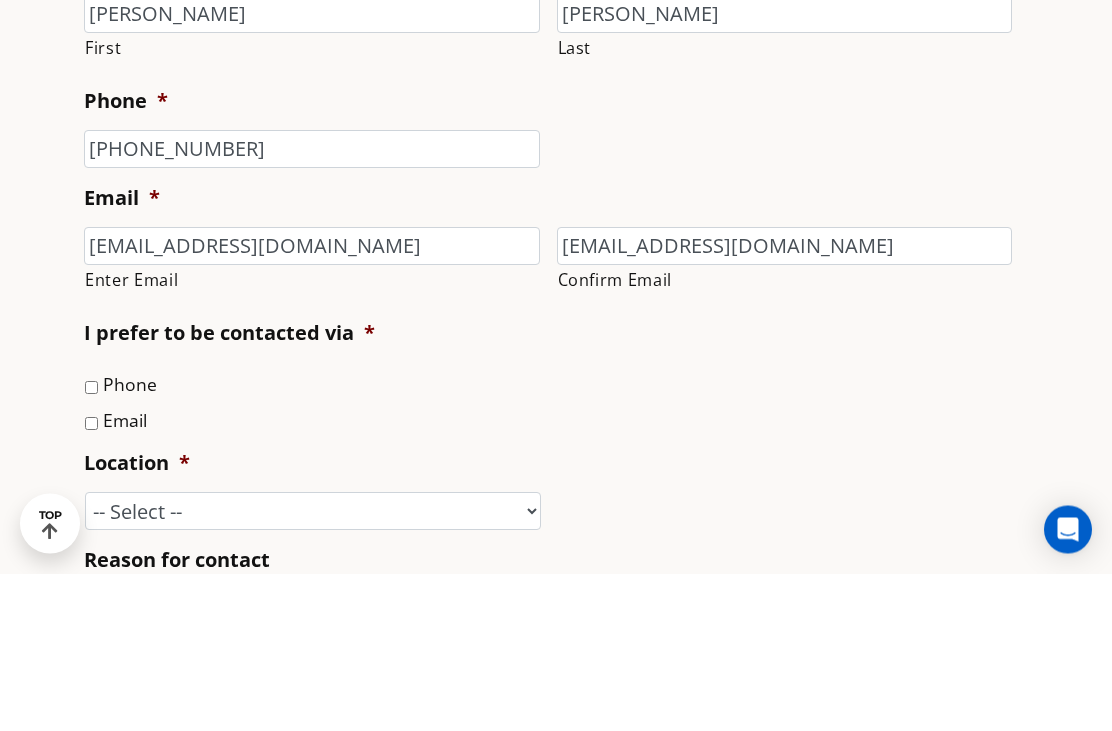 scroll, scrollTop: 609, scrollLeft: 0, axis: vertical 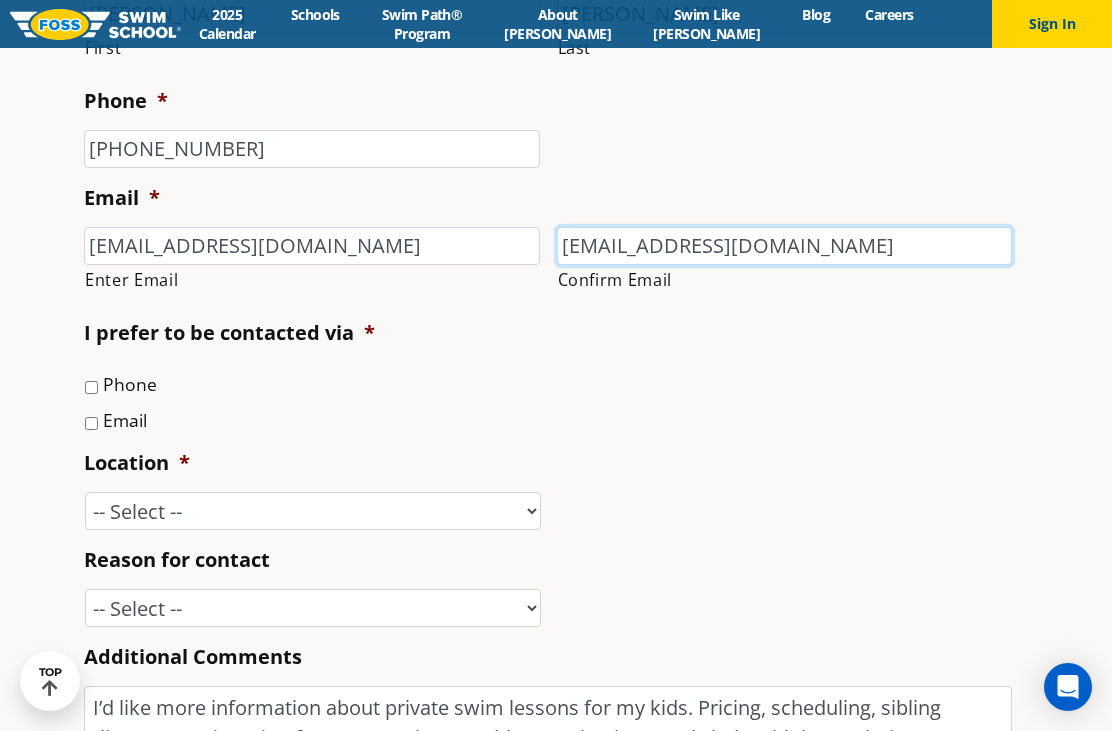 type on "jfginn2003@yahoo.com" 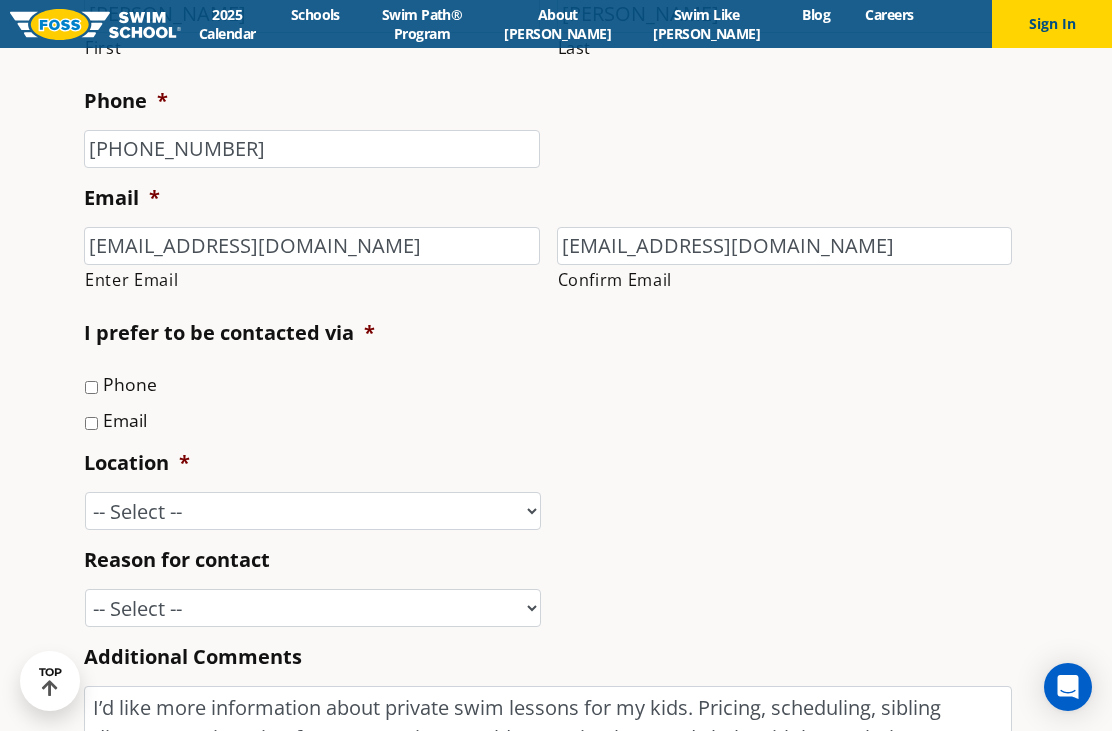 click on "Email" at bounding box center [91, 423] 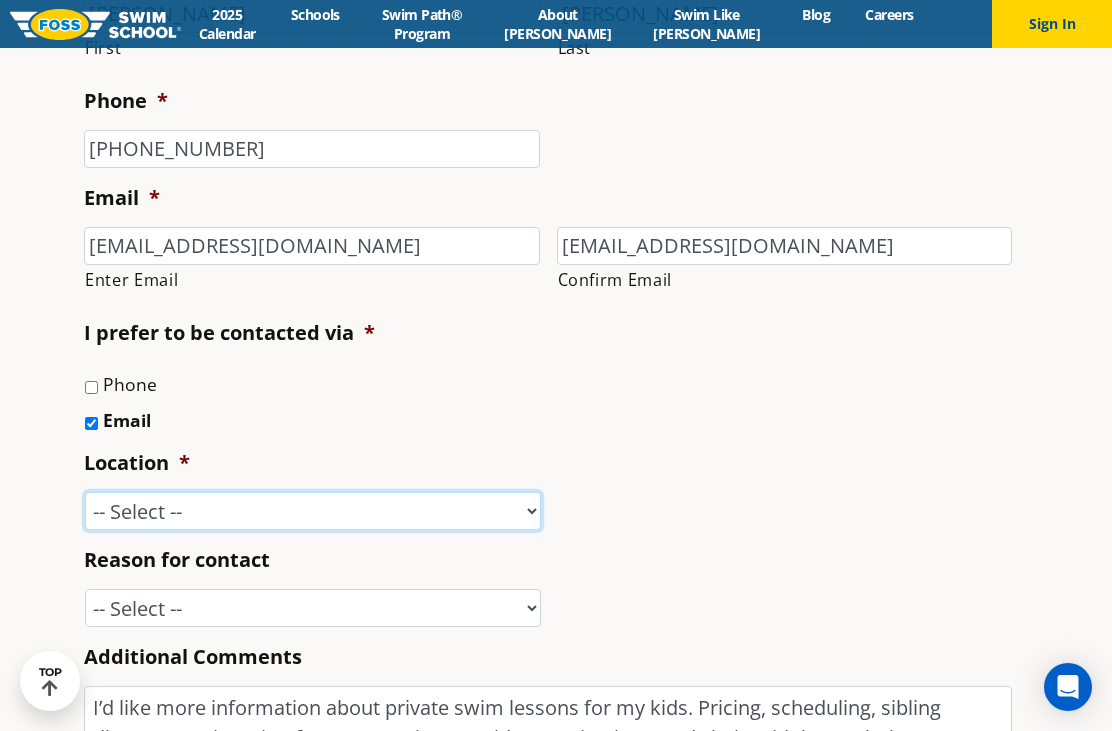 click on "-- Select -- Ankeny, IA Apple Valley Blaine, MN Burnsville, MN Ballwin, MO Bolingbrook, IL Chanhassen, MN Castle Rock, CO Chicago, IL (Lakeview) Creve Coeur, MO Elmwood Park, IL Fargo, ND Glenview, IL Highland Park, IL Libertyville, IL Lone Tree, CO Maple Grove, MN Niles, IL Northglenn, CO O'Fallon, MO Plymouth, MN Richfield/Edina, MN Rock Hill, MO Savage, MN South Barrington, IL St. Charles, MO St. Louis Park, MN St. Paul, MN Sun Prairie, WI Vadnais Heights, MN Western Springs, IL Westminster, CO Woodbury, MN Home Office" at bounding box center [313, 511] 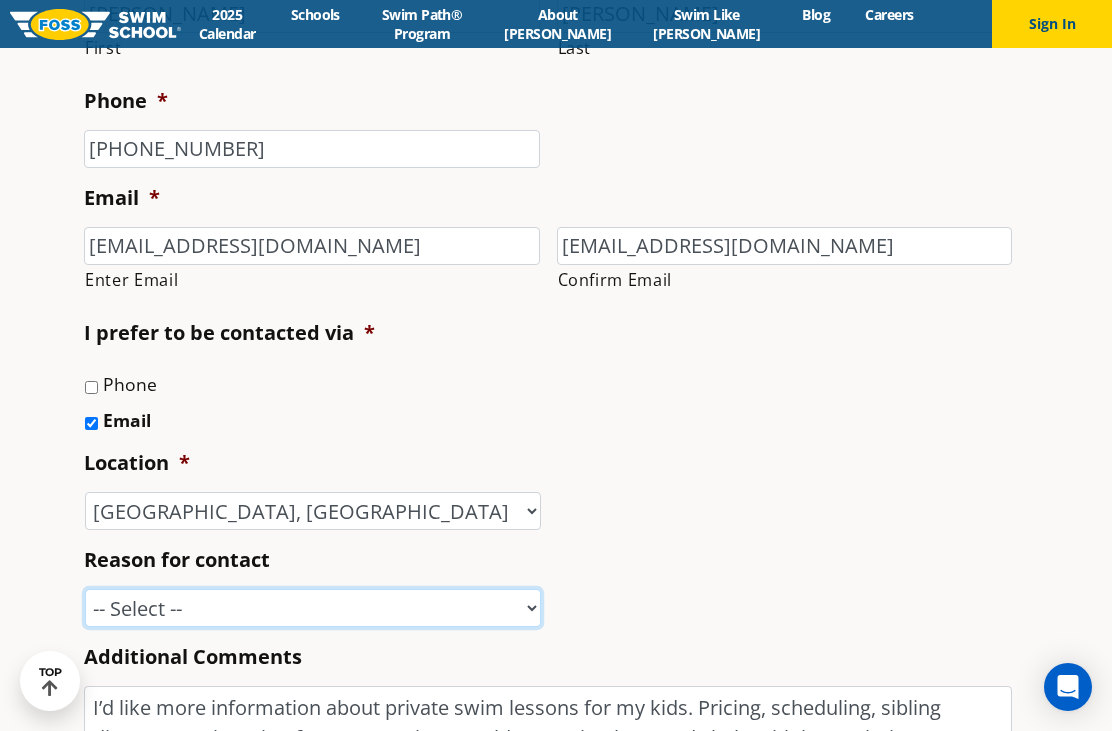 click on "-- Select -- Enrollment issue Program question What level is best for my child? I'm a New Family Concern about an instructor Speak with a manager FOSS Water Safety Presentation Media Inquiry Marketing Partnership Donation request I love FOSS! Other" at bounding box center [313, 608] 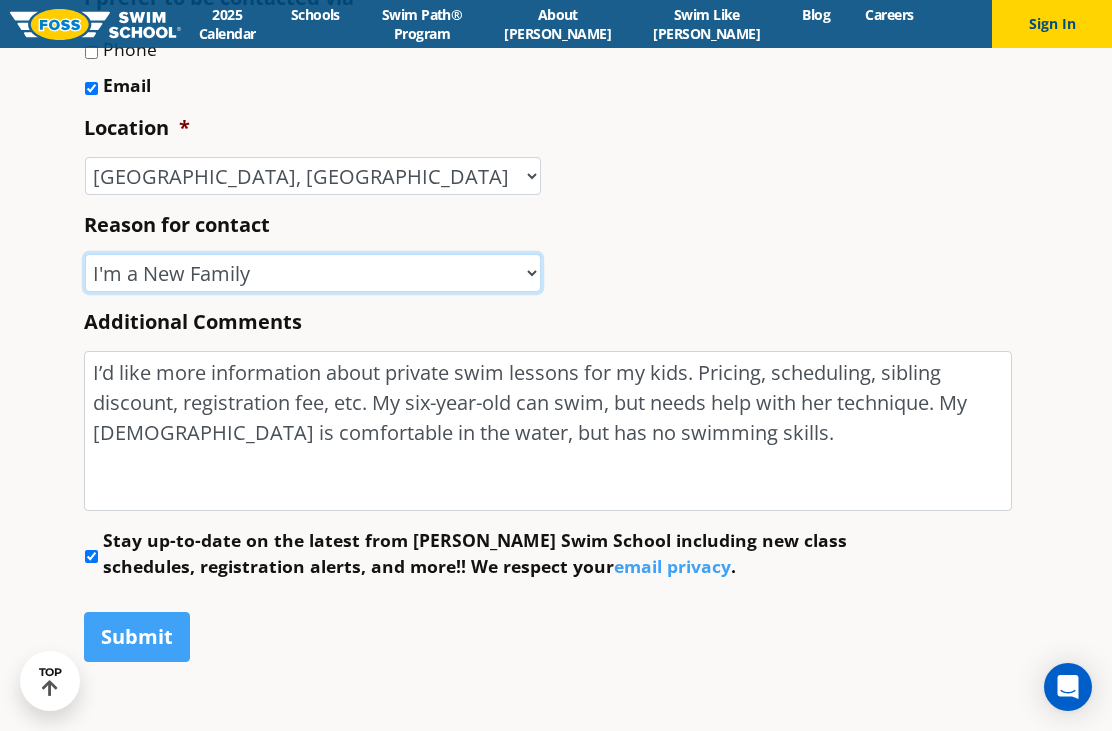 scroll, scrollTop: 984, scrollLeft: 0, axis: vertical 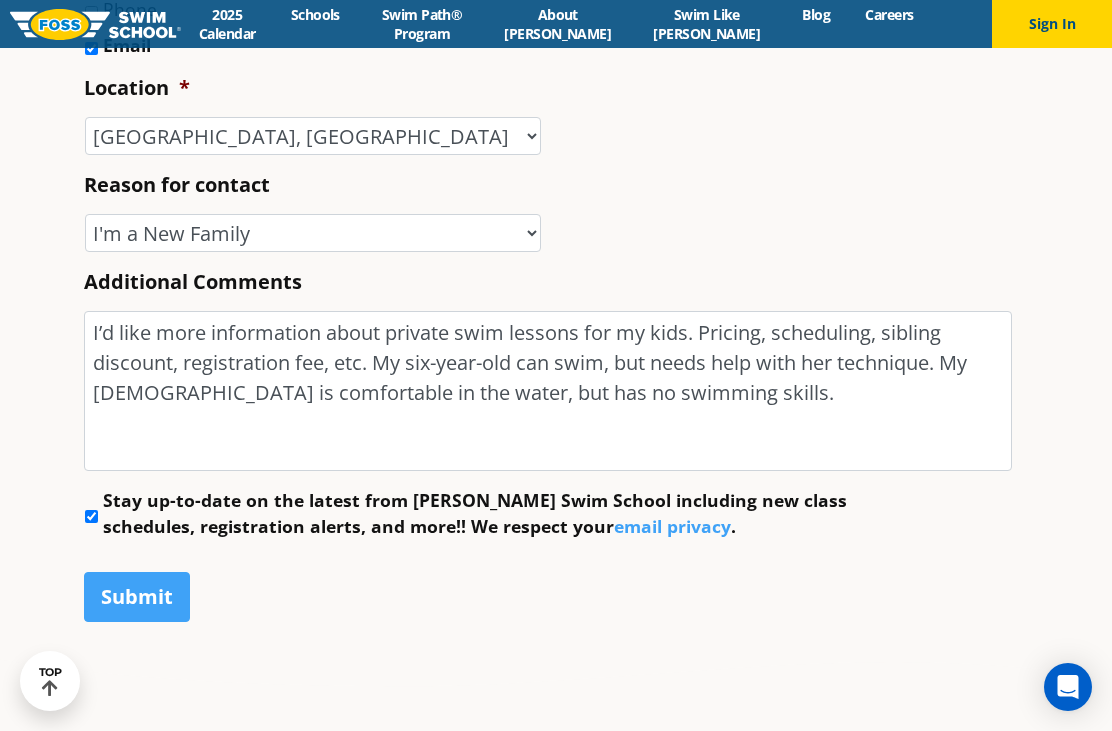 click on "Submit" at bounding box center (137, 597) 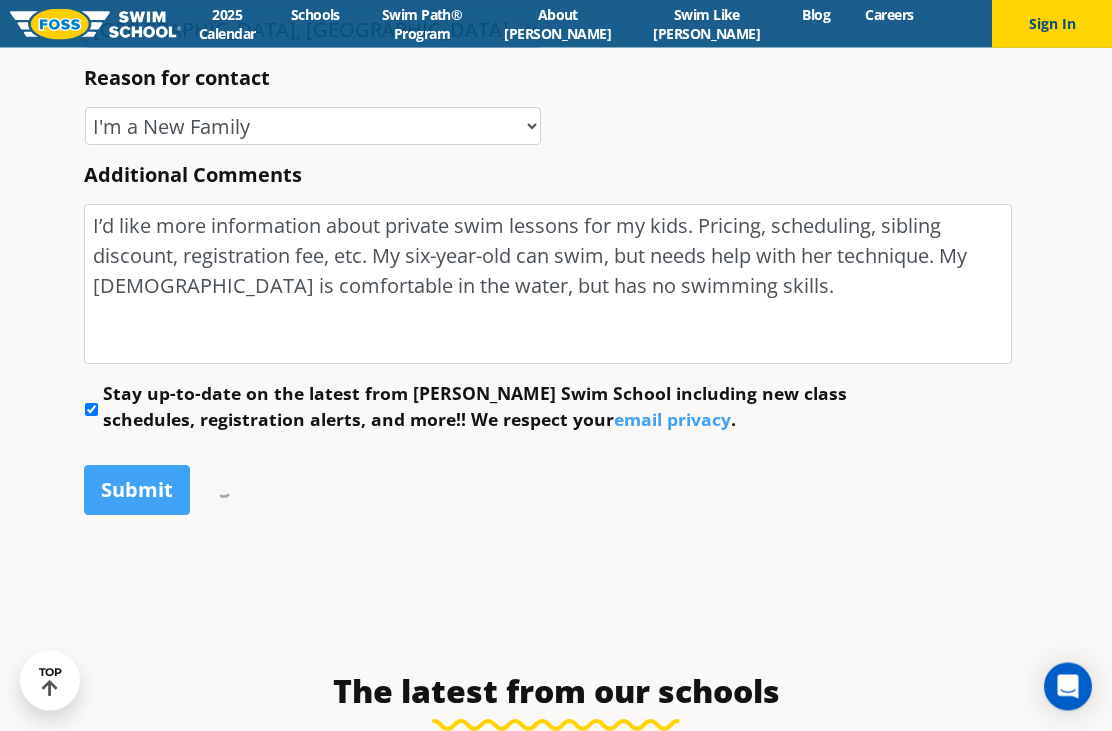 scroll, scrollTop: 1095, scrollLeft: 0, axis: vertical 